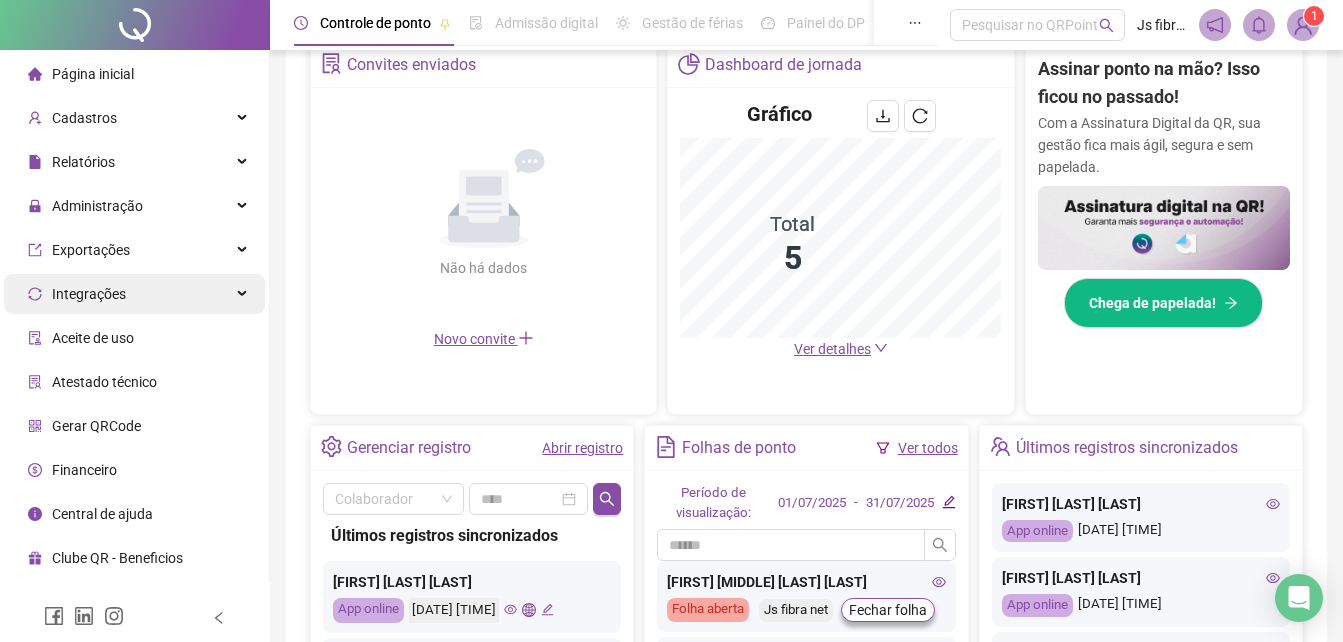 scroll, scrollTop: 680, scrollLeft: 0, axis: vertical 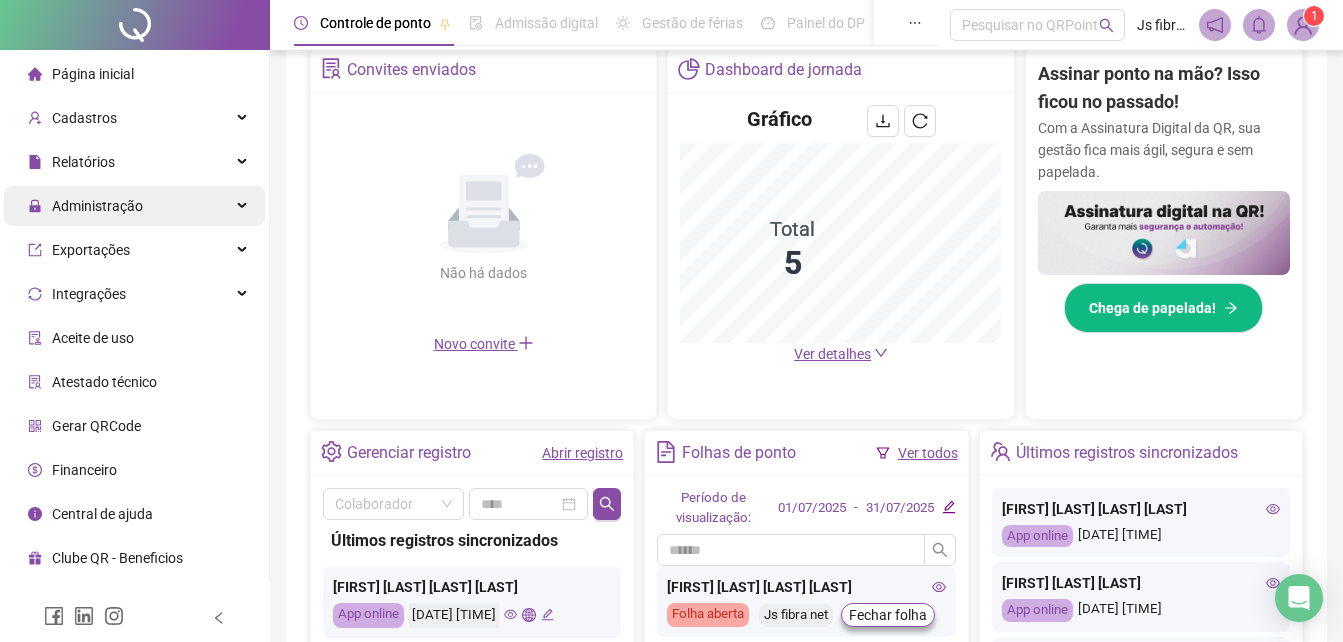 click on "Administração" at bounding box center [97, 206] 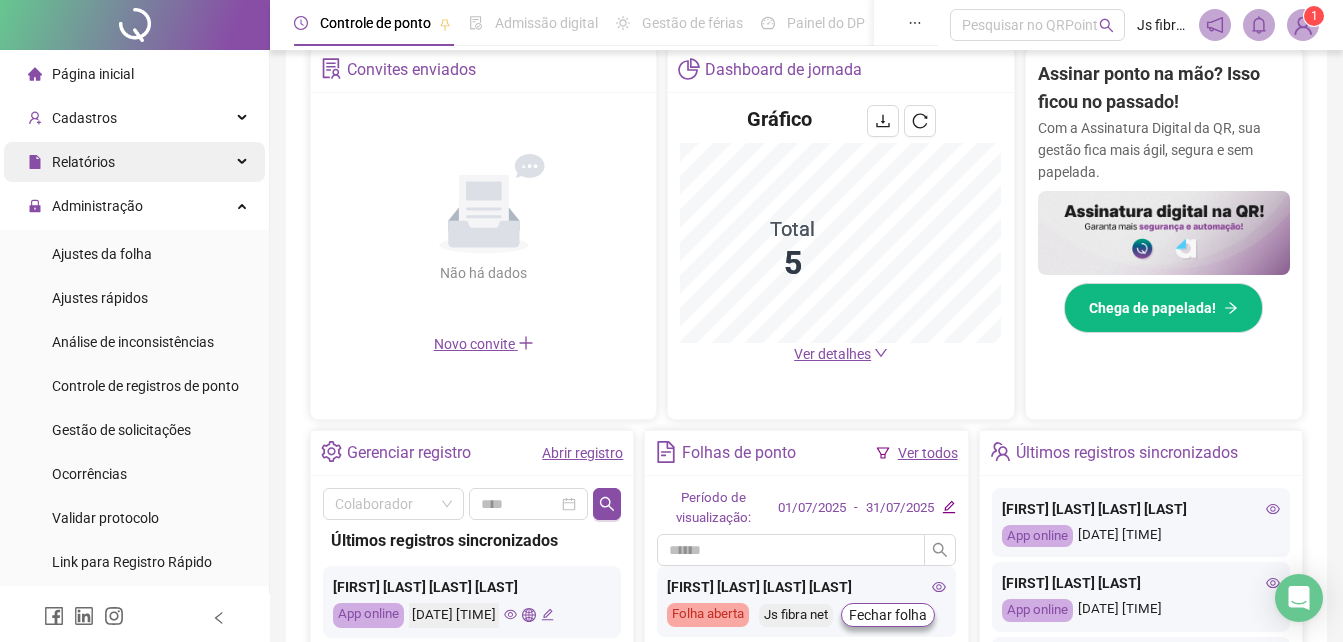 click on "Relatórios" at bounding box center (83, 162) 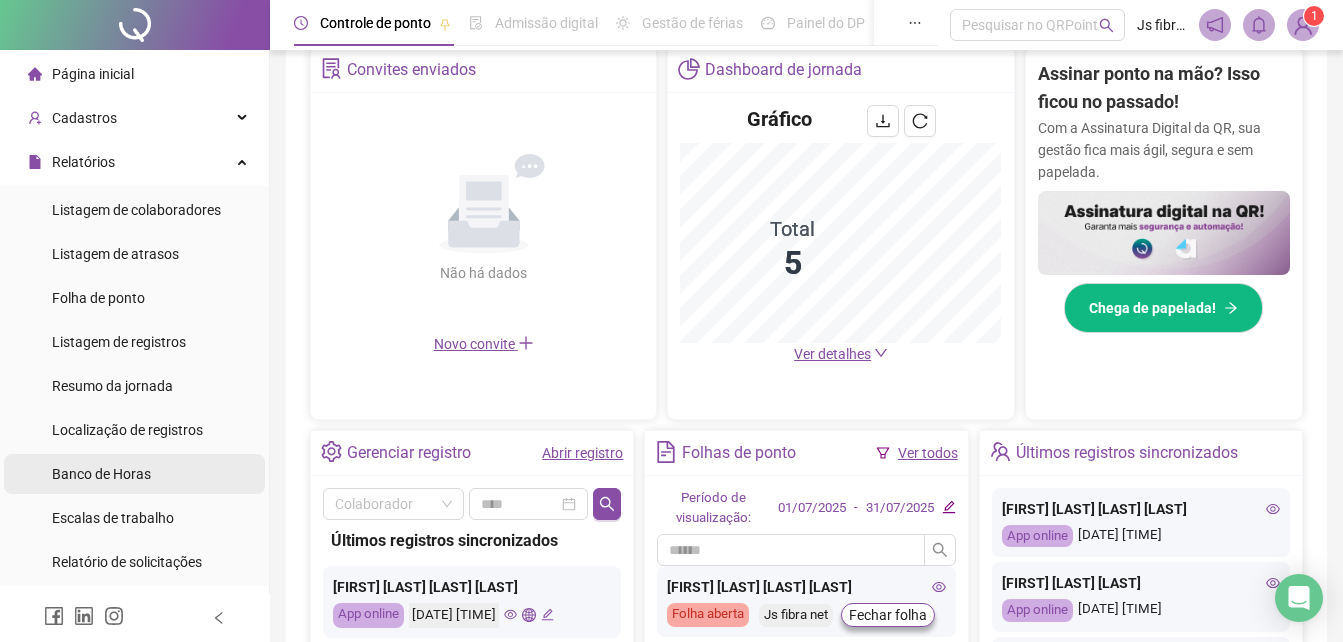 scroll, scrollTop: 100, scrollLeft: 0, axis: vertical 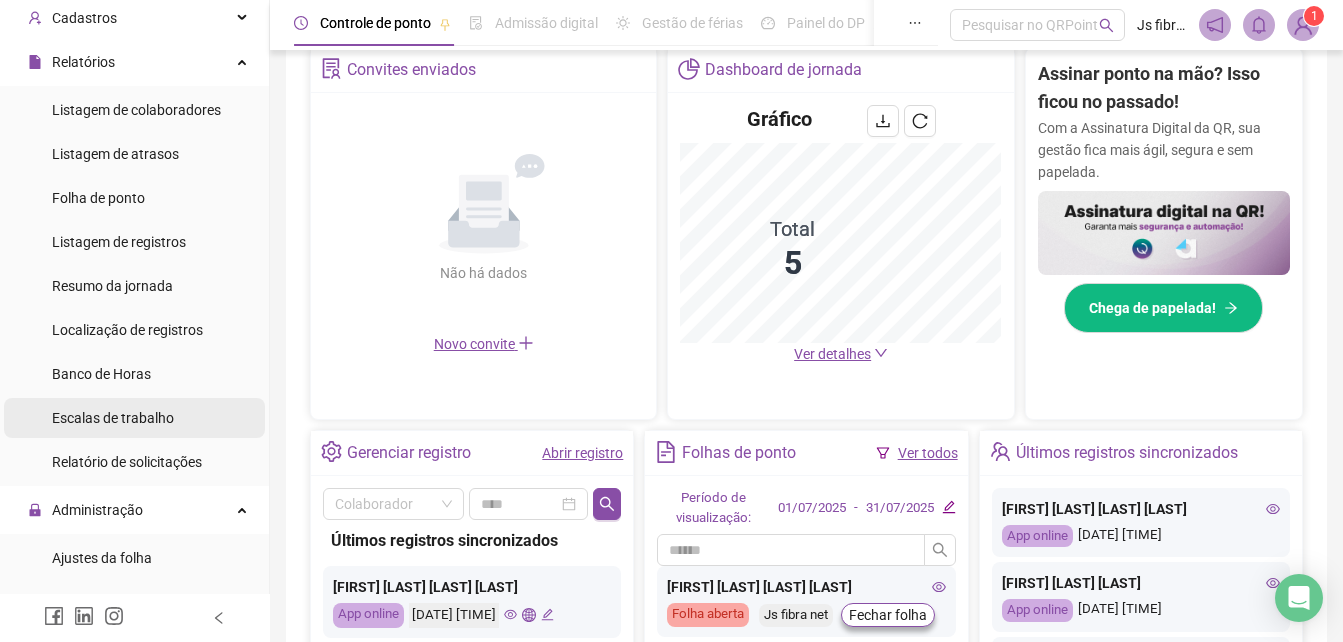 click on "Escalas de trabalho" at bounding box center (113, 418) 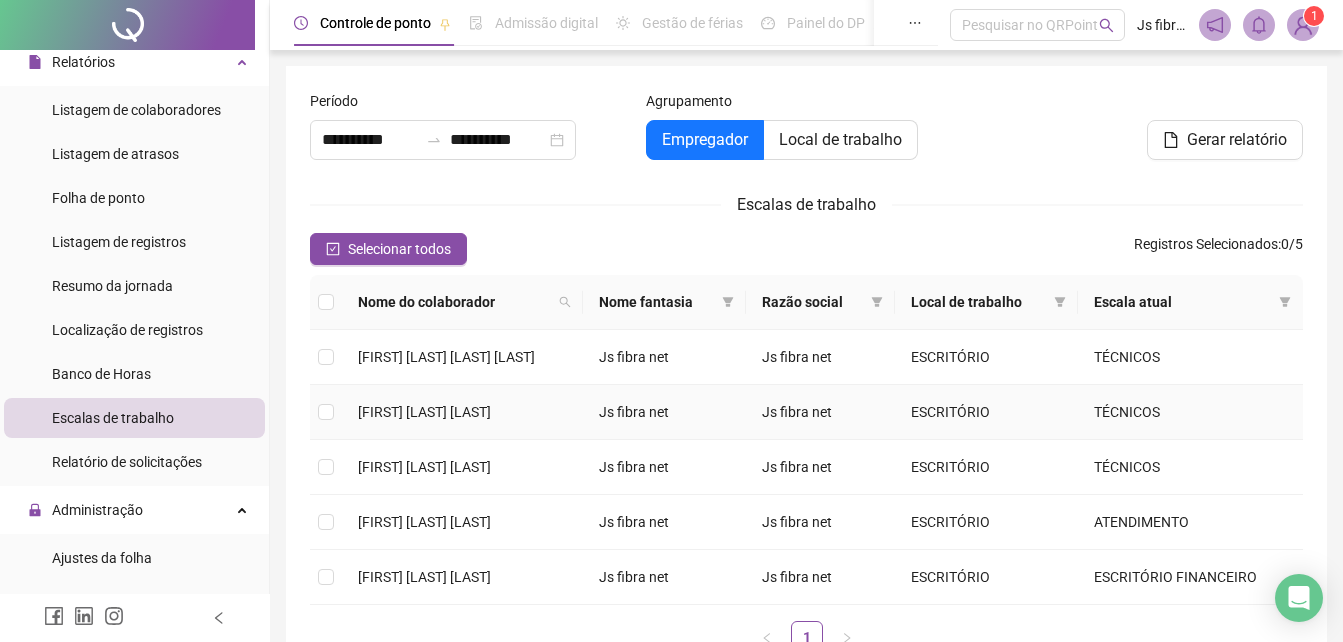 scroll, scrollTop: 137, scrollLeft: 0, axis: vertical 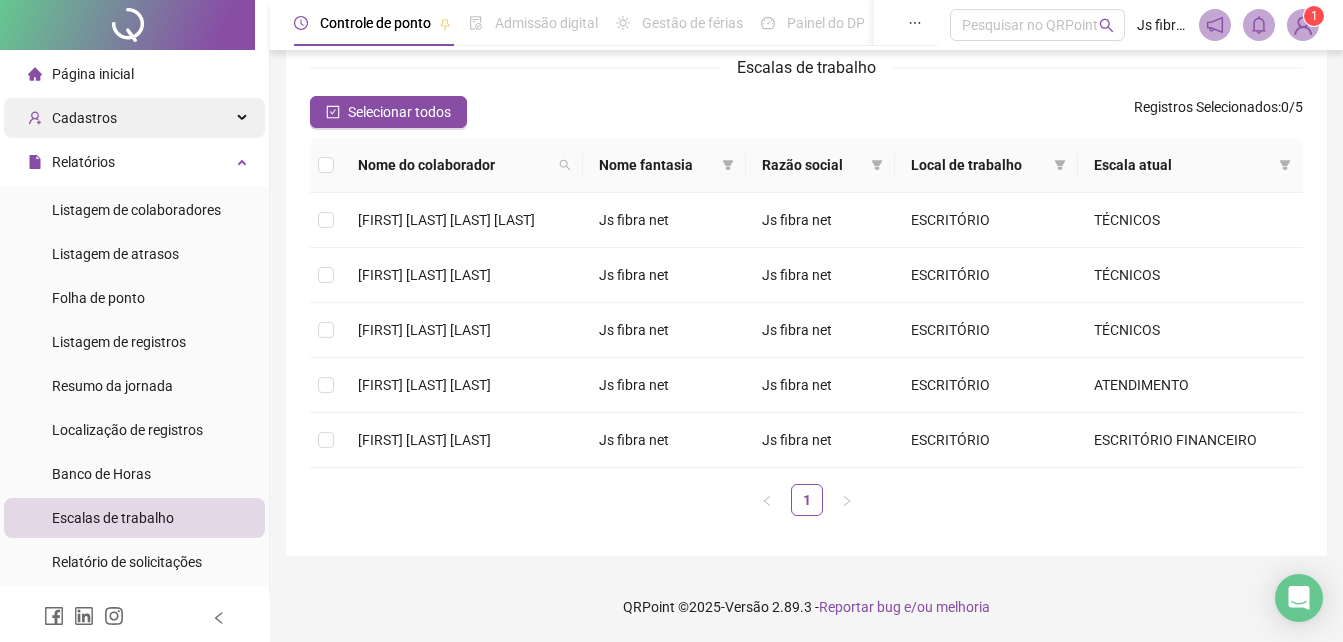 click on "Cadastros" at bounding box center (134, 118) 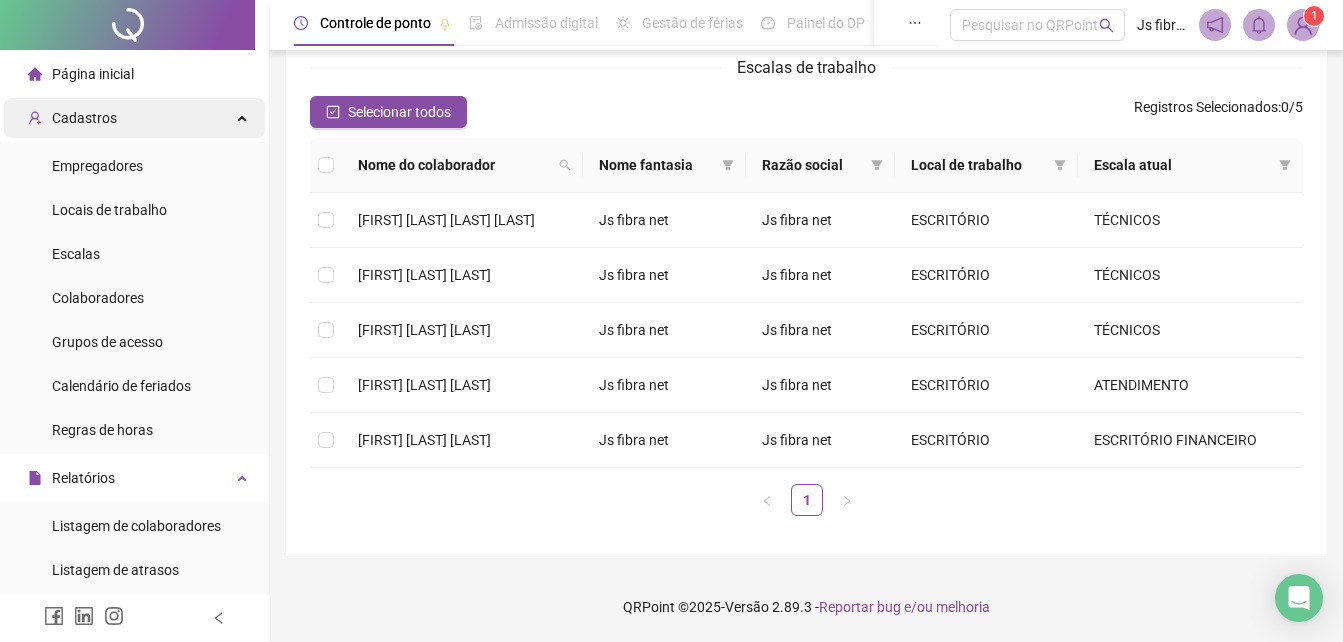 click on "Cadastros" at bounding box center [134, 118] 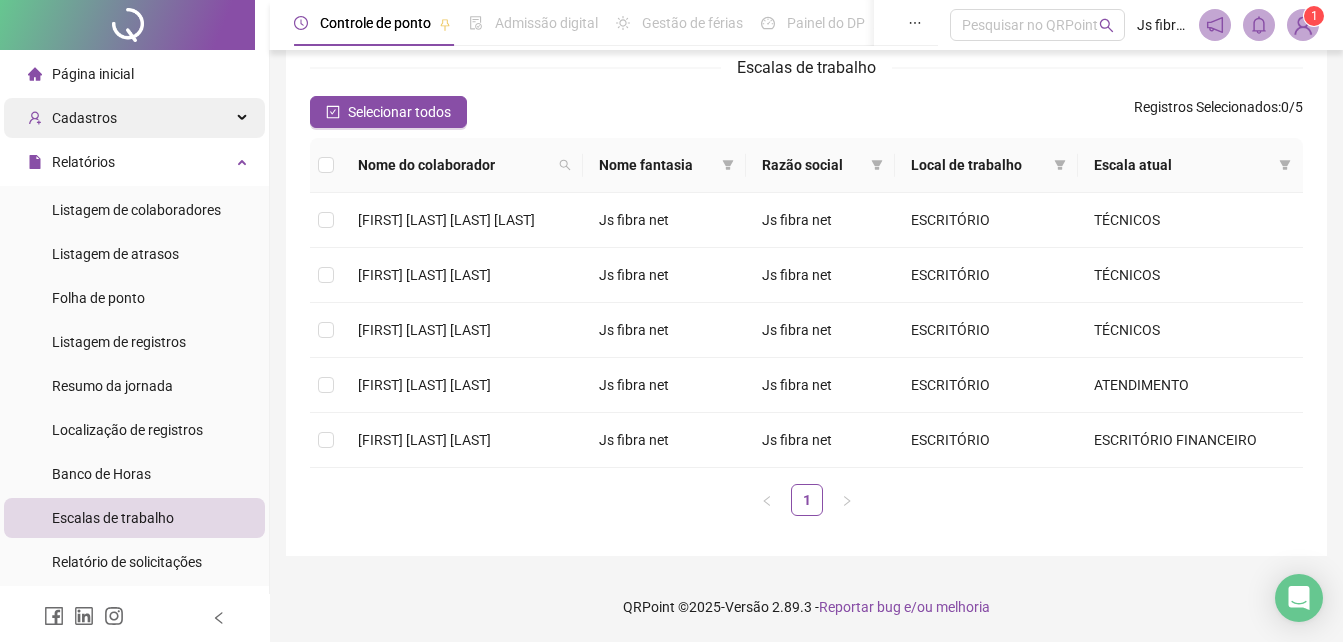 click on "Cadastros" at bounding box center (134, 118) 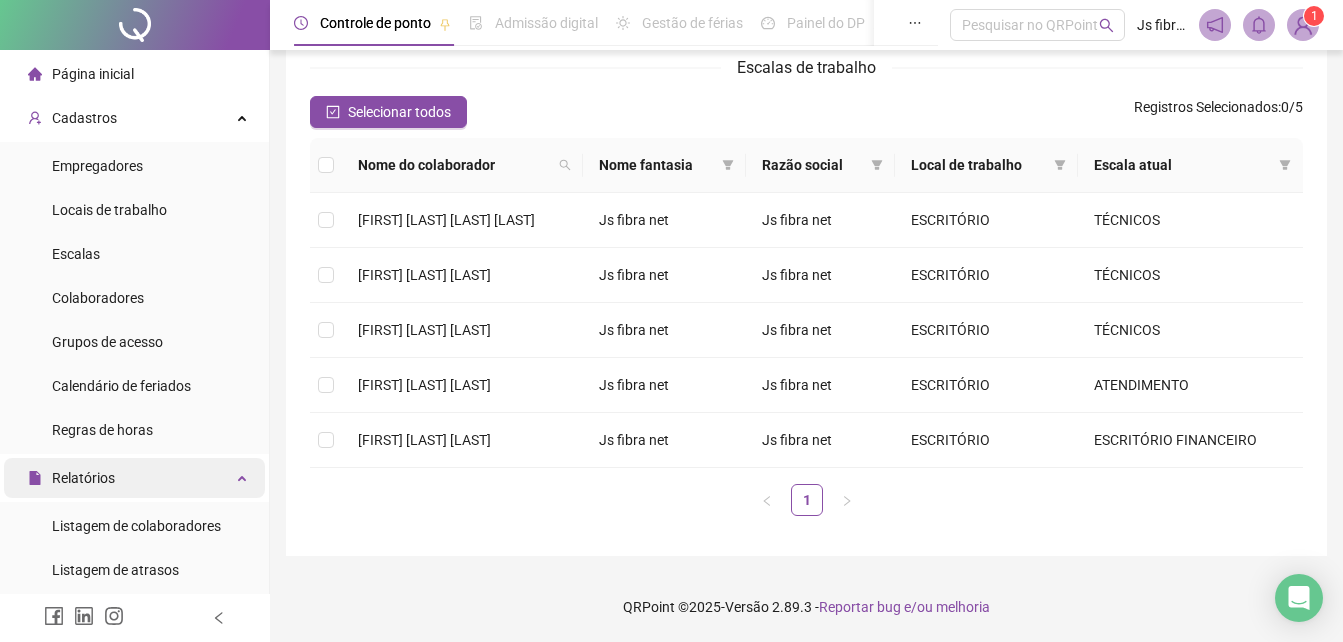 scroll, scrollTop: 37, scrollLeft: 0, axis: vertical 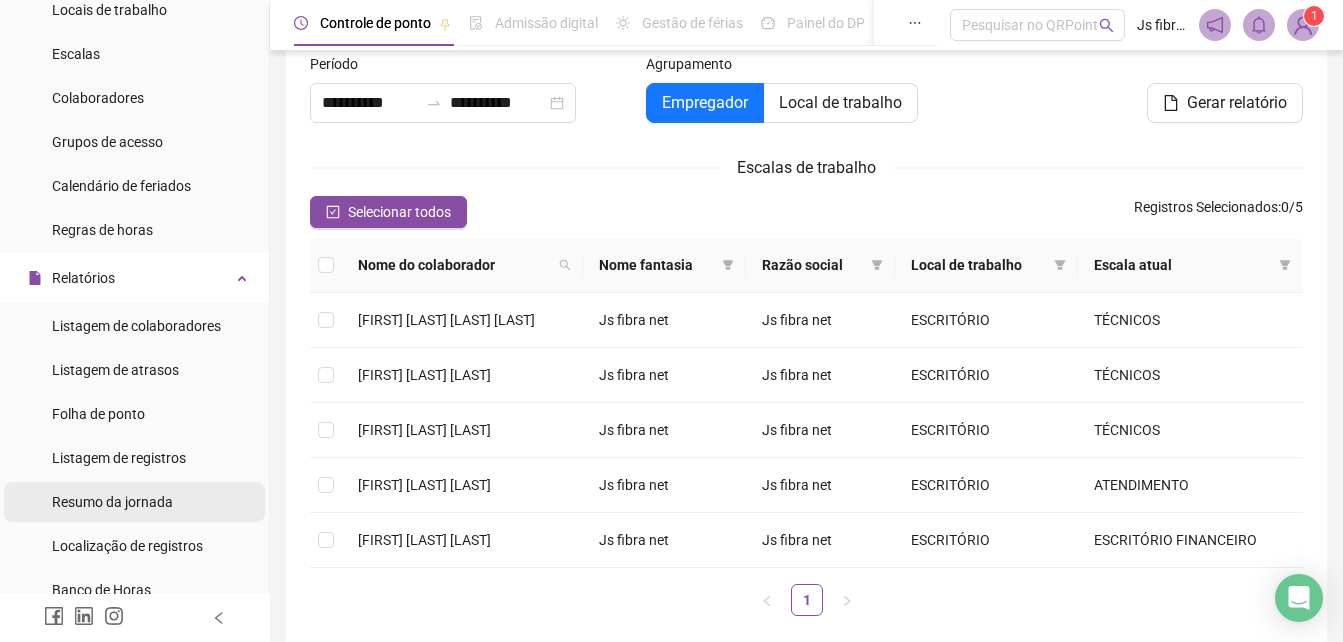click on "Resumo da jornada" at bounding box center [112, 502] 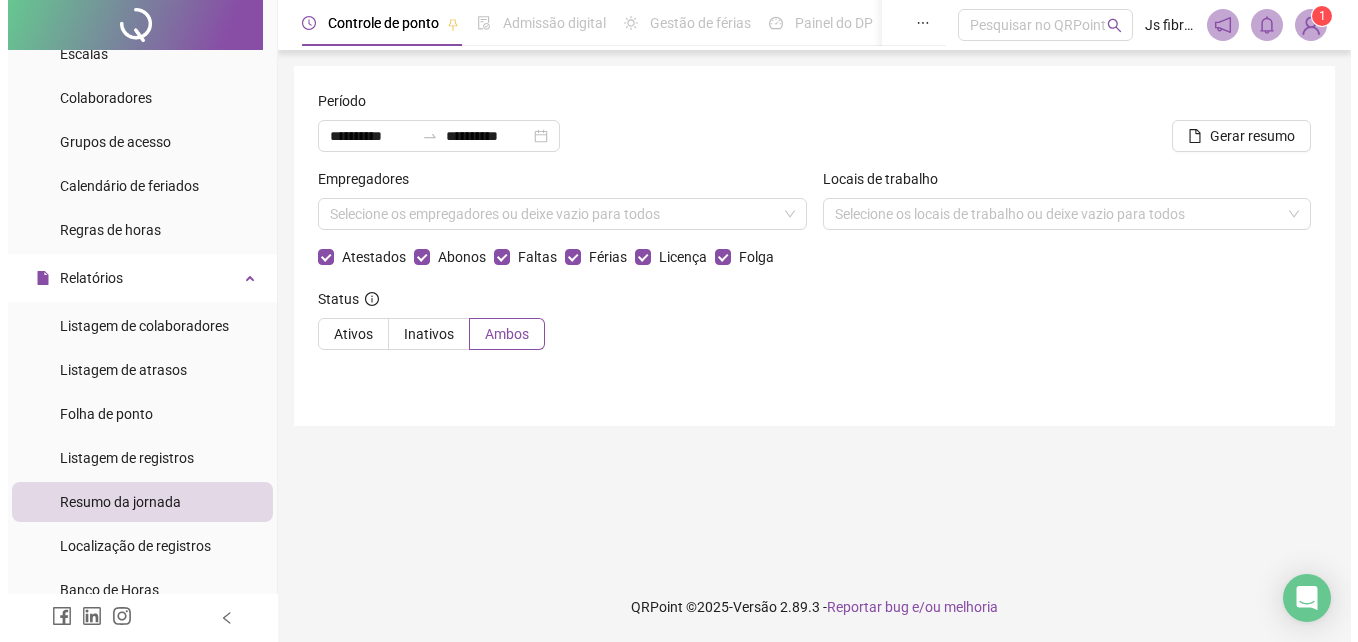 scroll, scrollTop: 0, scrollLeft: 0, axis: both 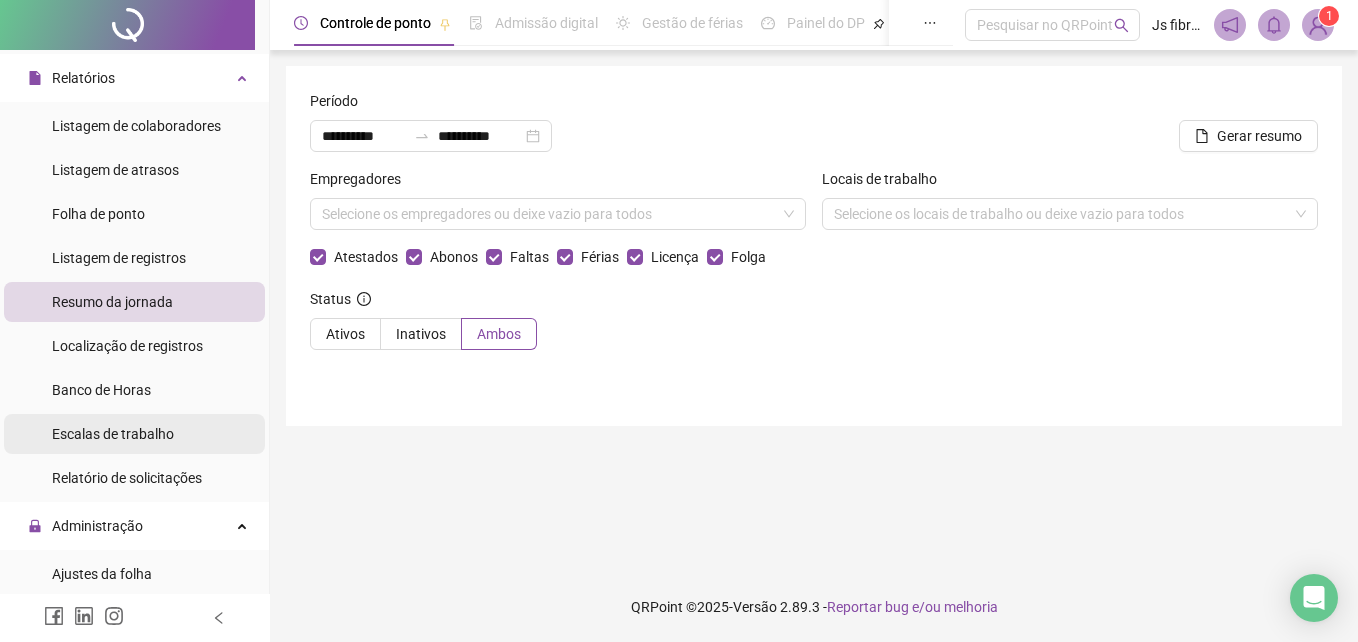 click on "Escalas de trabalho" at bounding box center (113, 434) 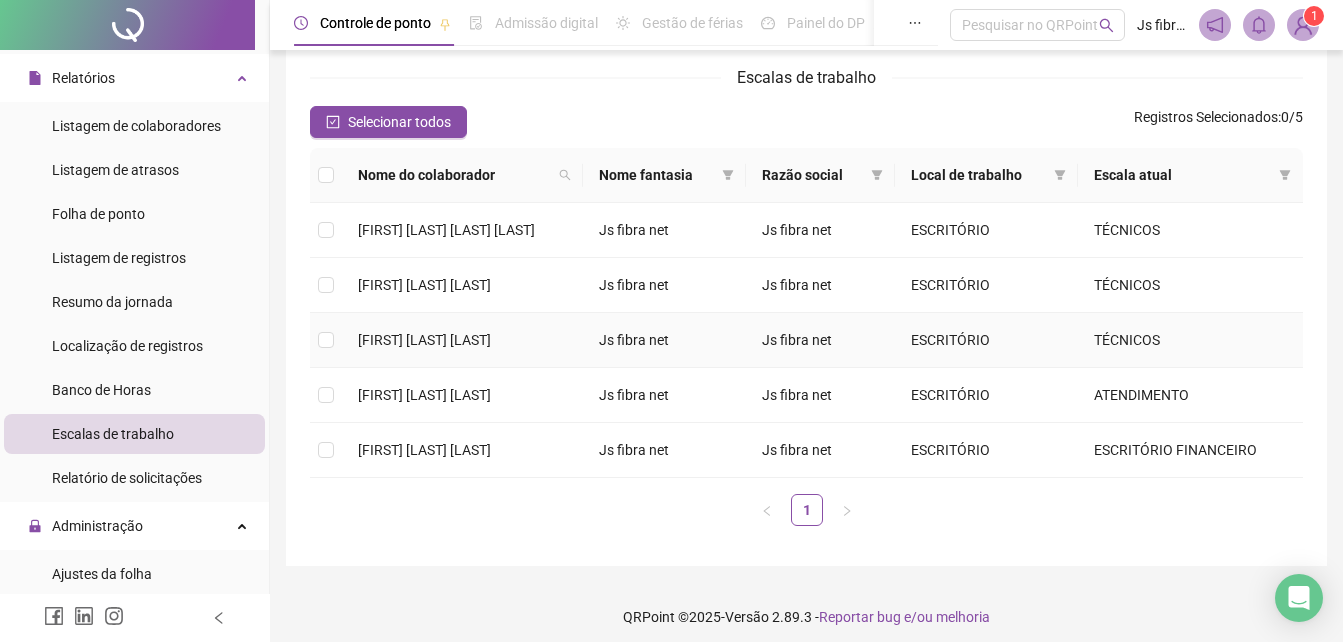 scroll, scrollTop: 137, scrollLeft: 0, axis: vertical 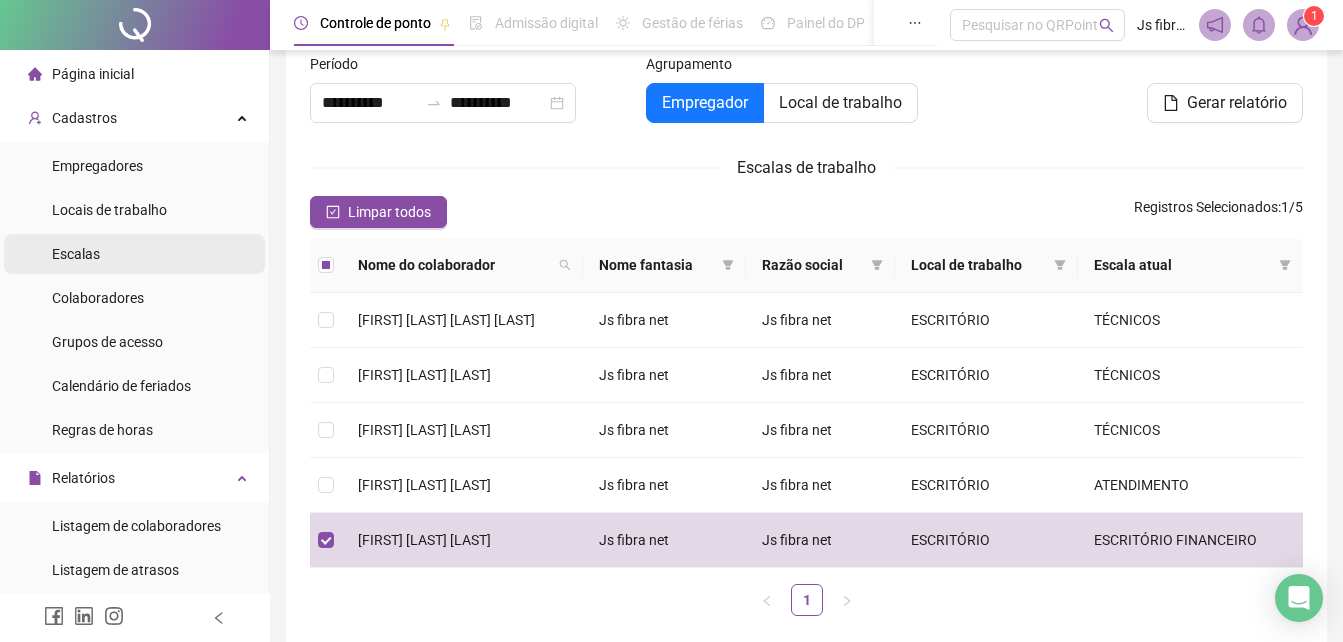click on "Escalas" at bounding box center [76, 254] 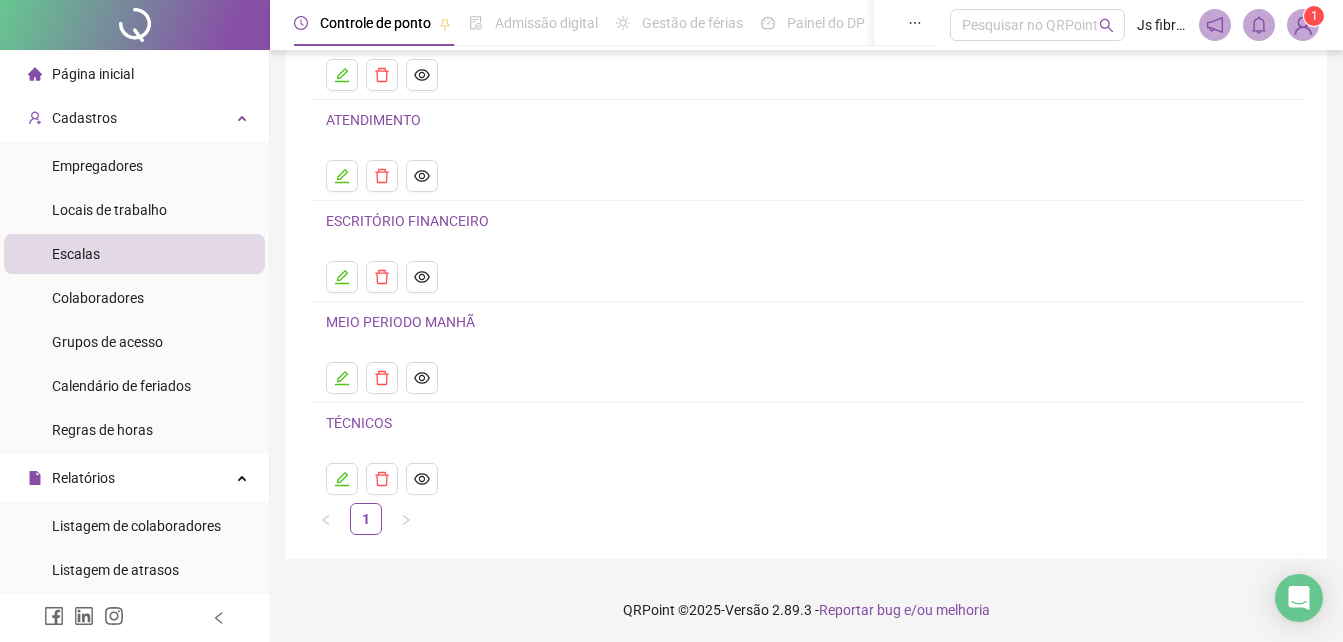 scroll, scrollTop: 215, scrollLeft: 0, axis: vertical 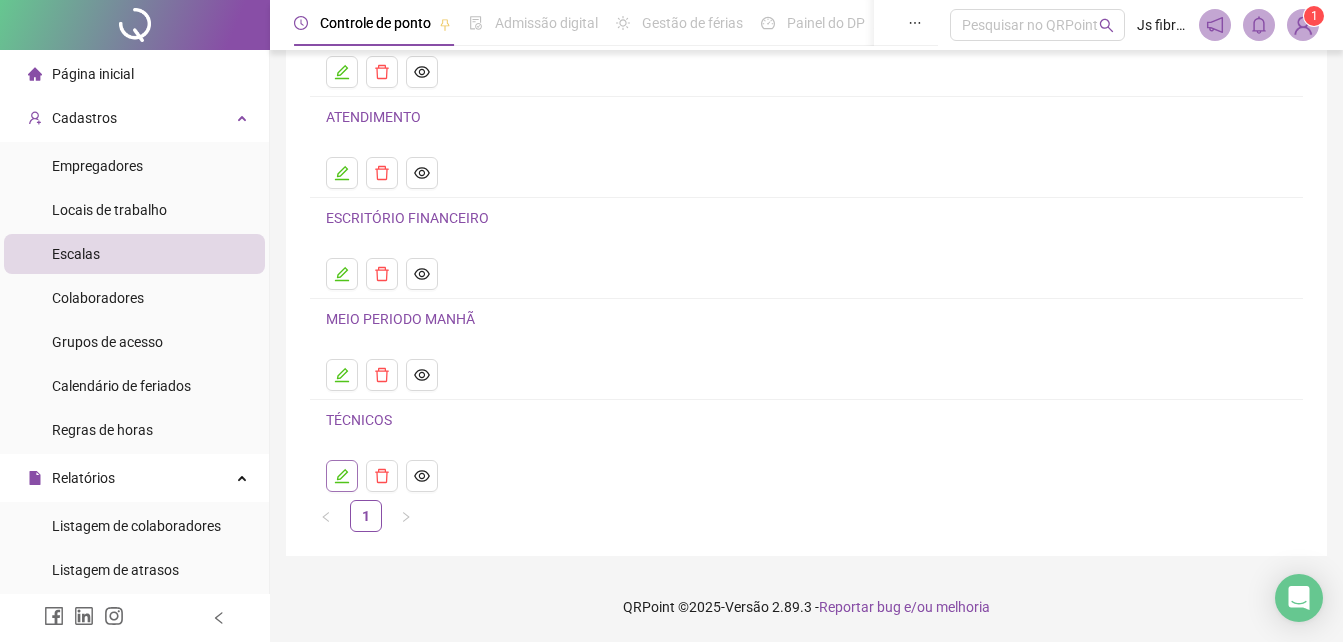 click 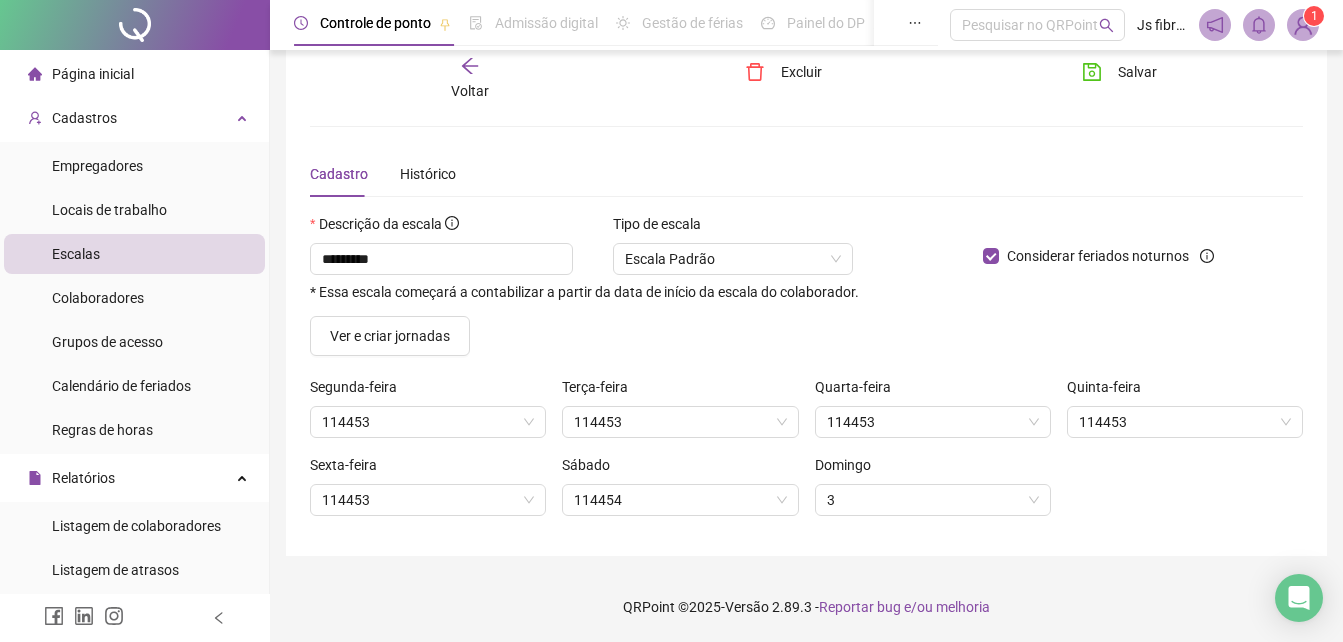 scroll, scrollTop: 34, scrollLeft: 0, axis: vertical 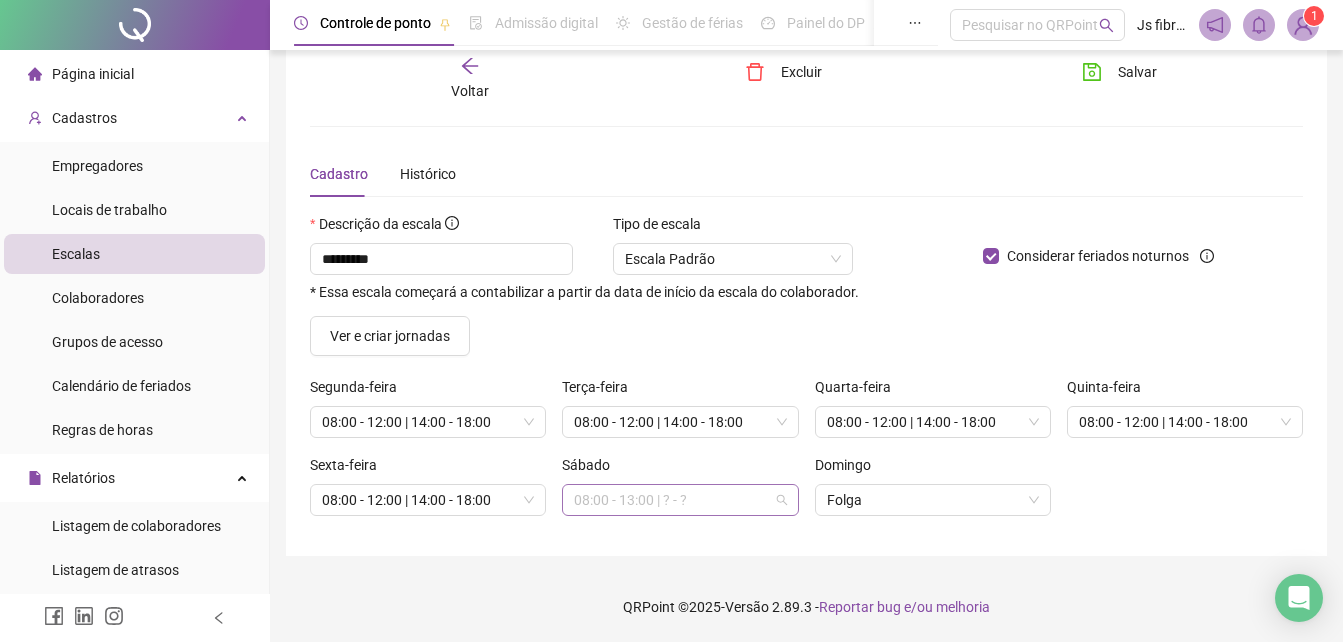 click on "08:00 - 13:00 | ? - ?" at bounding box center [680, 500] 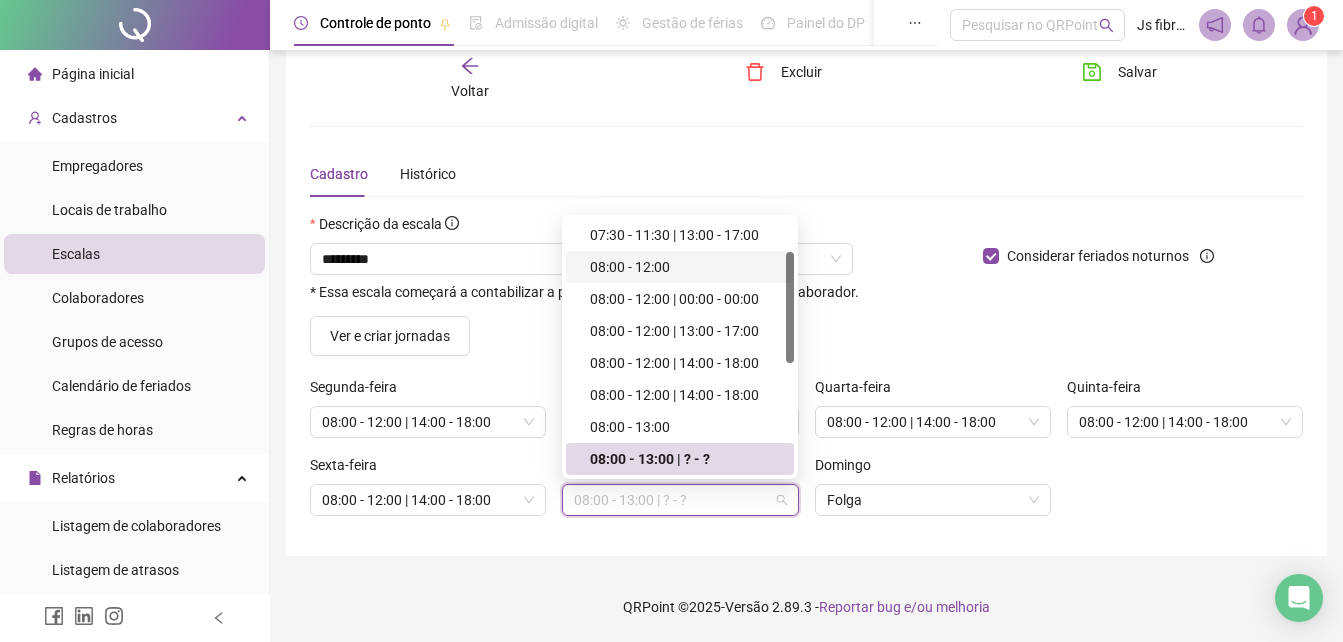 click on "08:00 - 12:00" at bounding box center [680, 267] 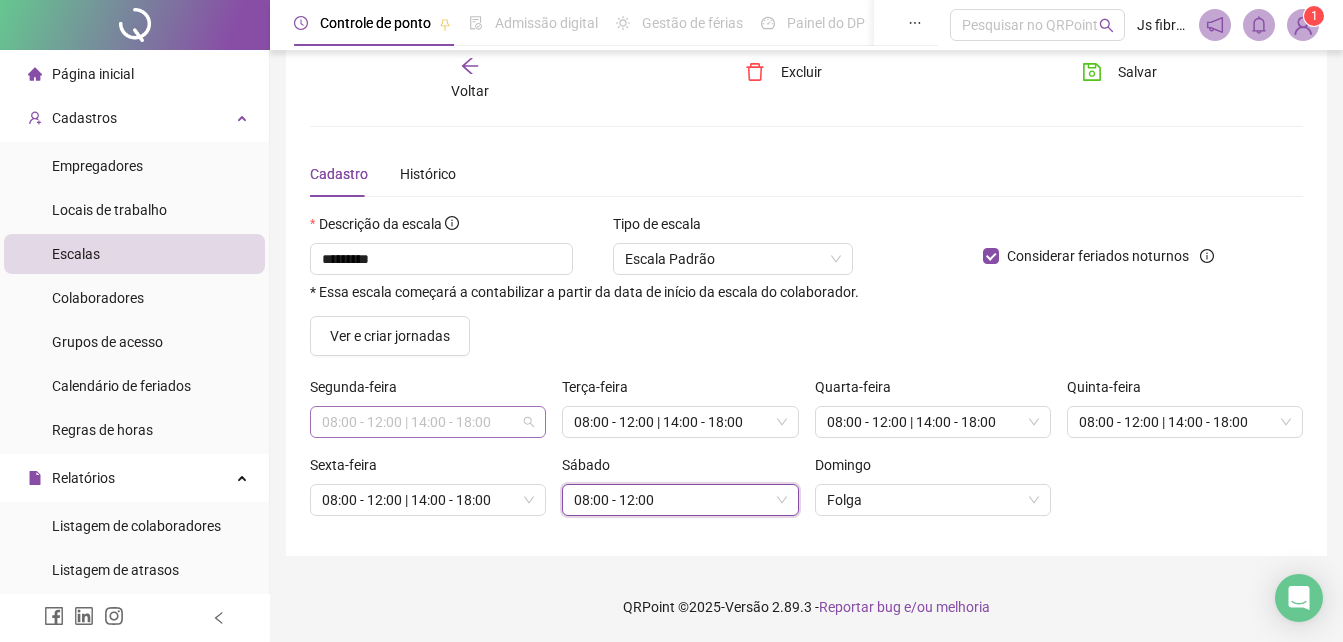click on "08:00 - 12:00 | 14:00 - 18:00" at bounding box center (428, 422) 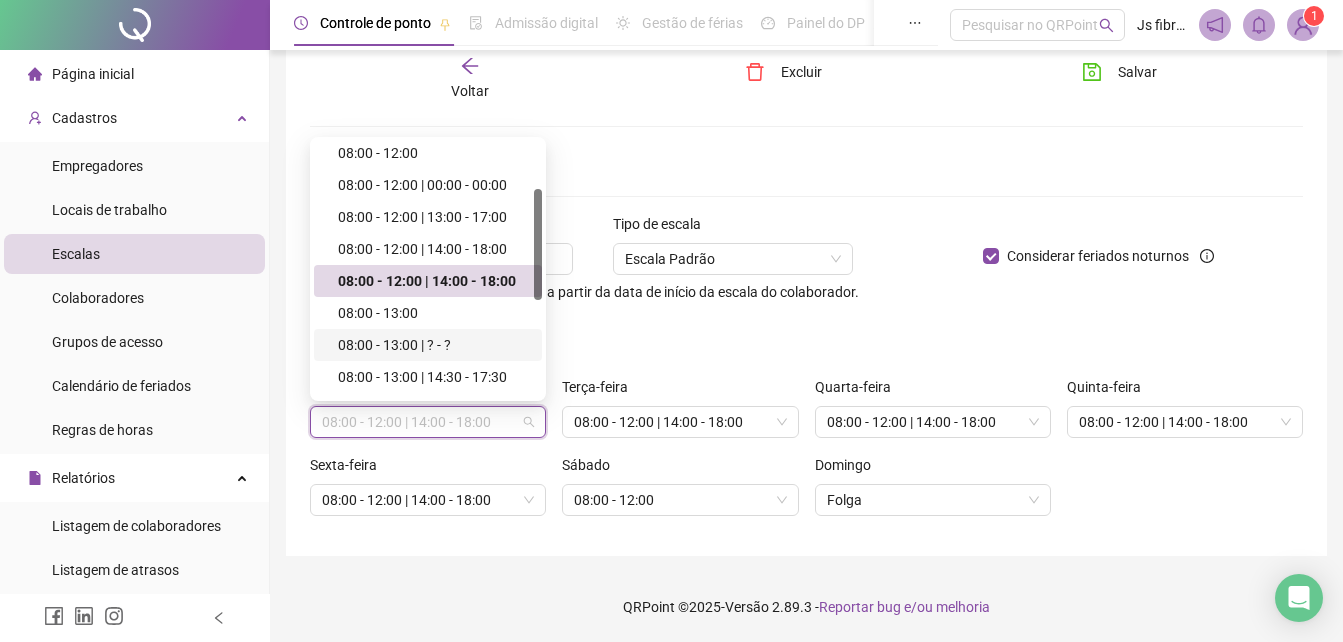 scroll, scrollTop: 10, scrollLeft: 0, axis: vertical 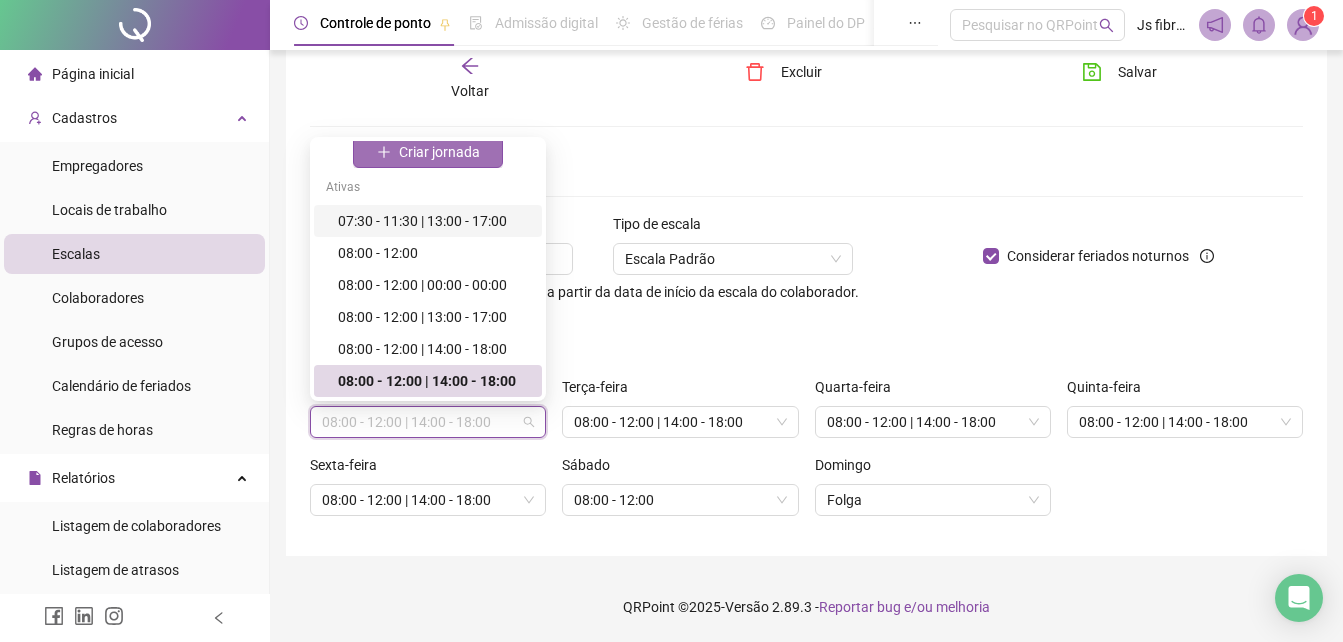 click on "Criar jornada" at bounding box center [439, 152] 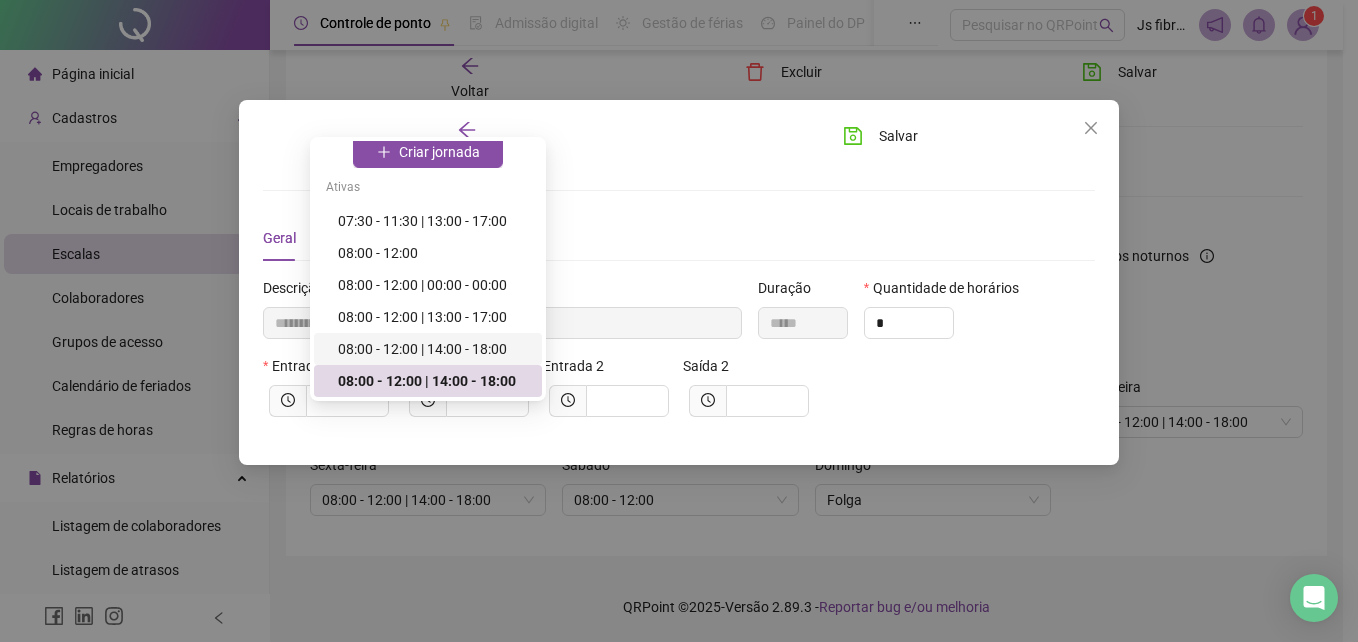 type 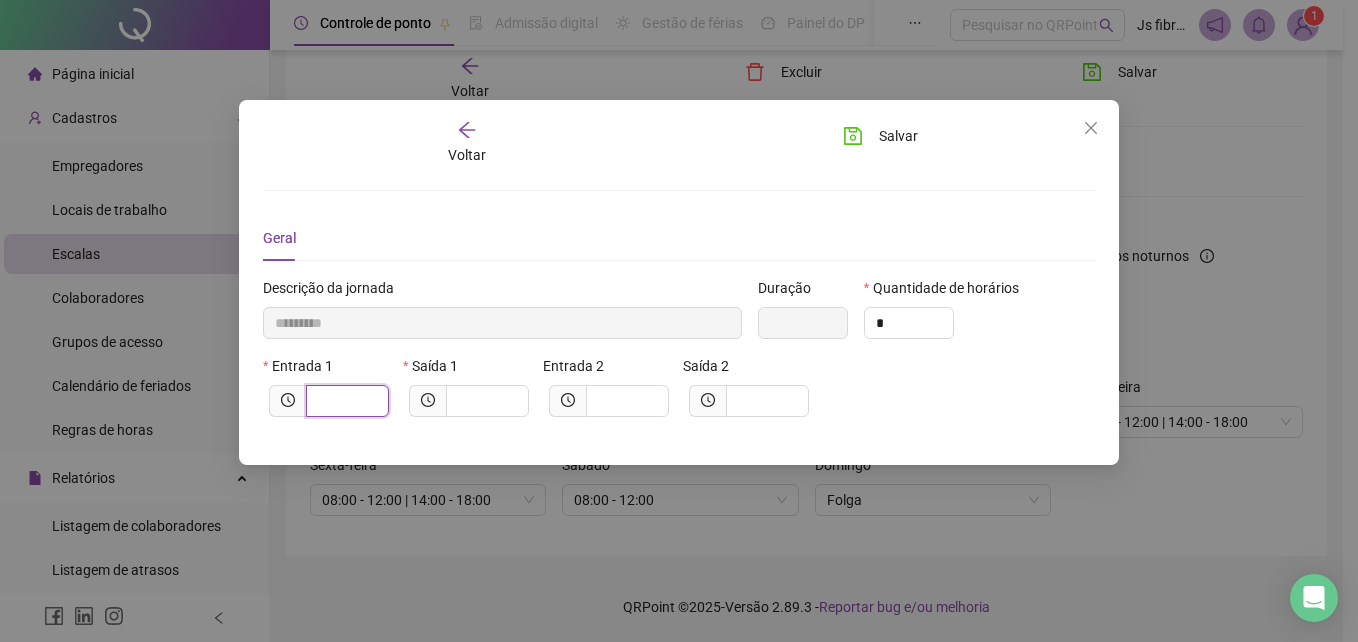 click at bounding box center [345, 401] 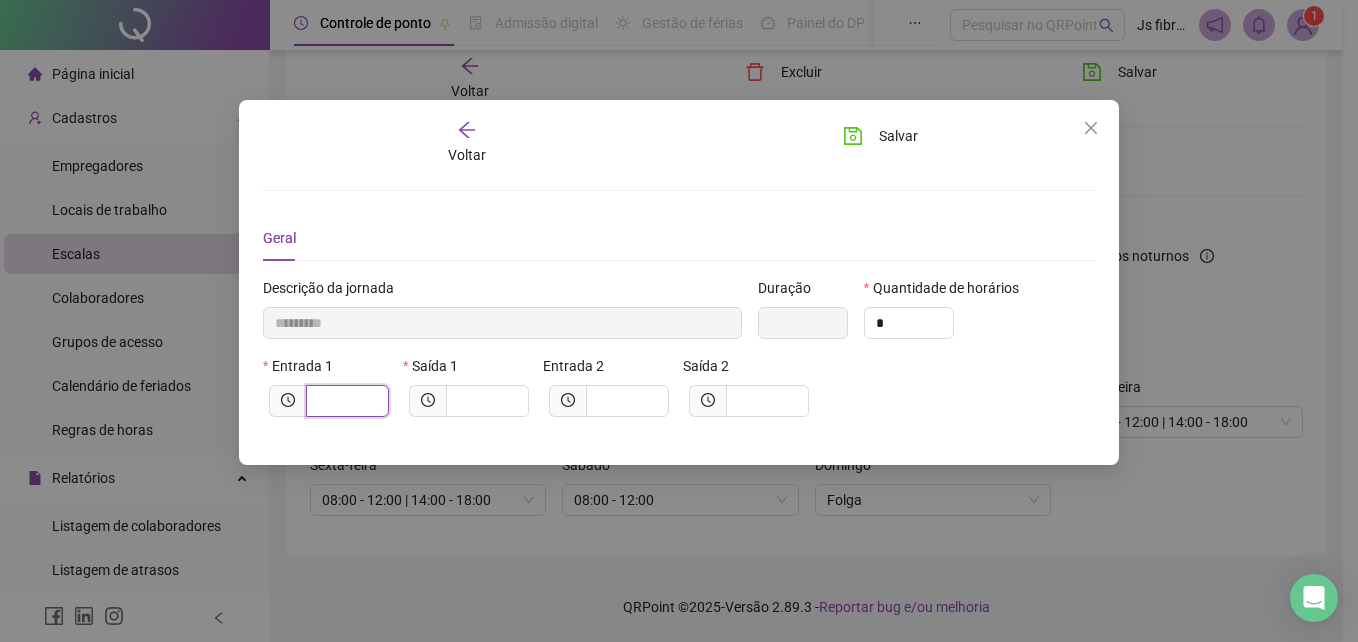 type on "*****" 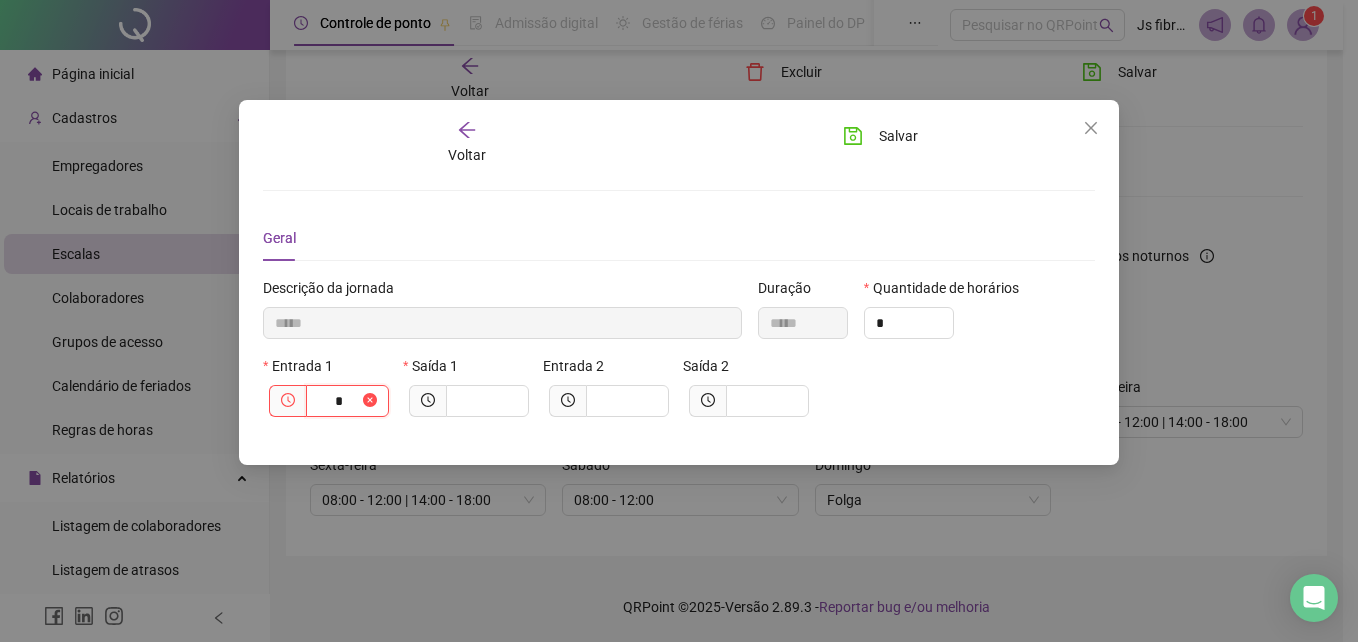 type on "******" 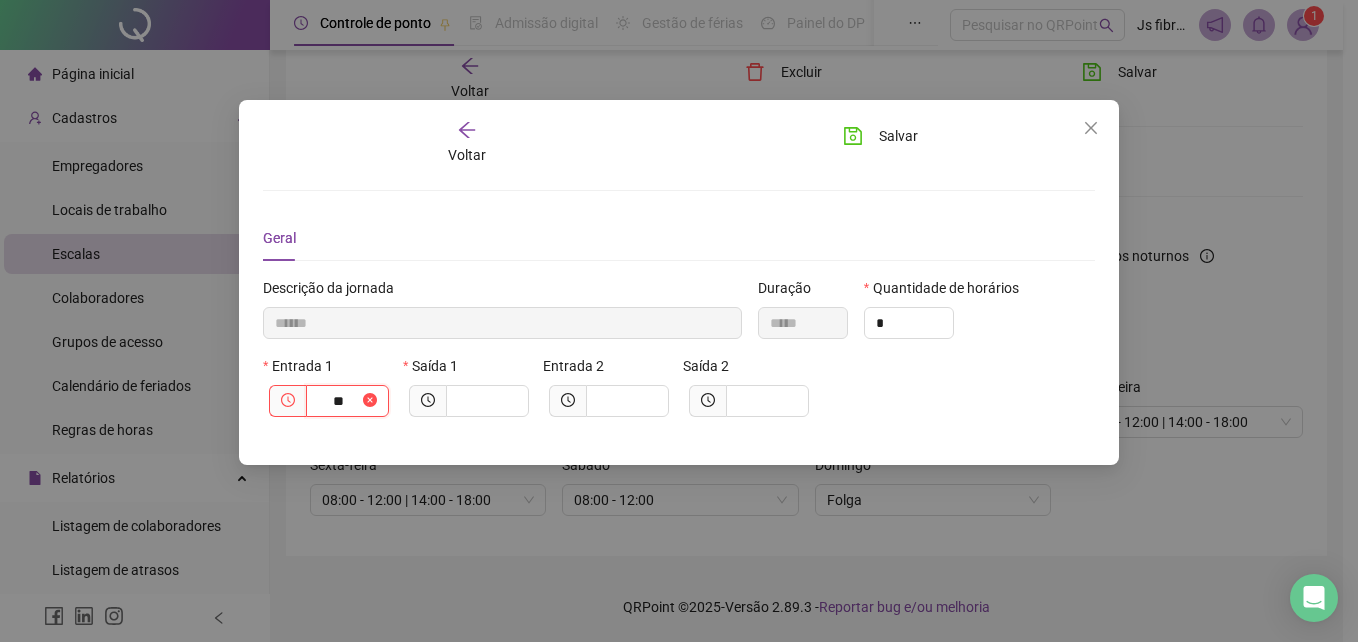 type on "********" 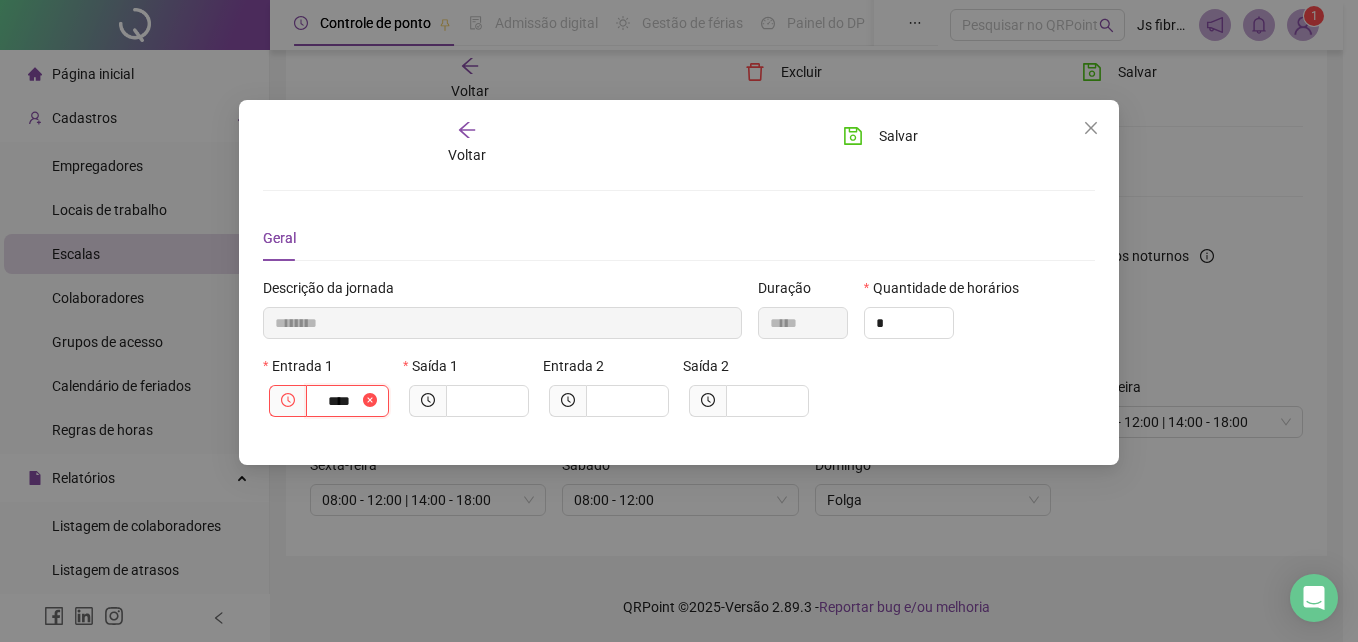 type on "*********" 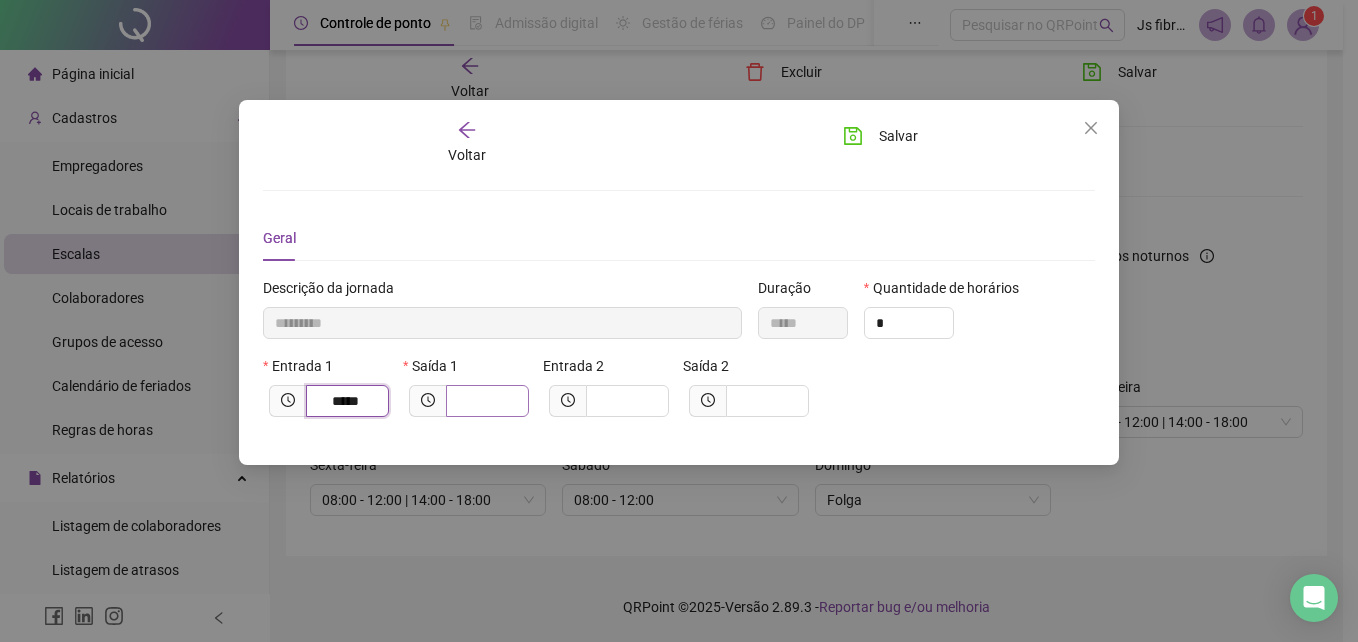 type on "*****" 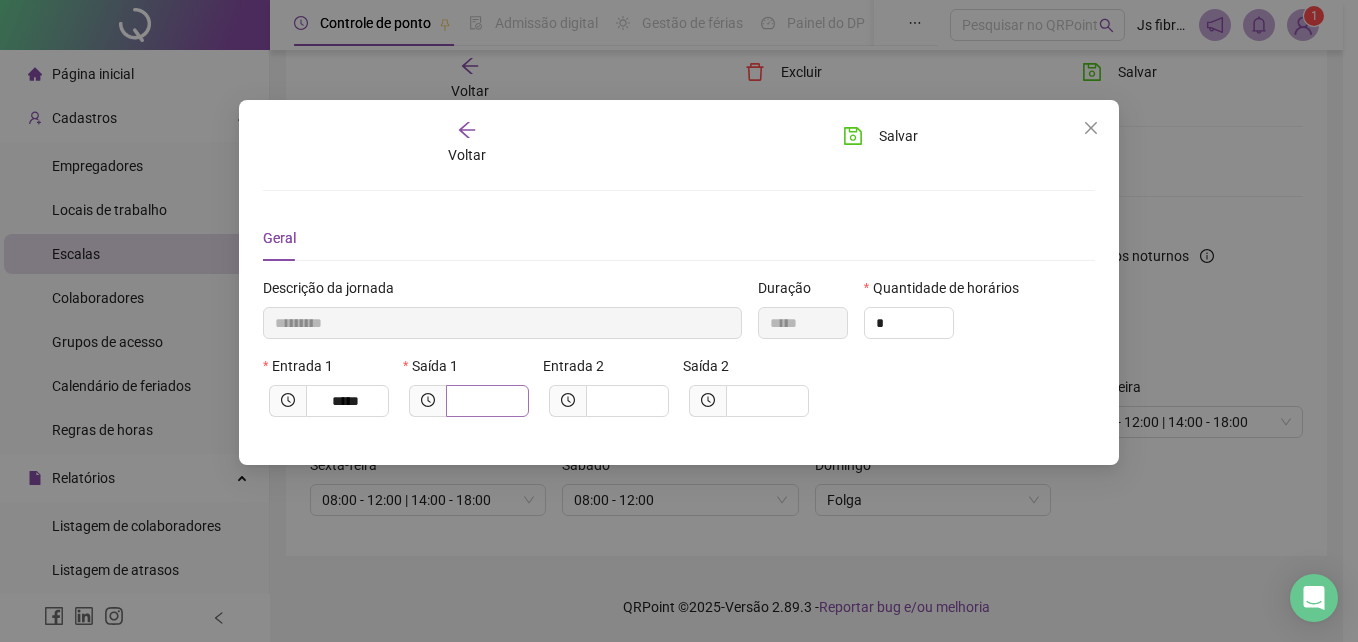 click at bounding box center [487, 401] 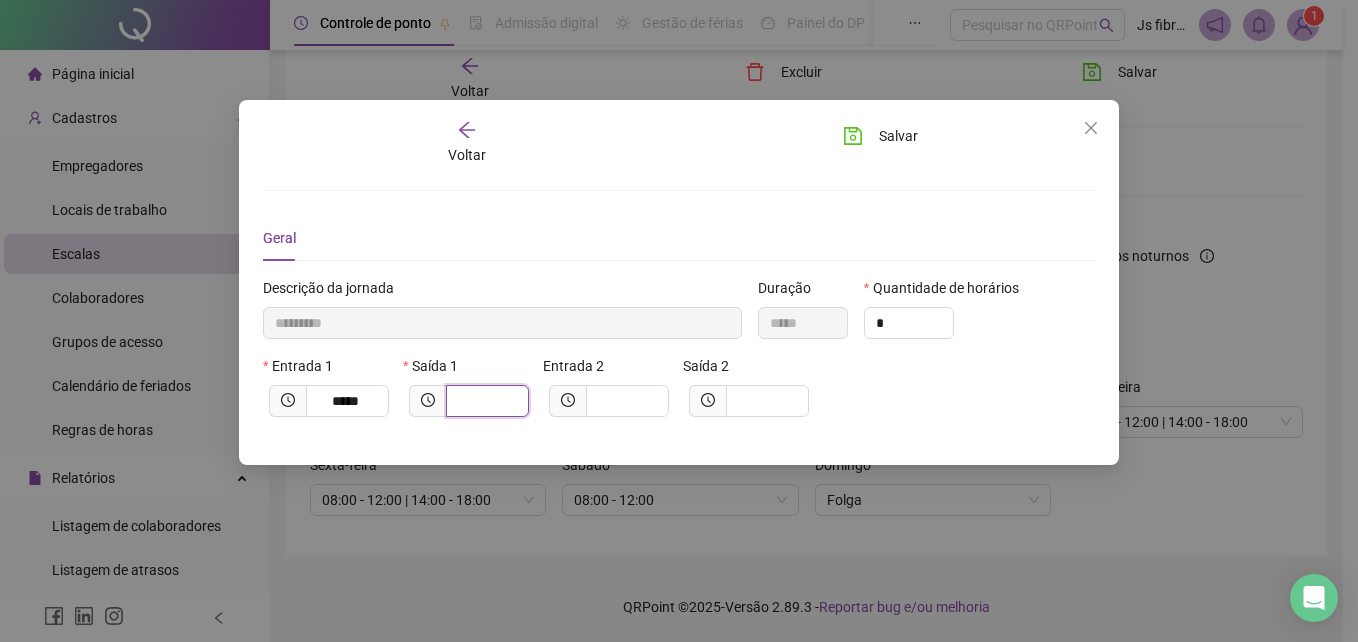 type on "*********" 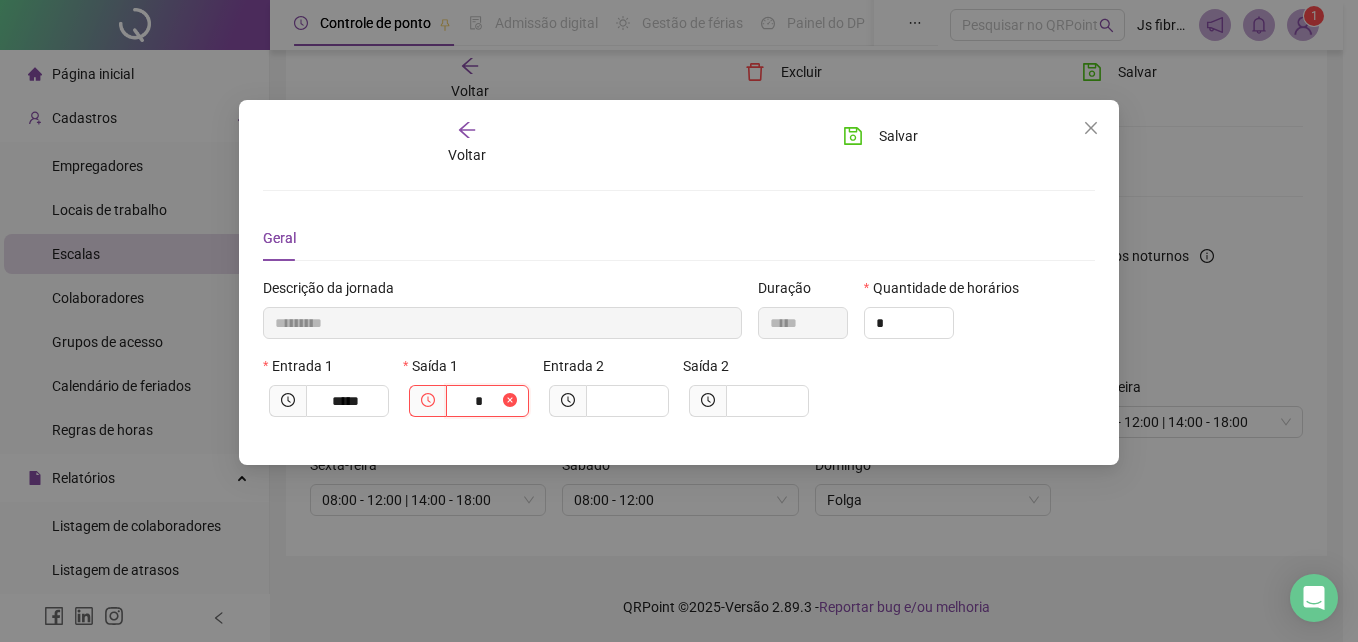 type on "**********" 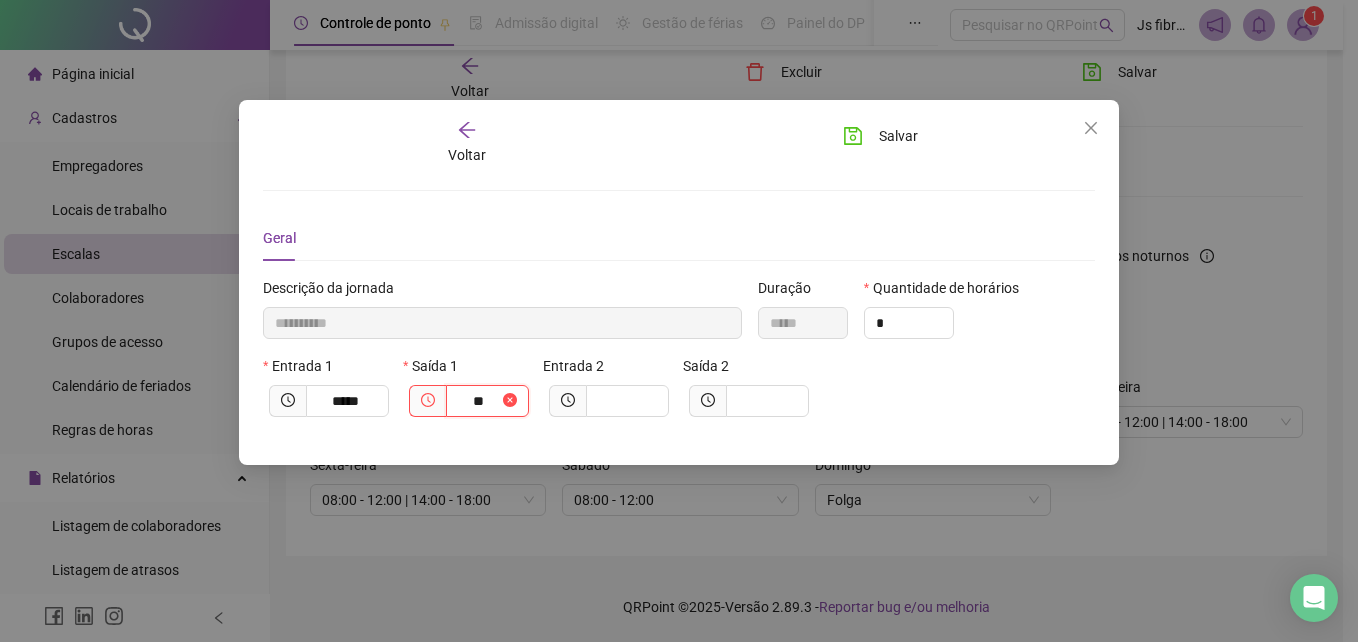 type on "**********" 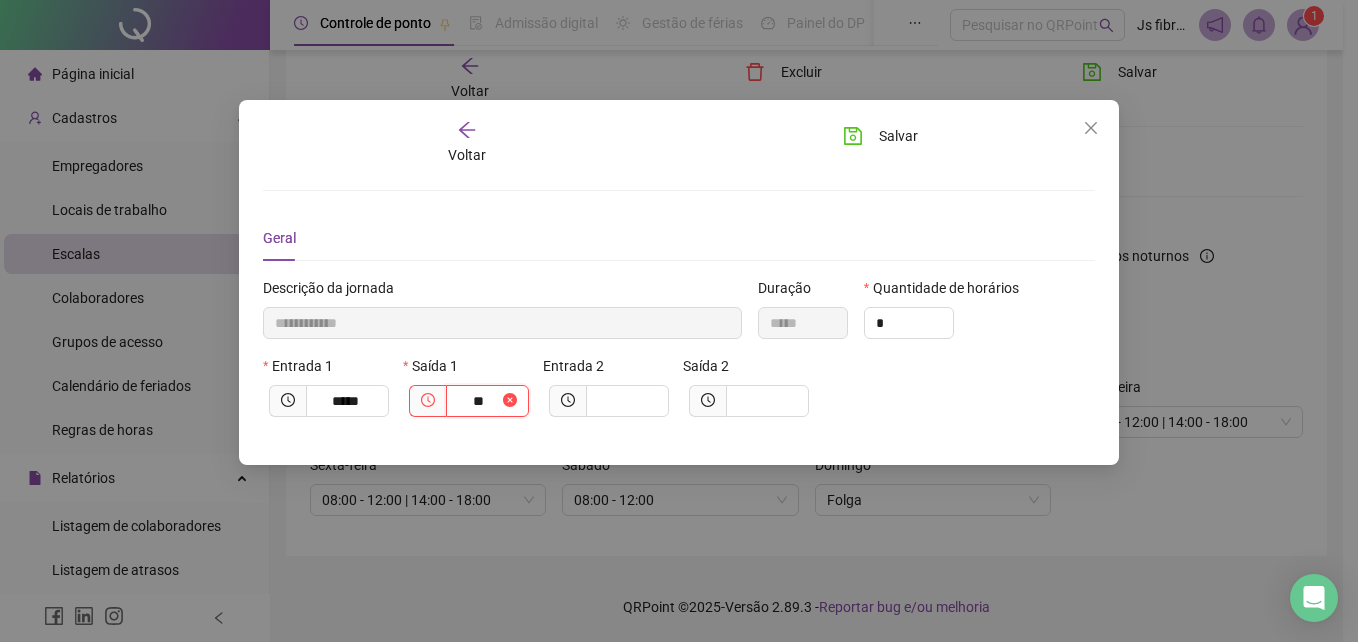 type on "*****" 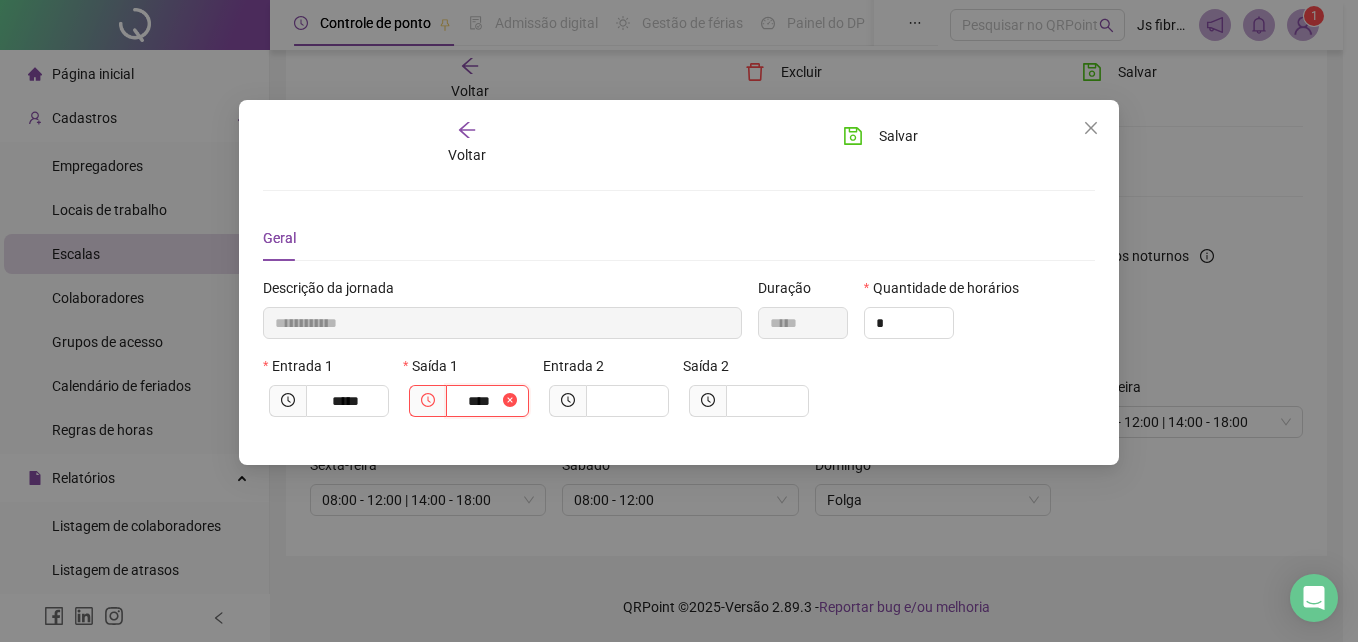 type on "**********" 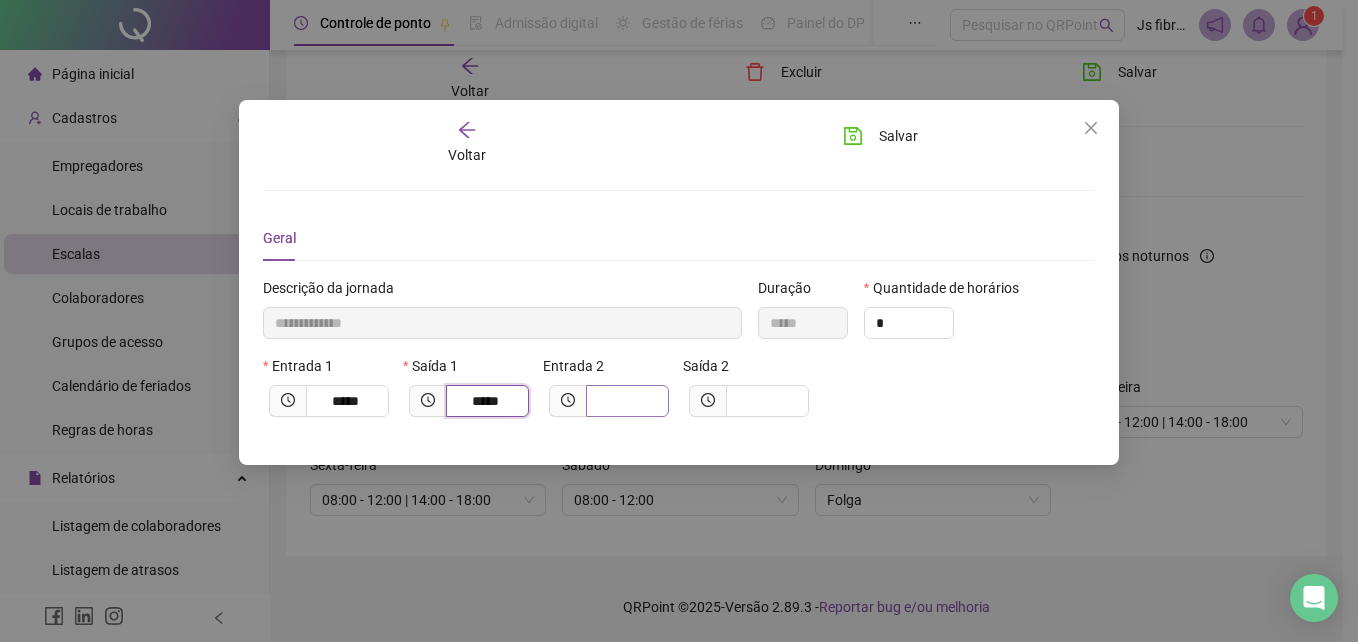 type on "*****" 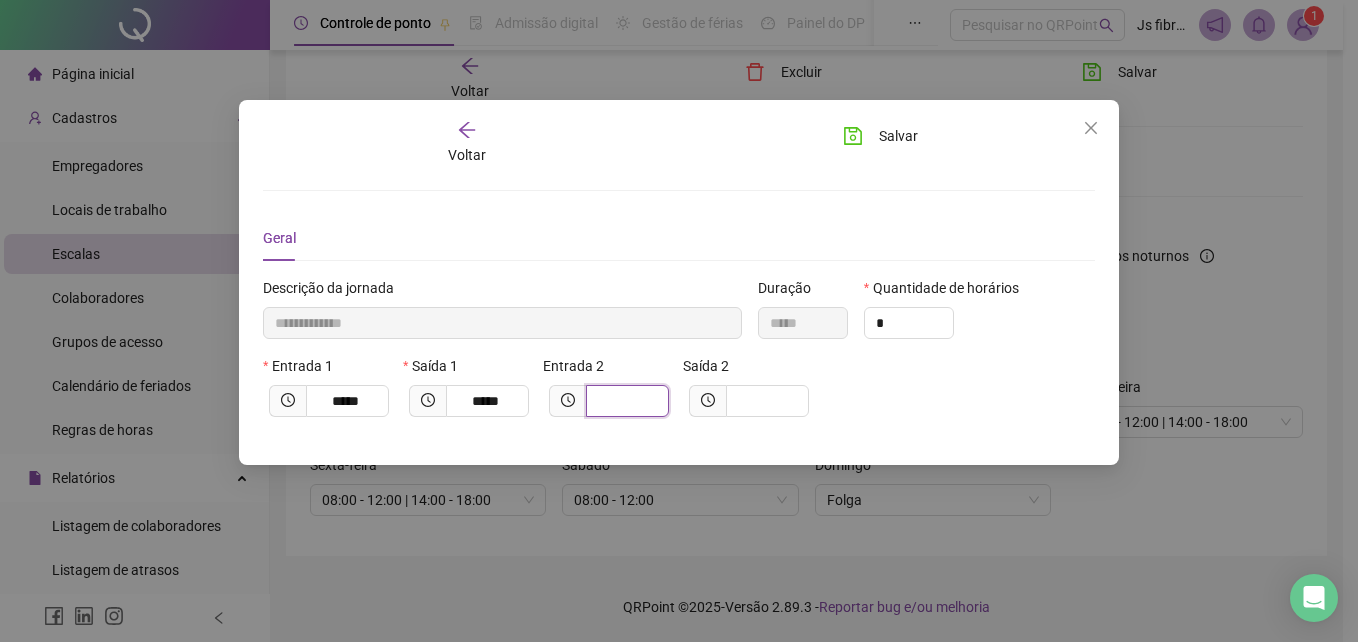 click at bounding box center (625, 401) 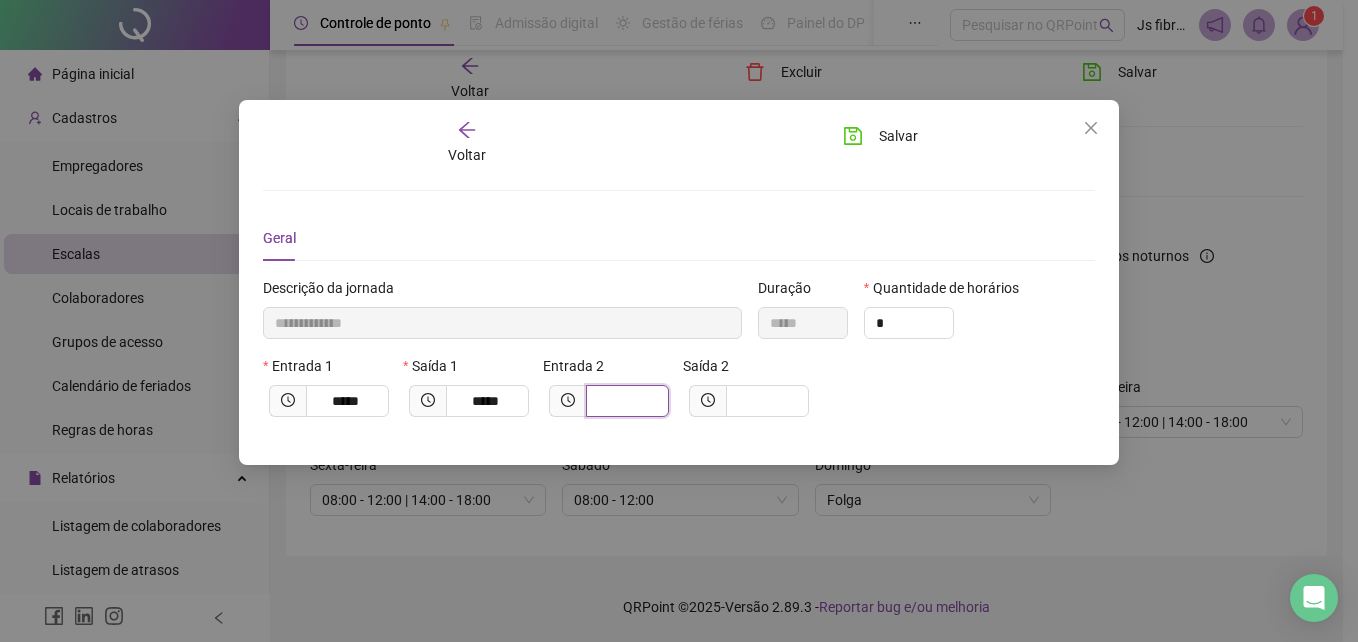type on "**********" 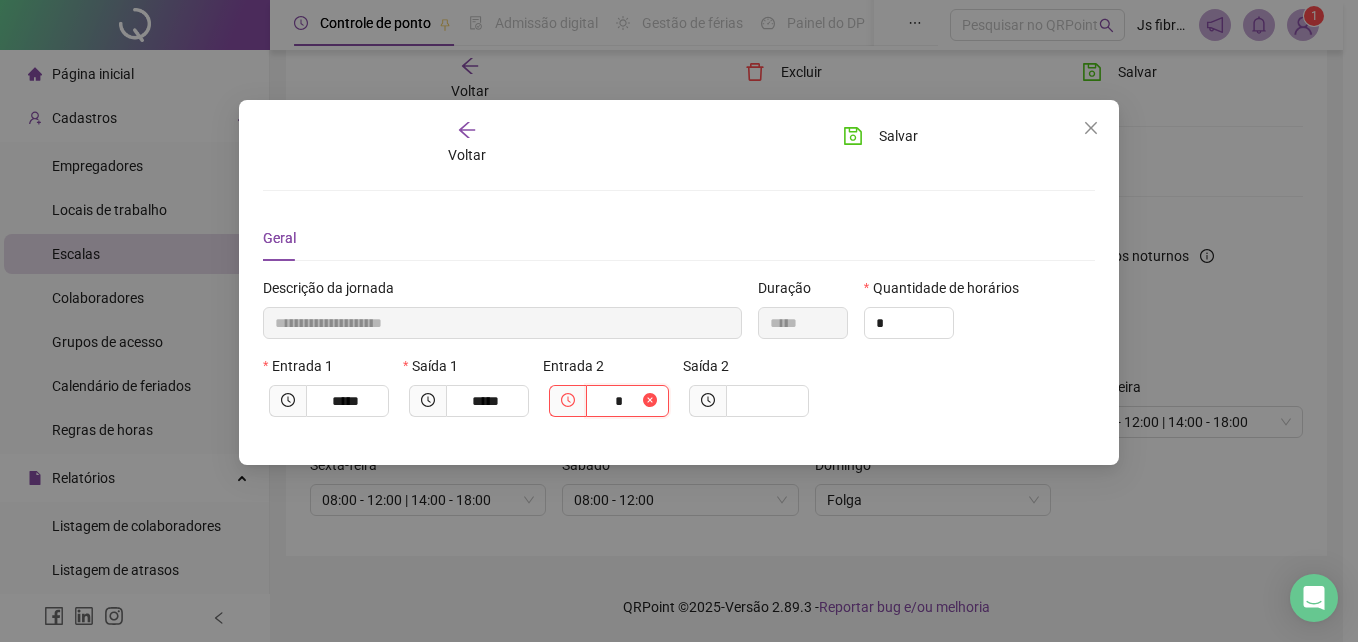 type on "**********" 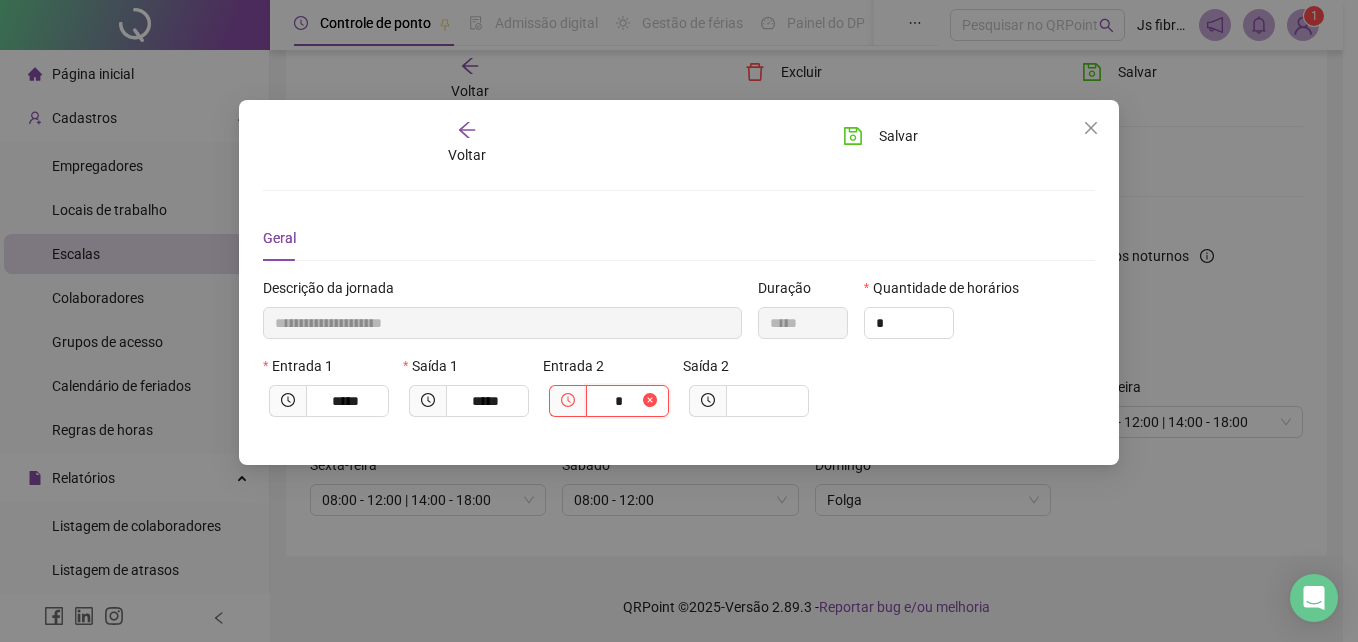 type on "**" 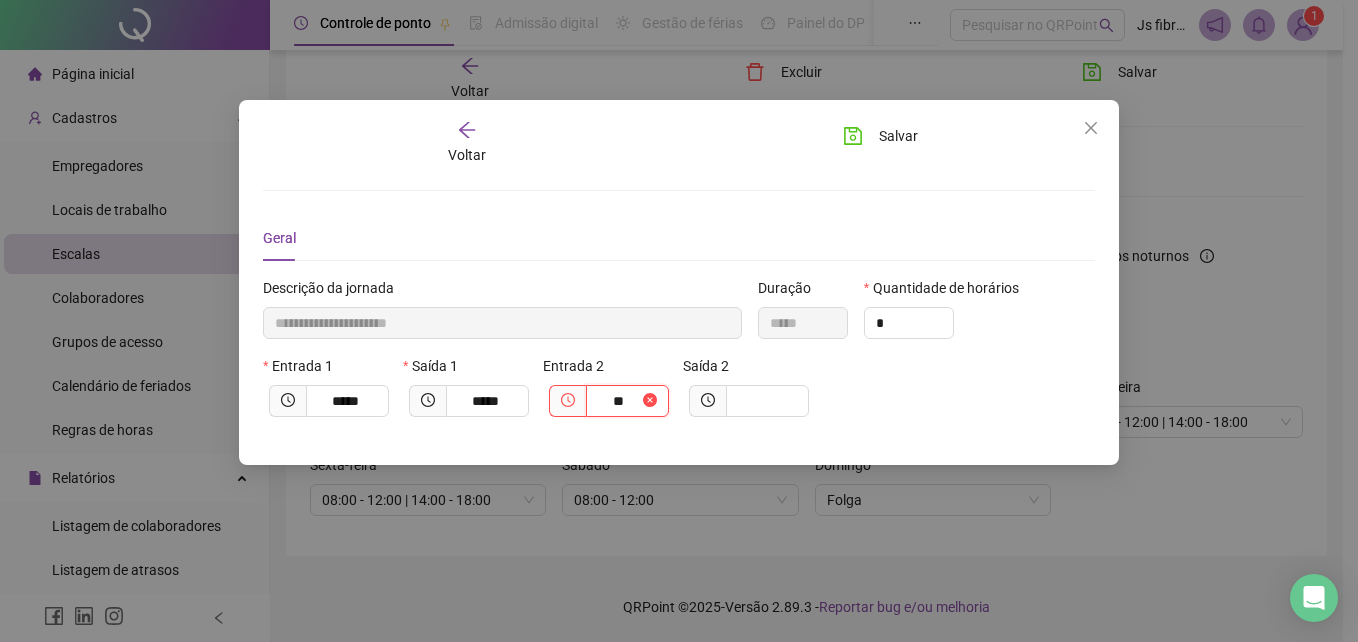 type on "**********" 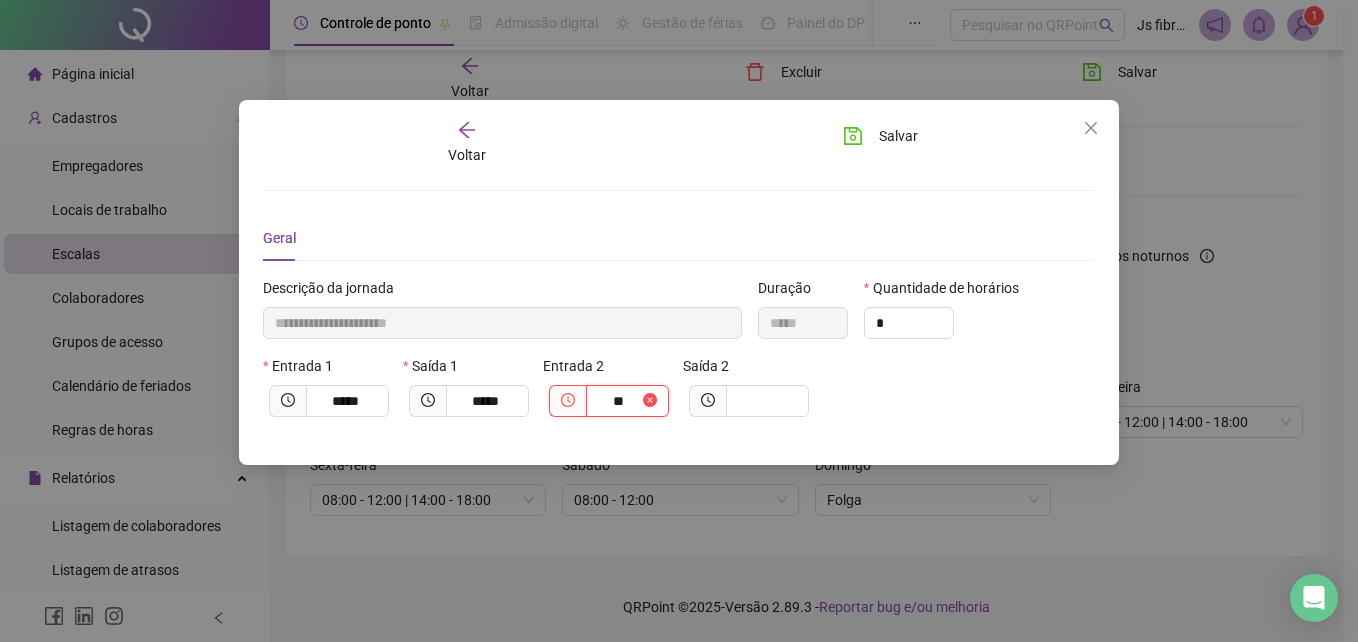 type on "****" 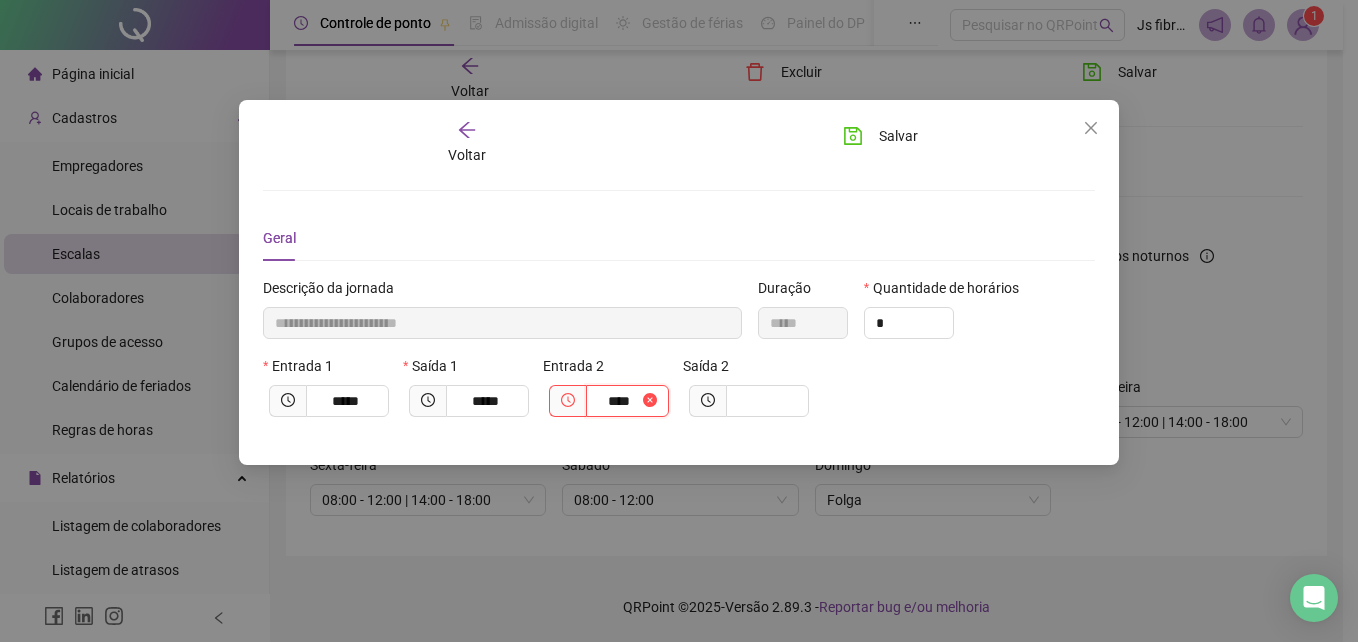 type on "**********" 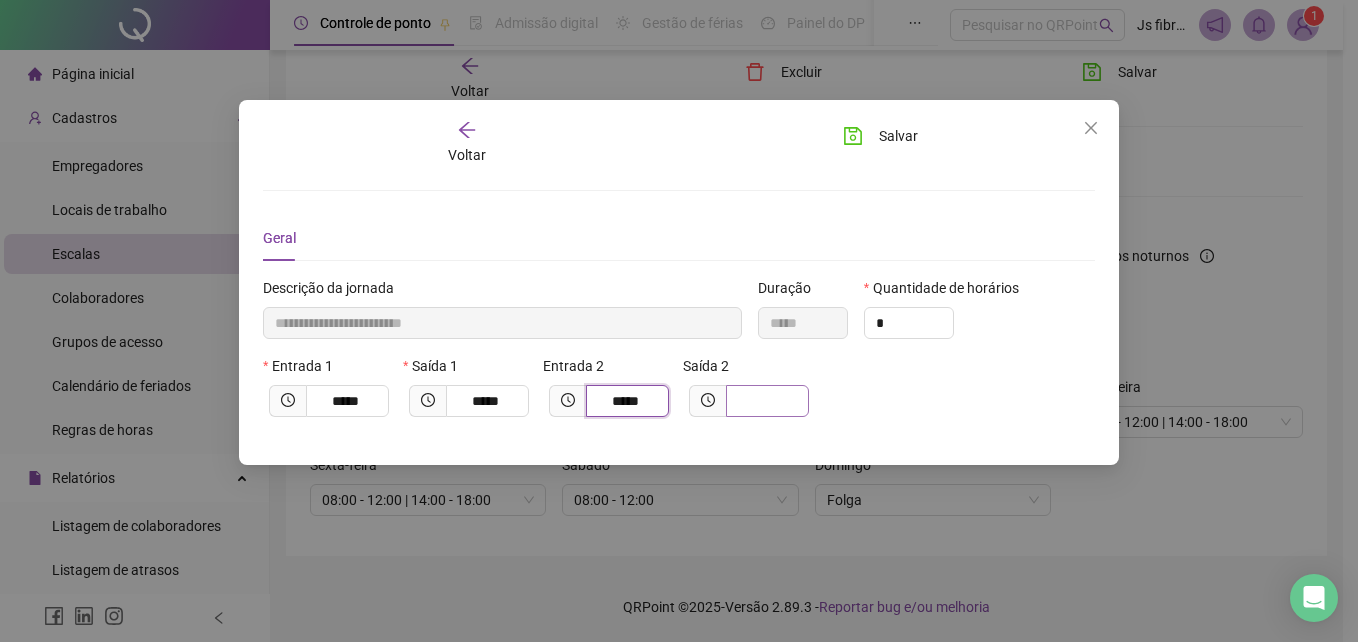 type on "*****" 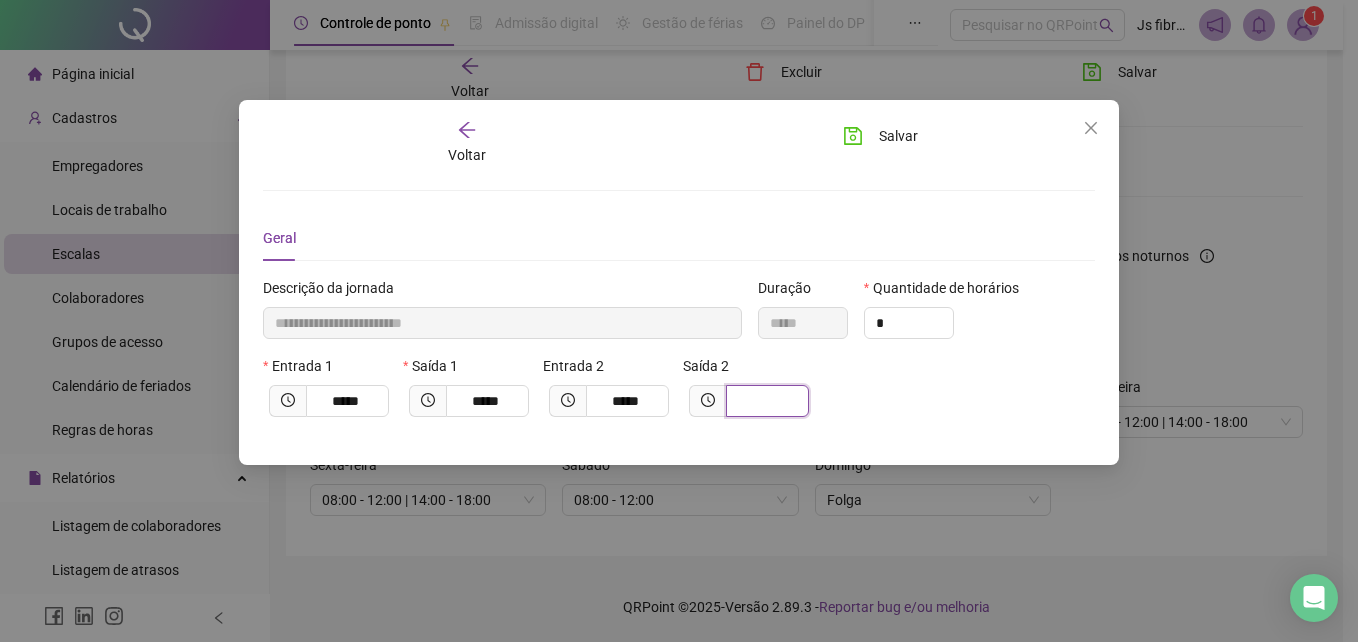 click at bounding box center (765, 401) 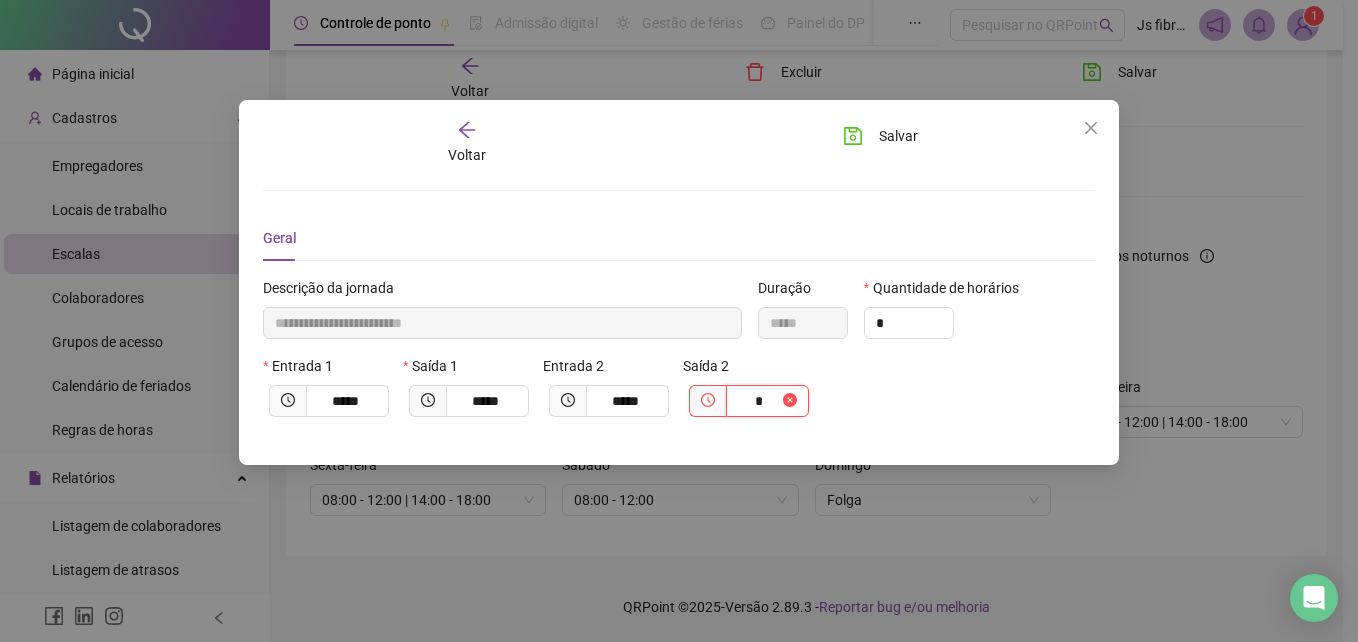 type on "**********" 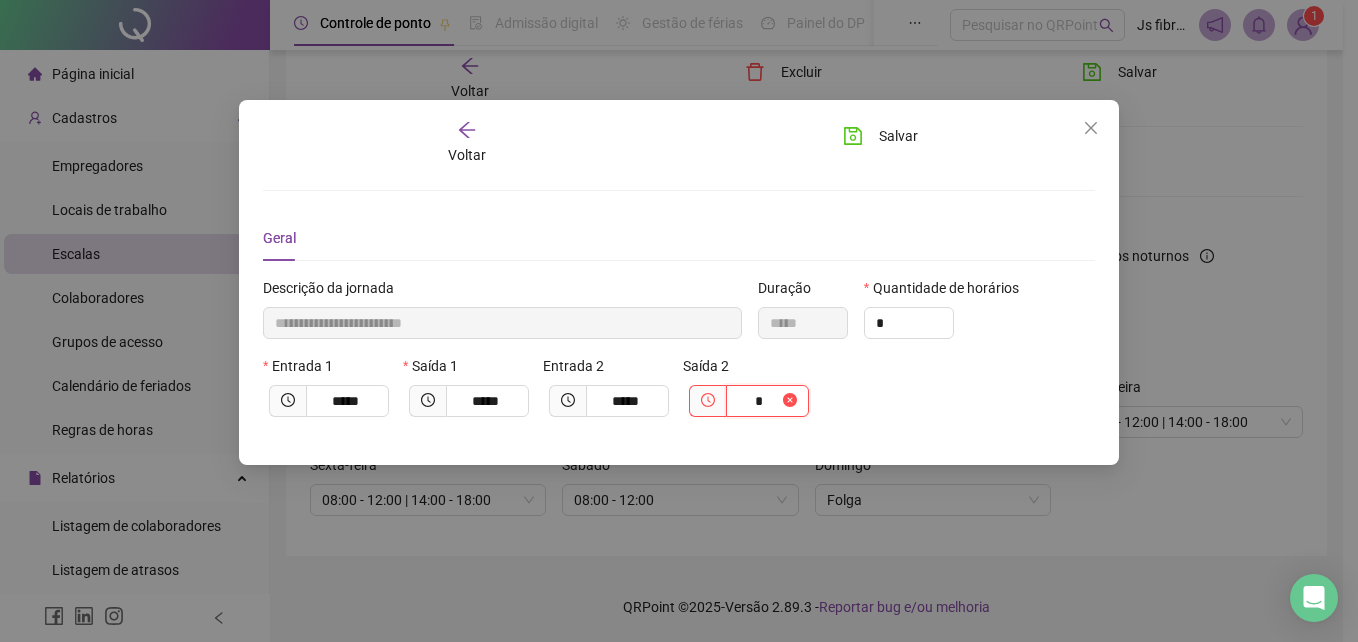type on "**" 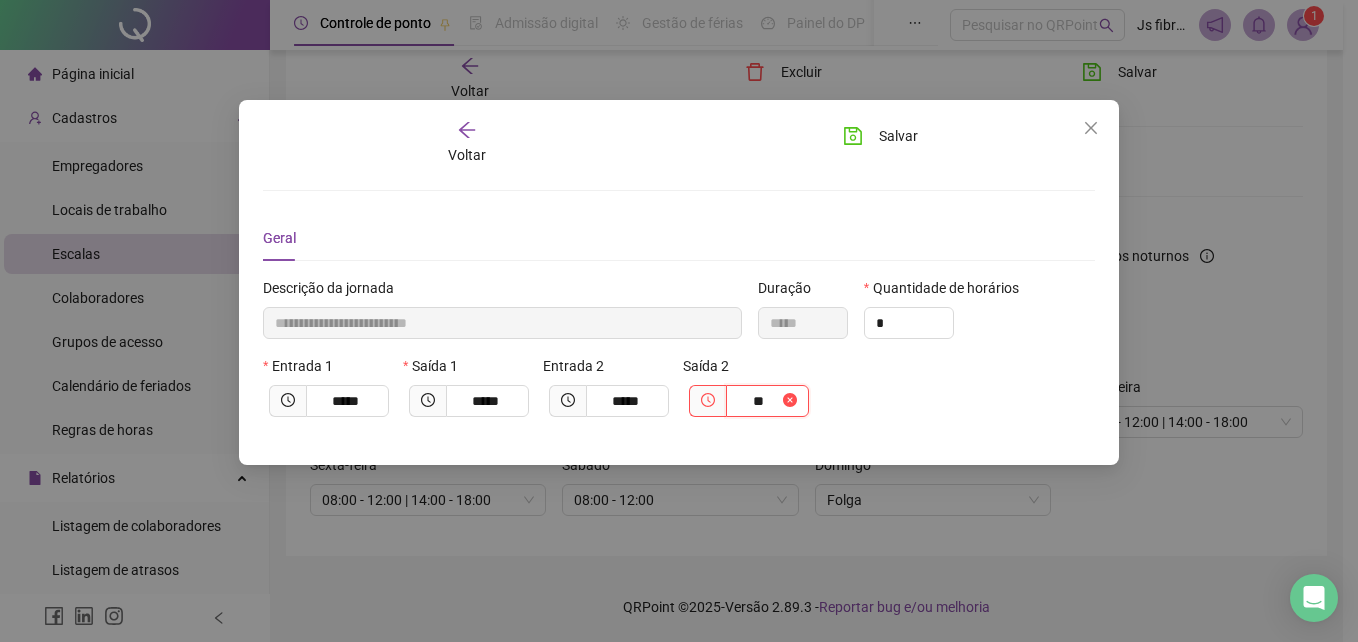 type on "**********" 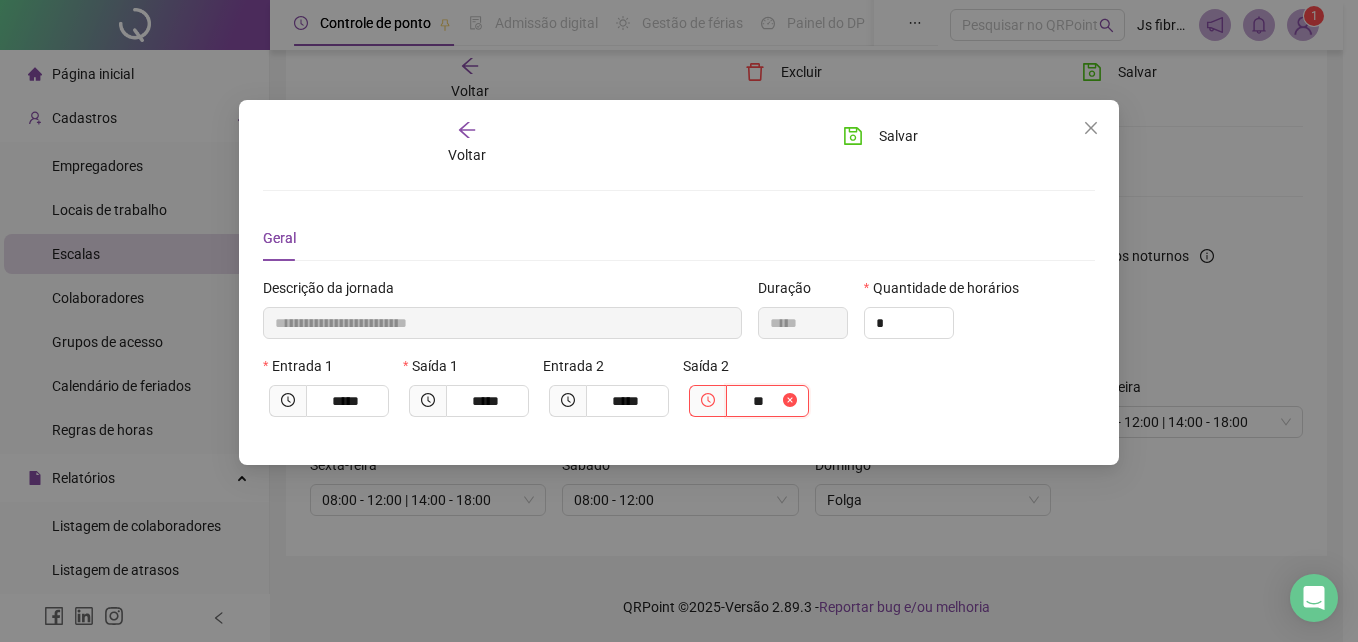 type on "*****" 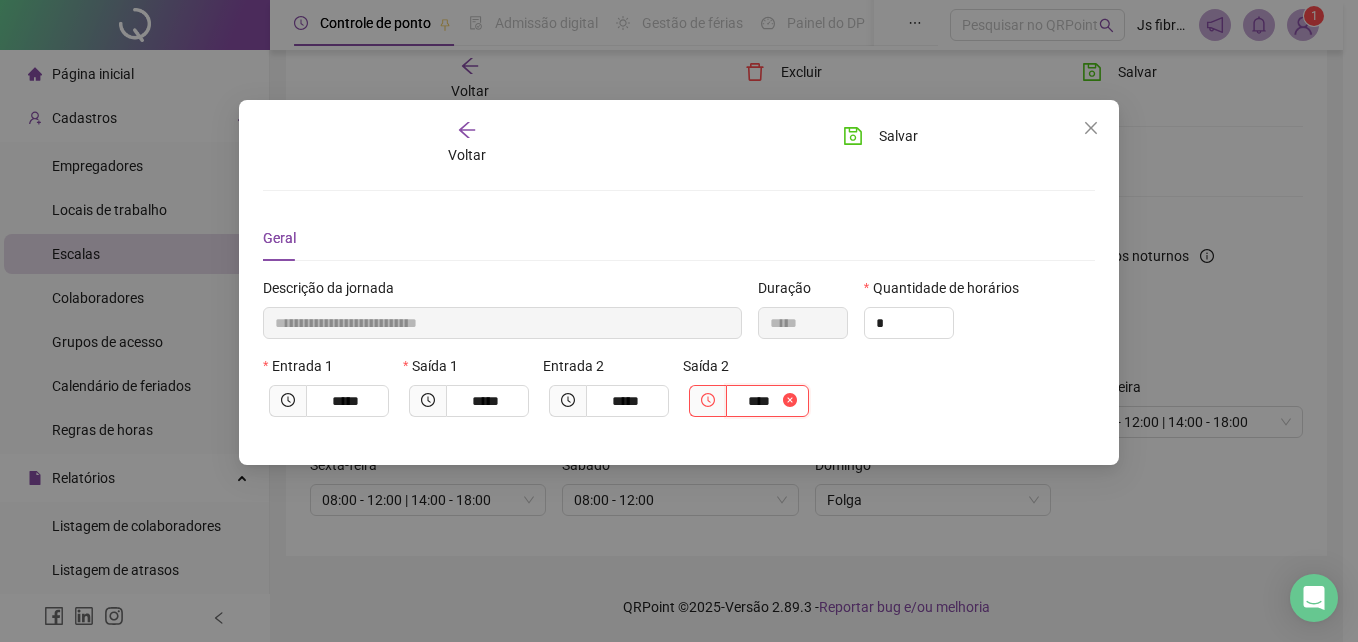 type on "**********" 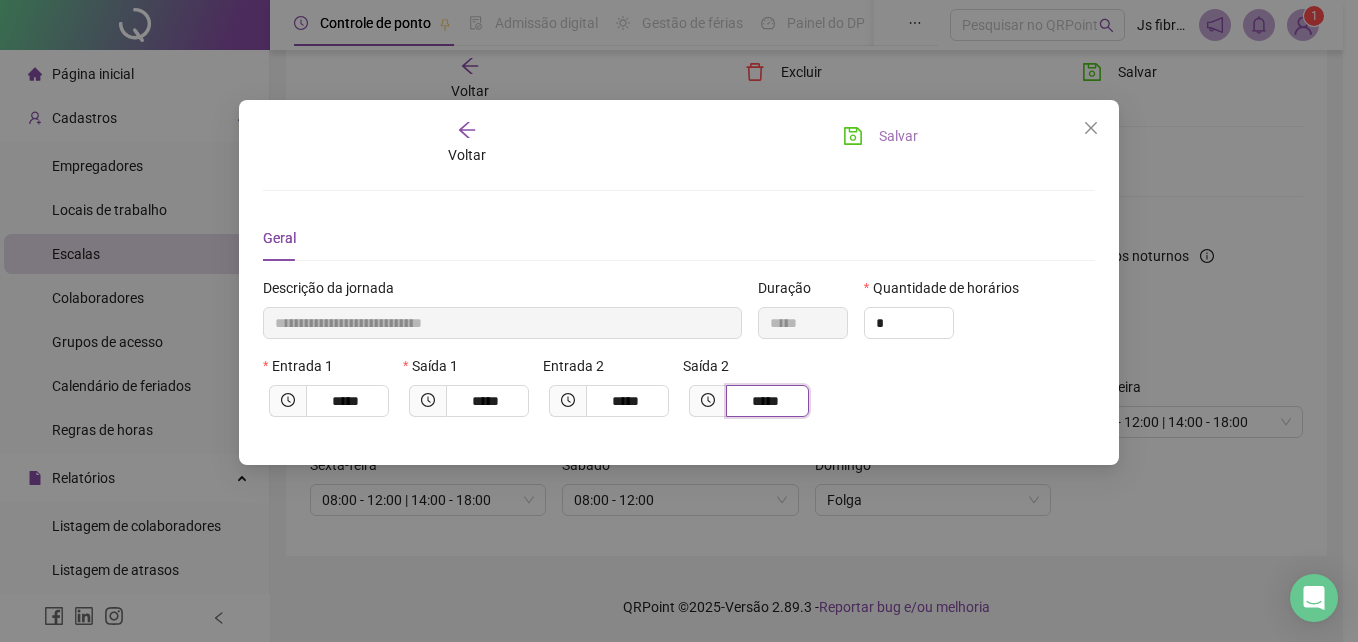 type on "*****" 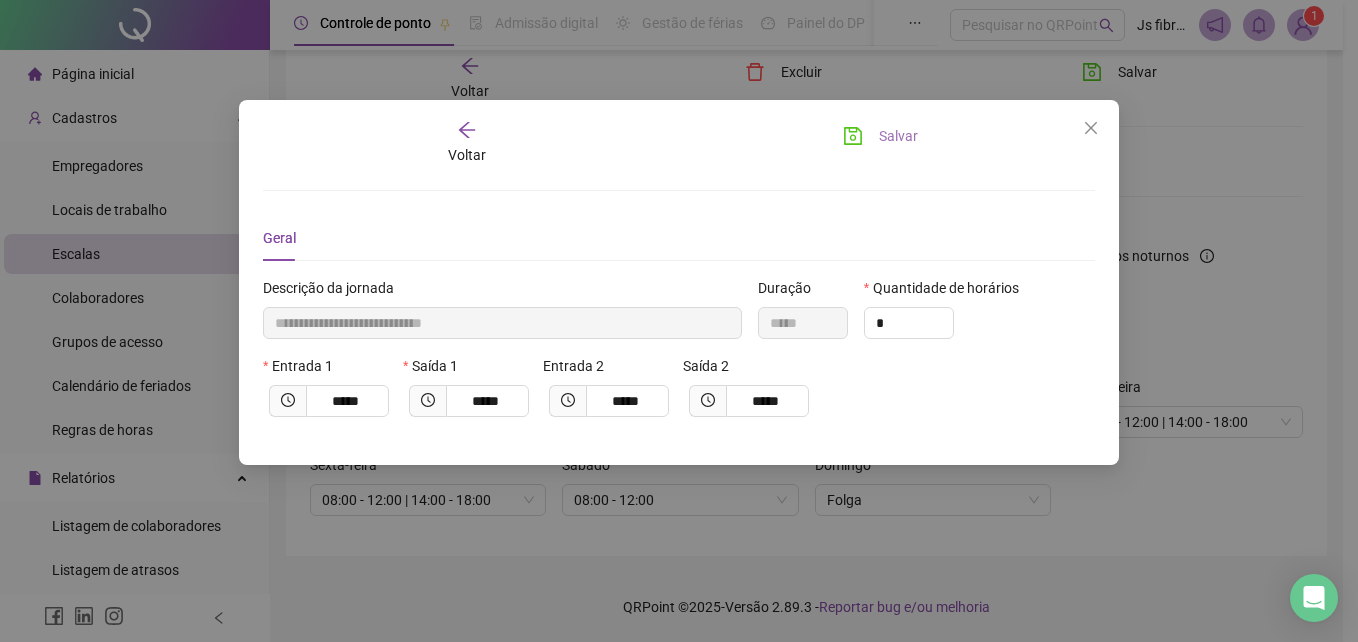 click on "Salvar" at bounding box center [898, 136] 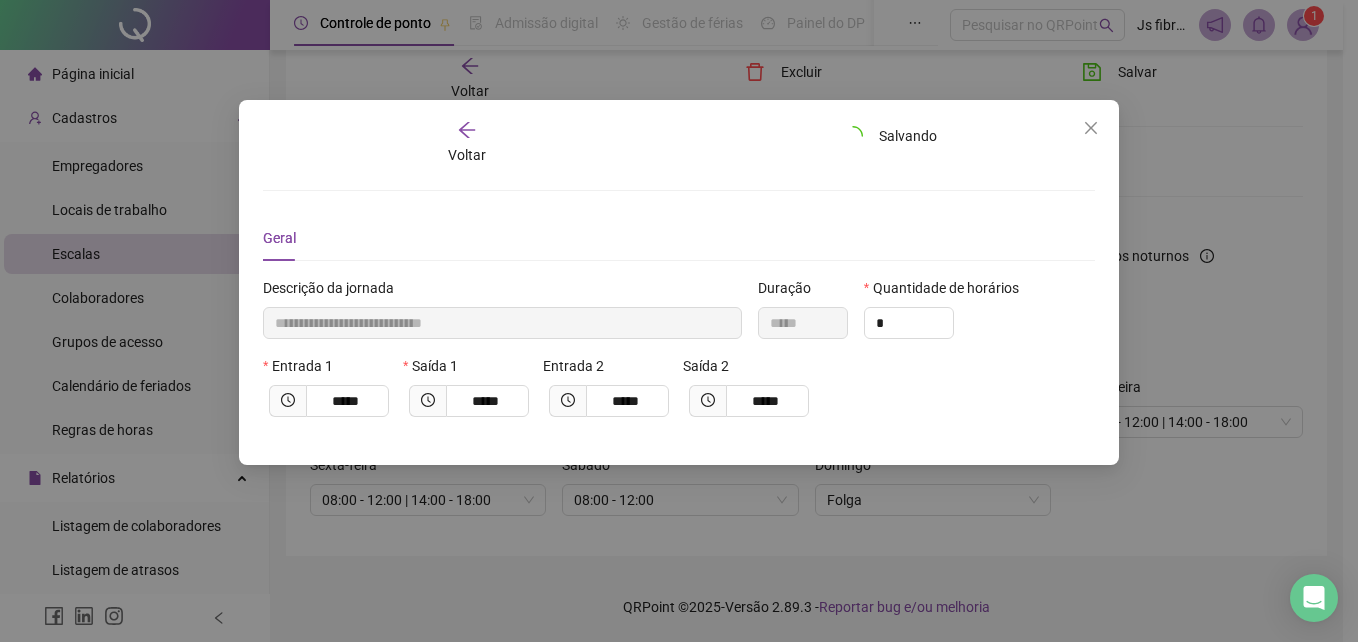 type 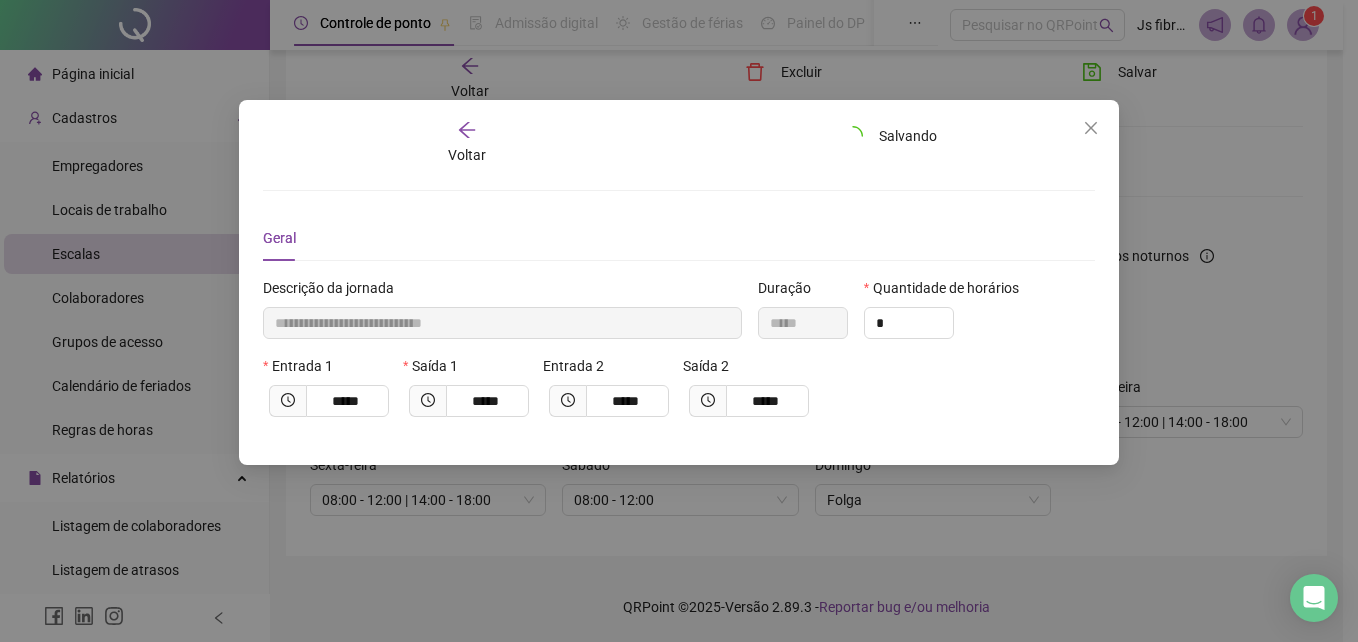 type 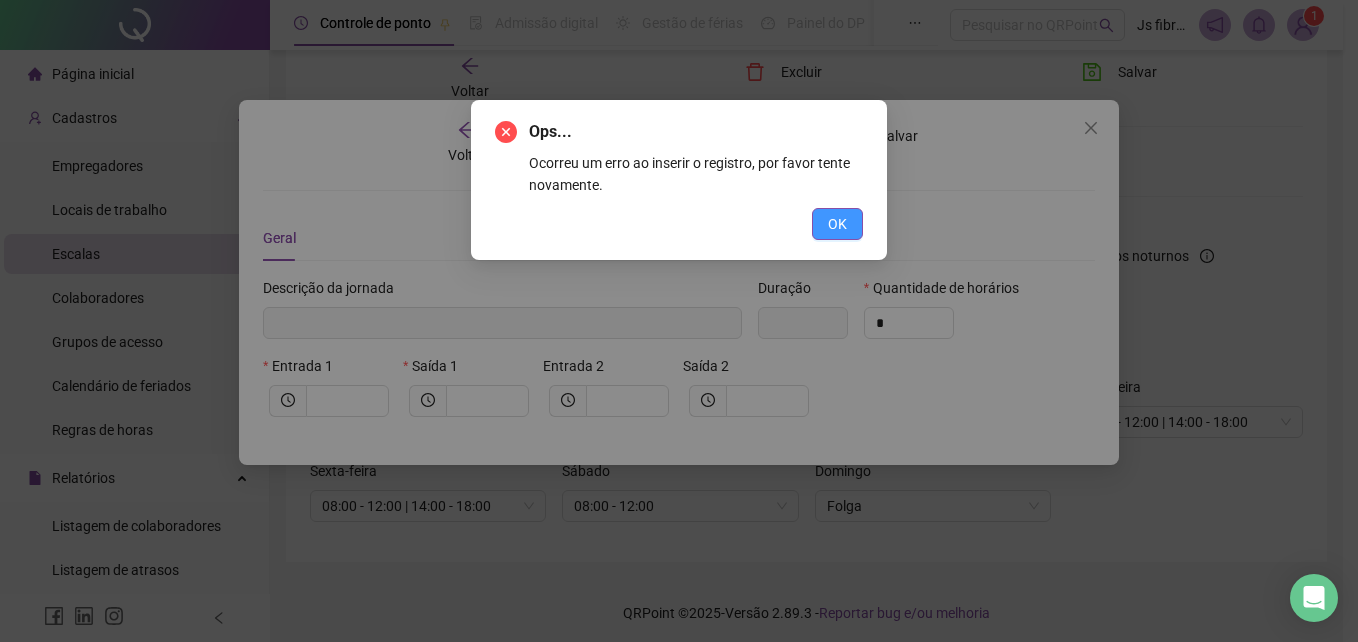 click on "OK" at bounding box center [837, 224] 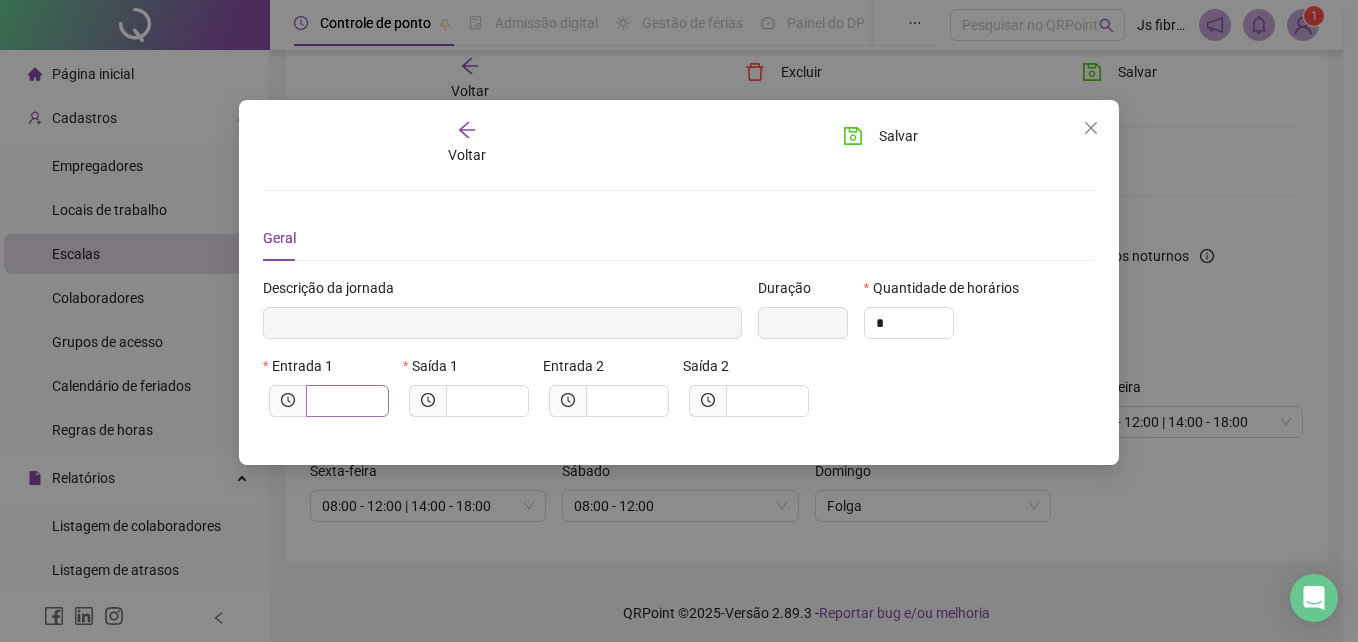 click at bounding box center (347, 401) 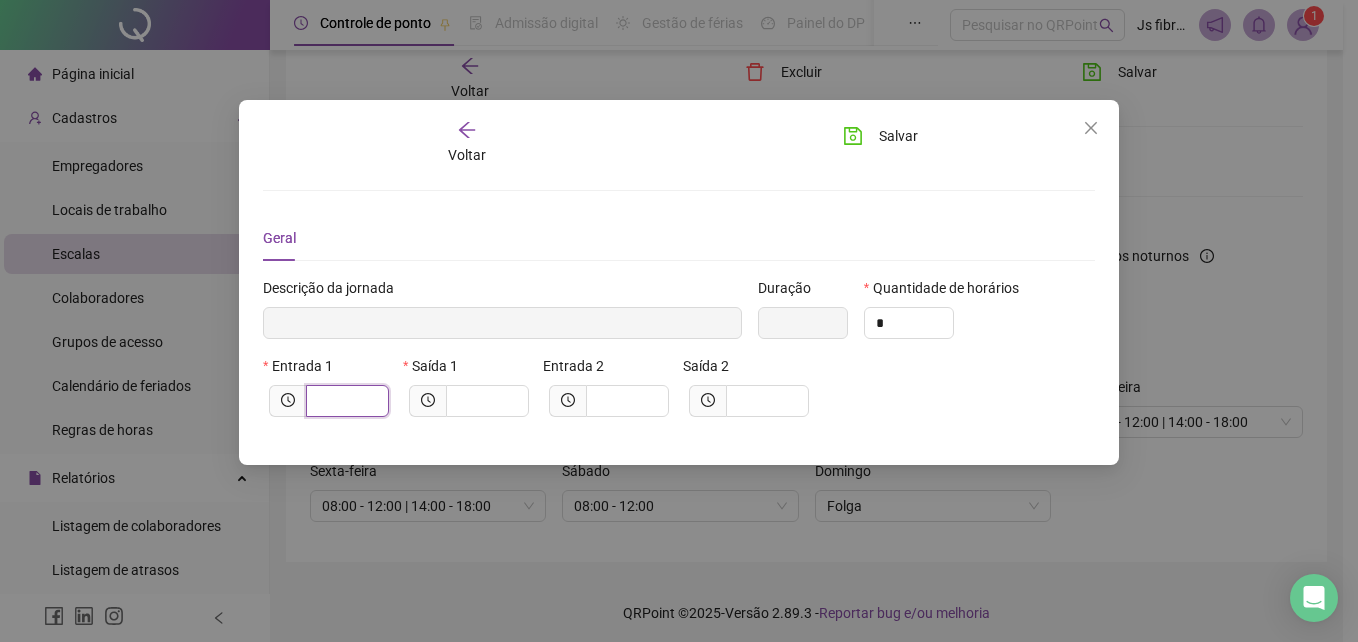 type on "*****" 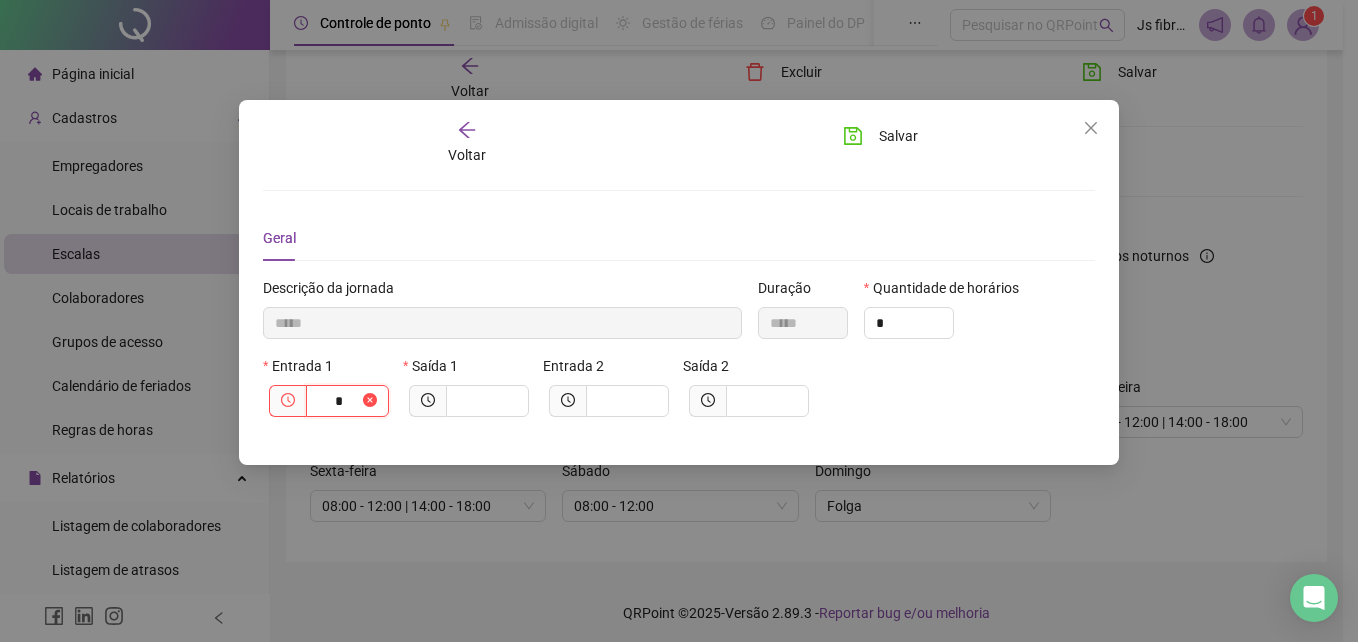 type on "******" 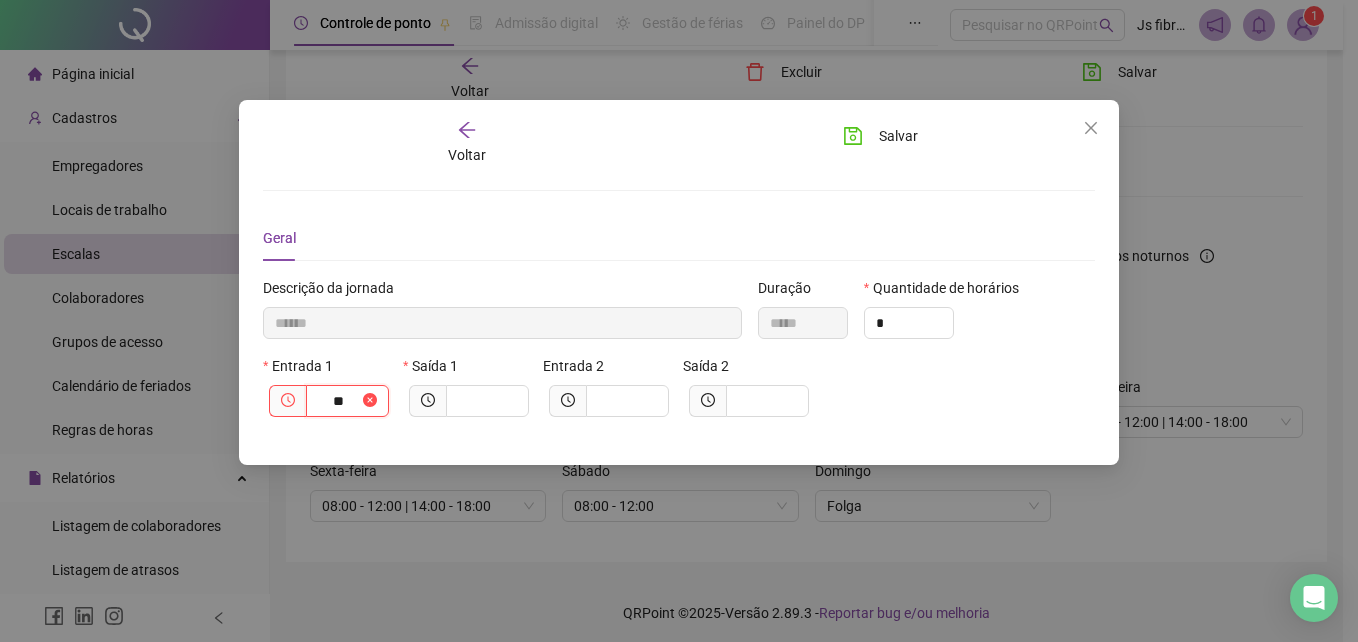 type on "********" 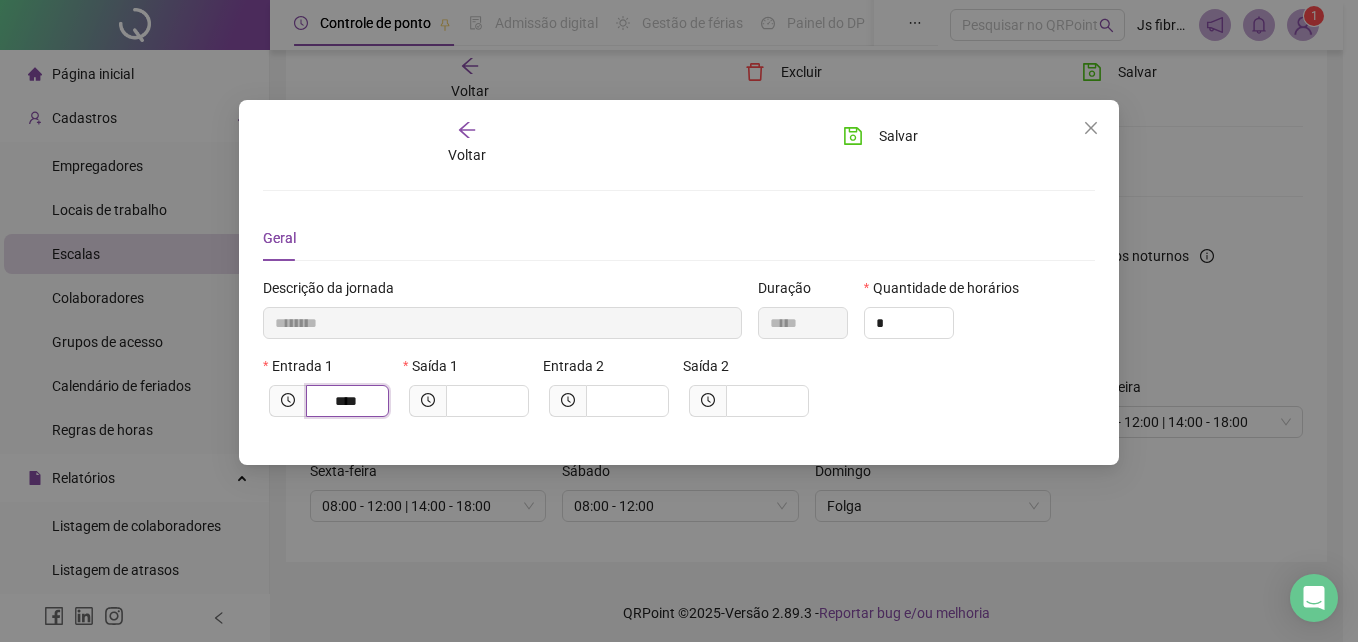 type on "*********" 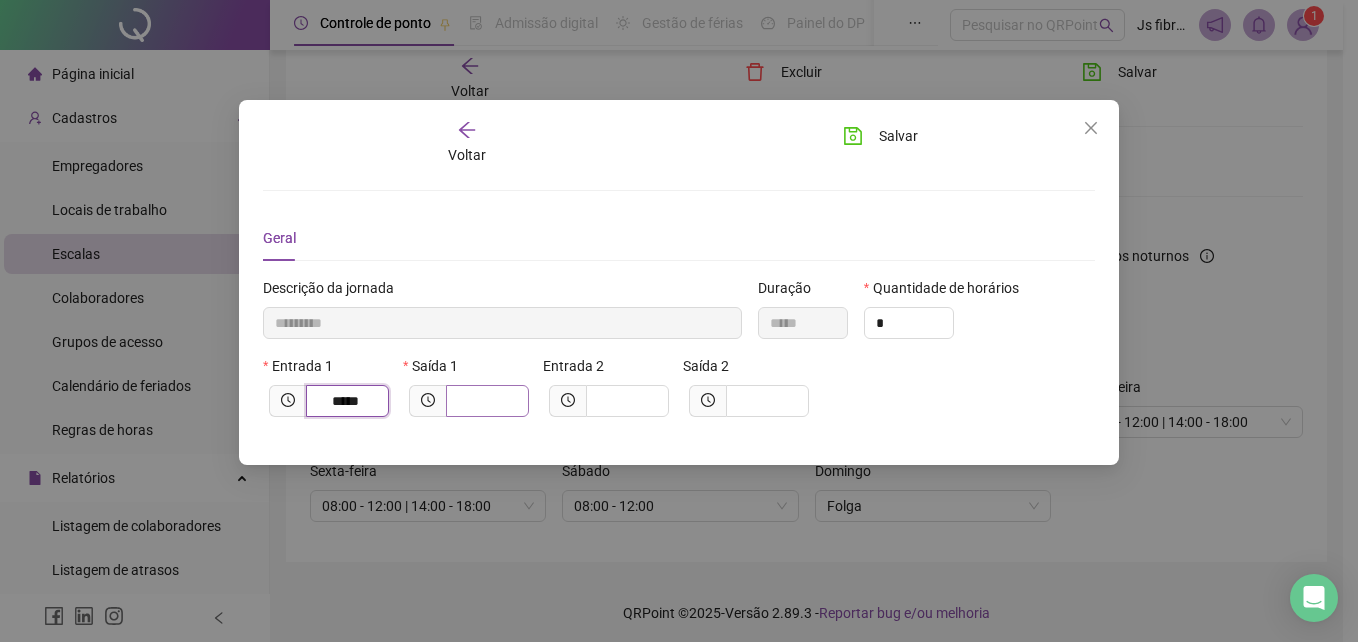 type on "*****" 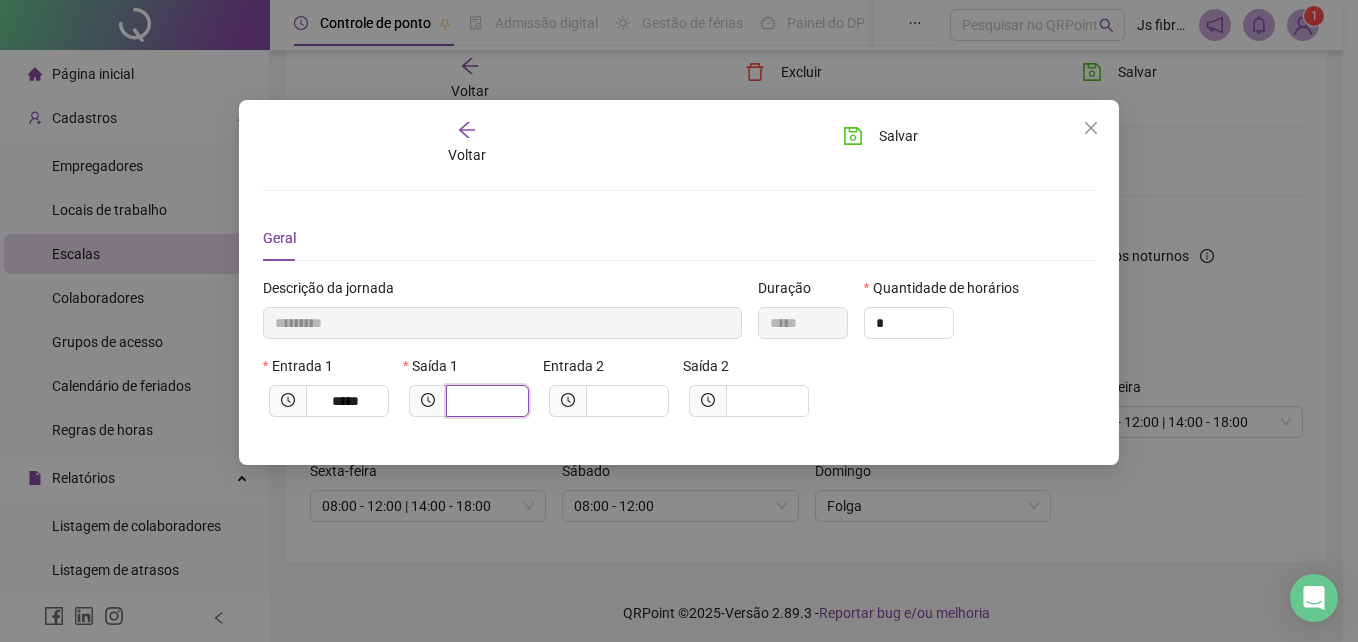 click at bounding box center (485, 401) 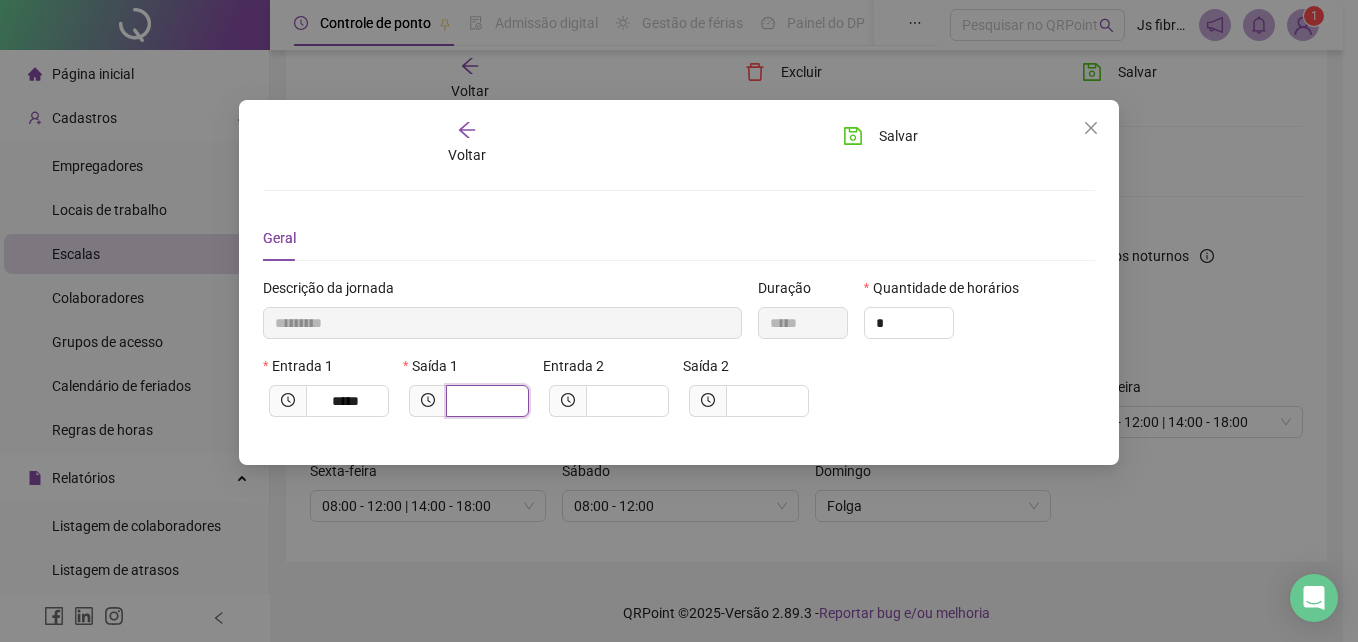 type on "*********" 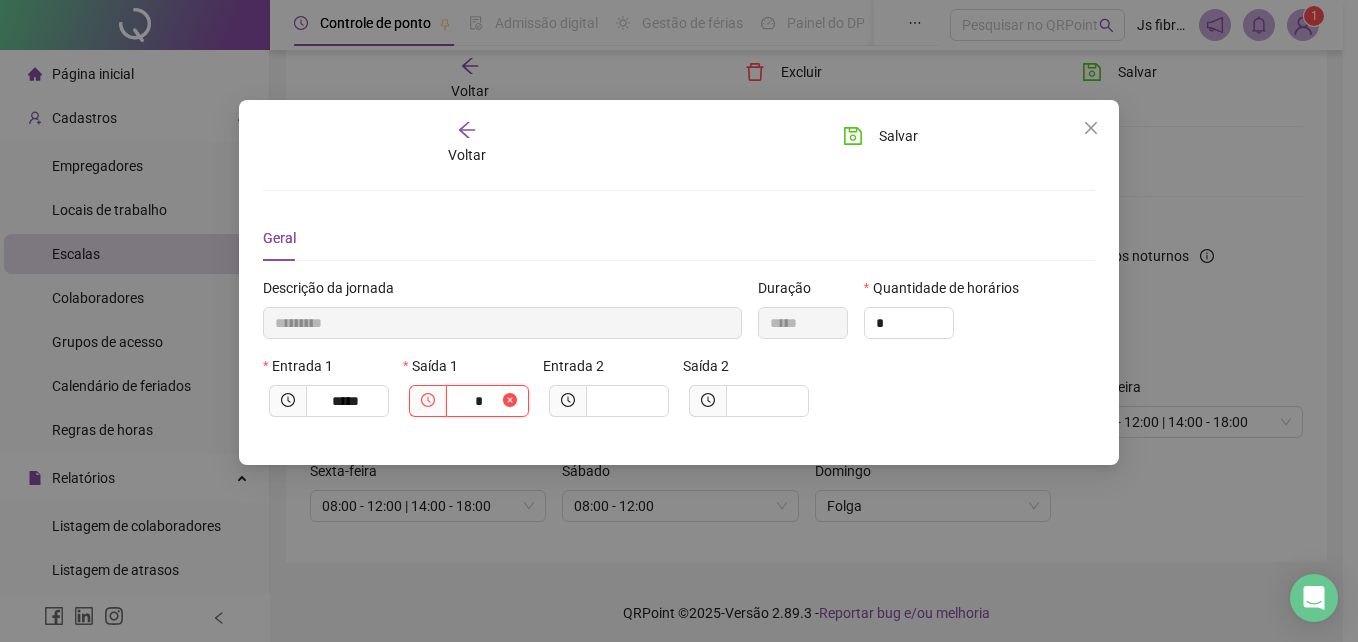 type on "**********" 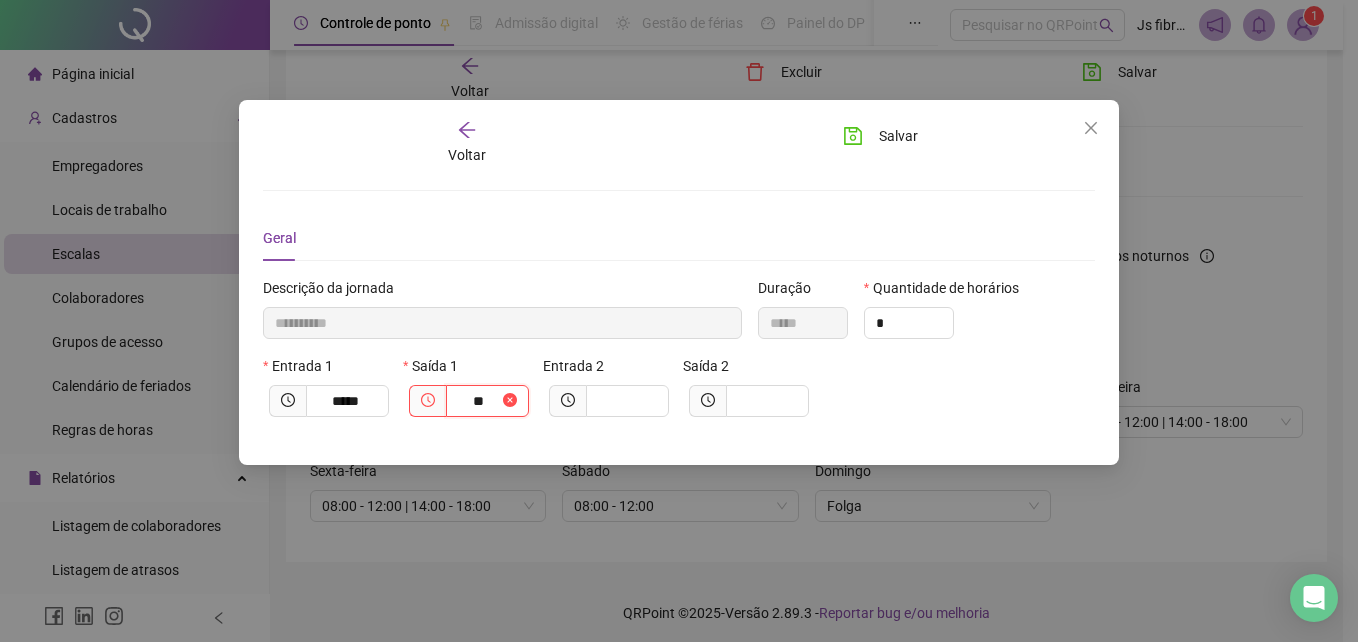 type on "**********" 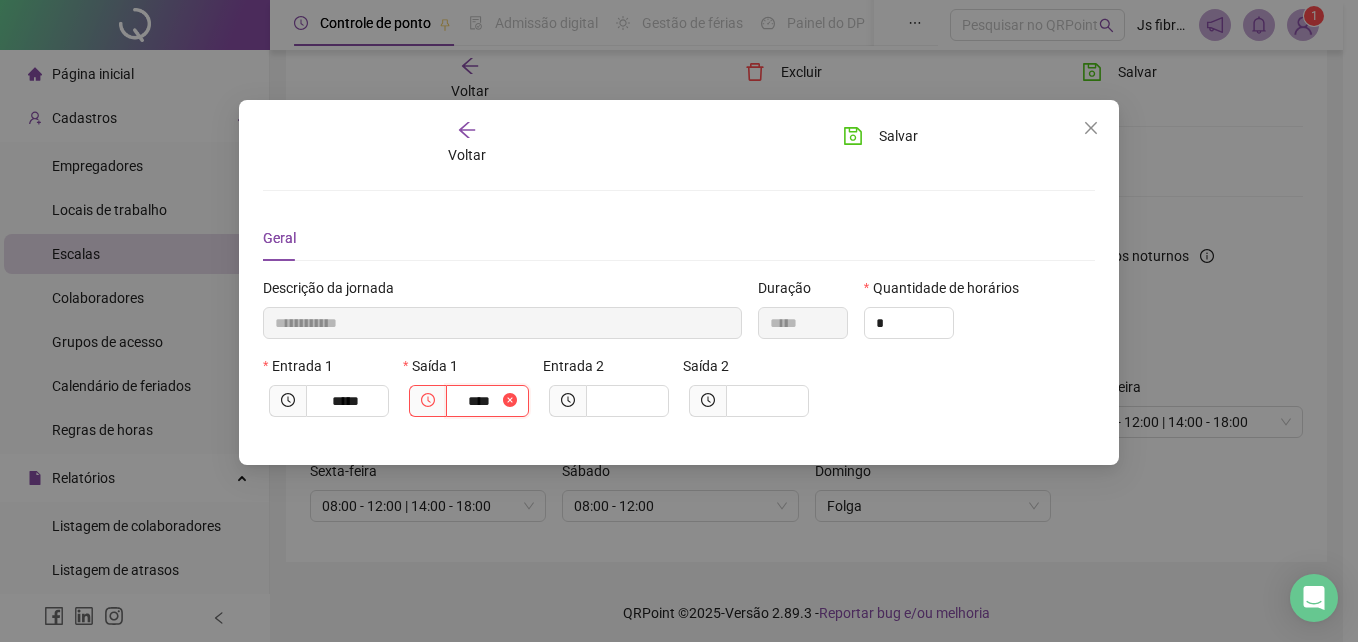 type on "**********" 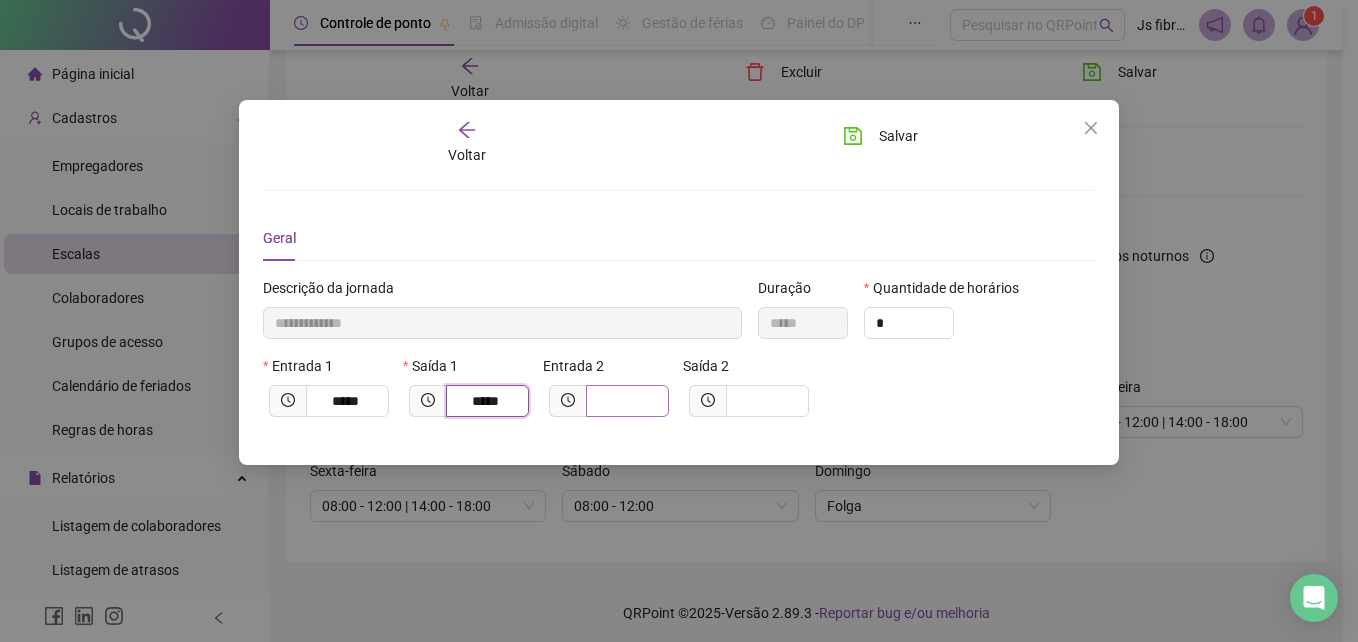 type on "*****" 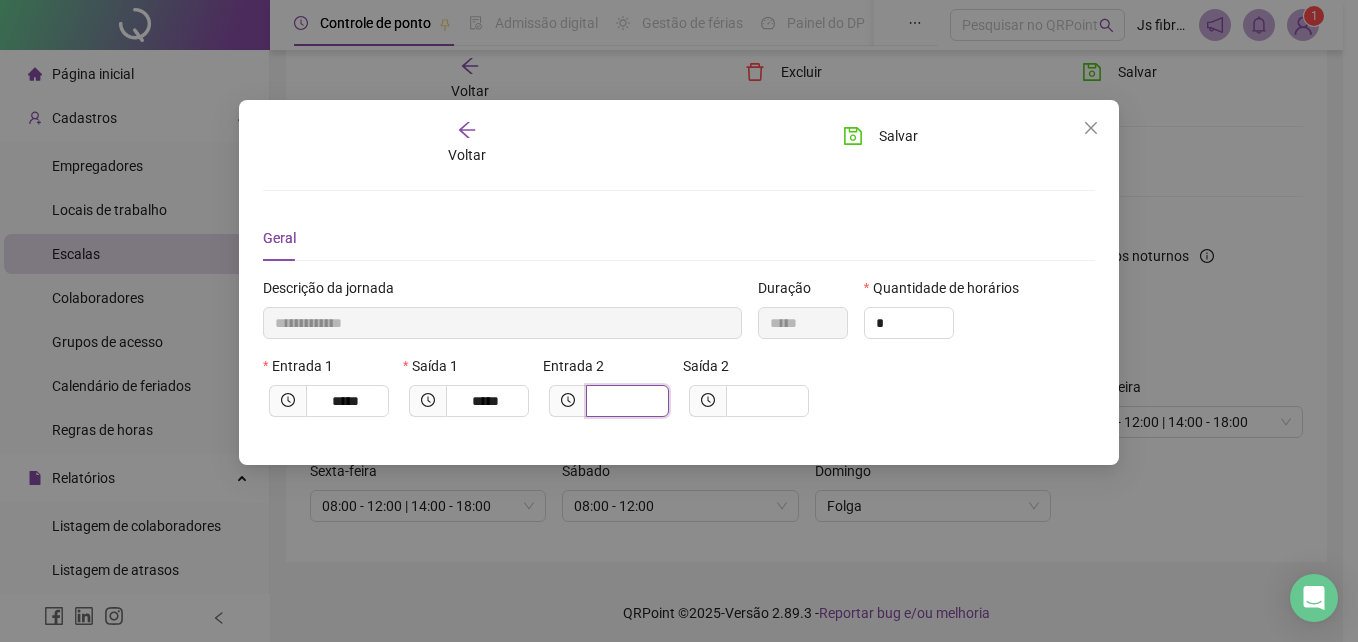 click at bounding box center (625, 401) 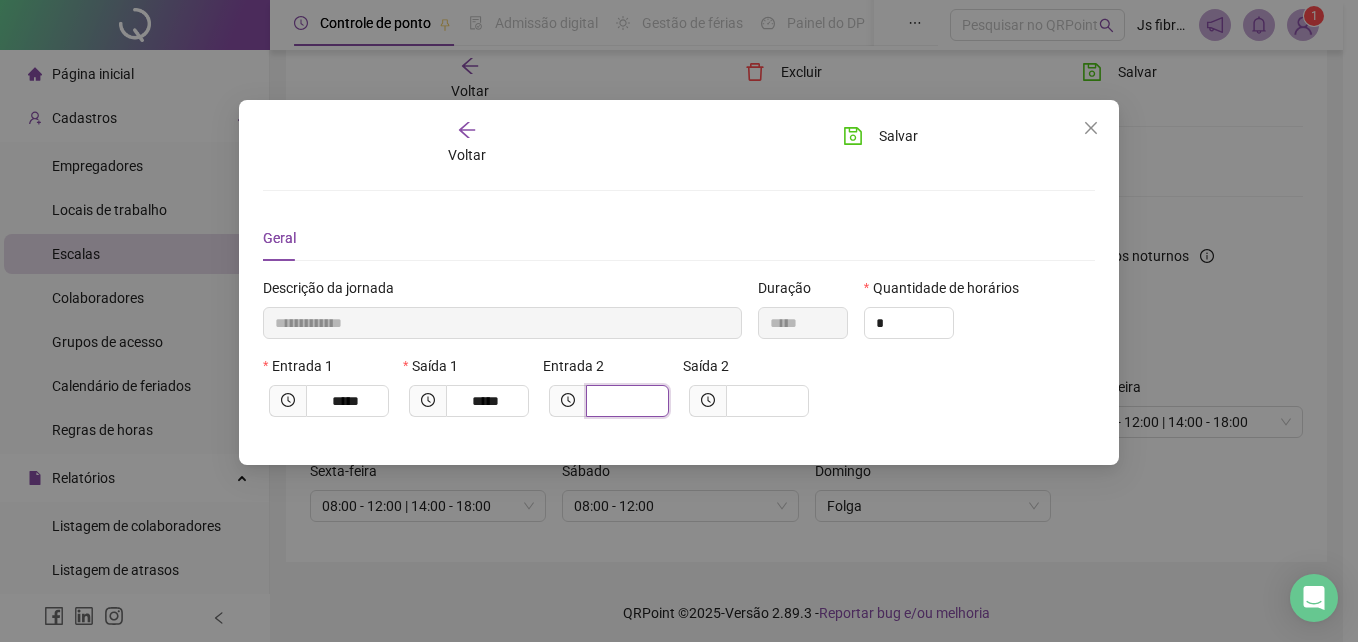type on "**********" 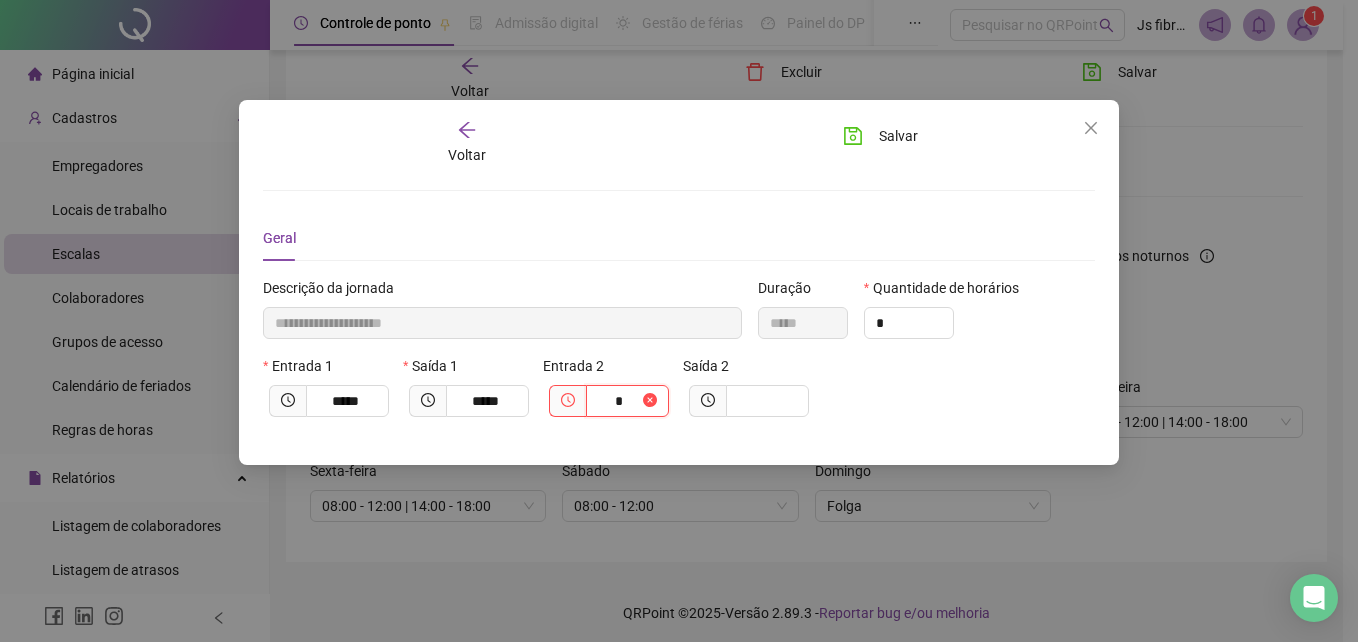 type on "**********" 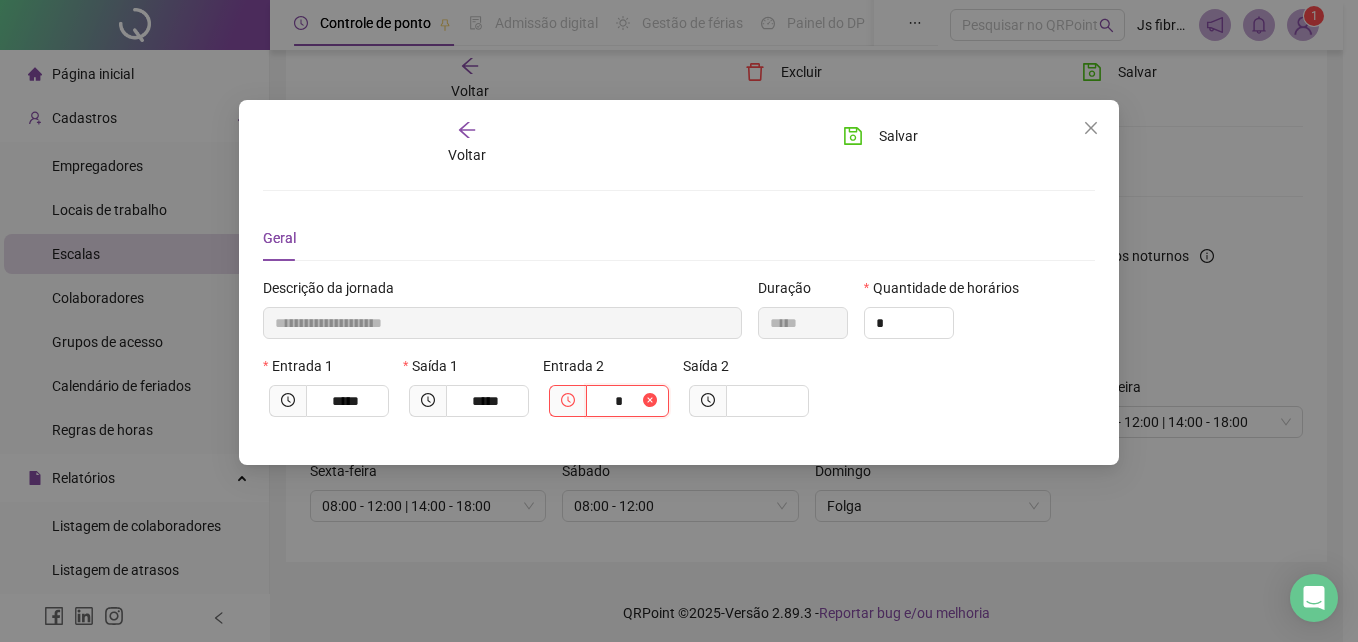 type on "**" 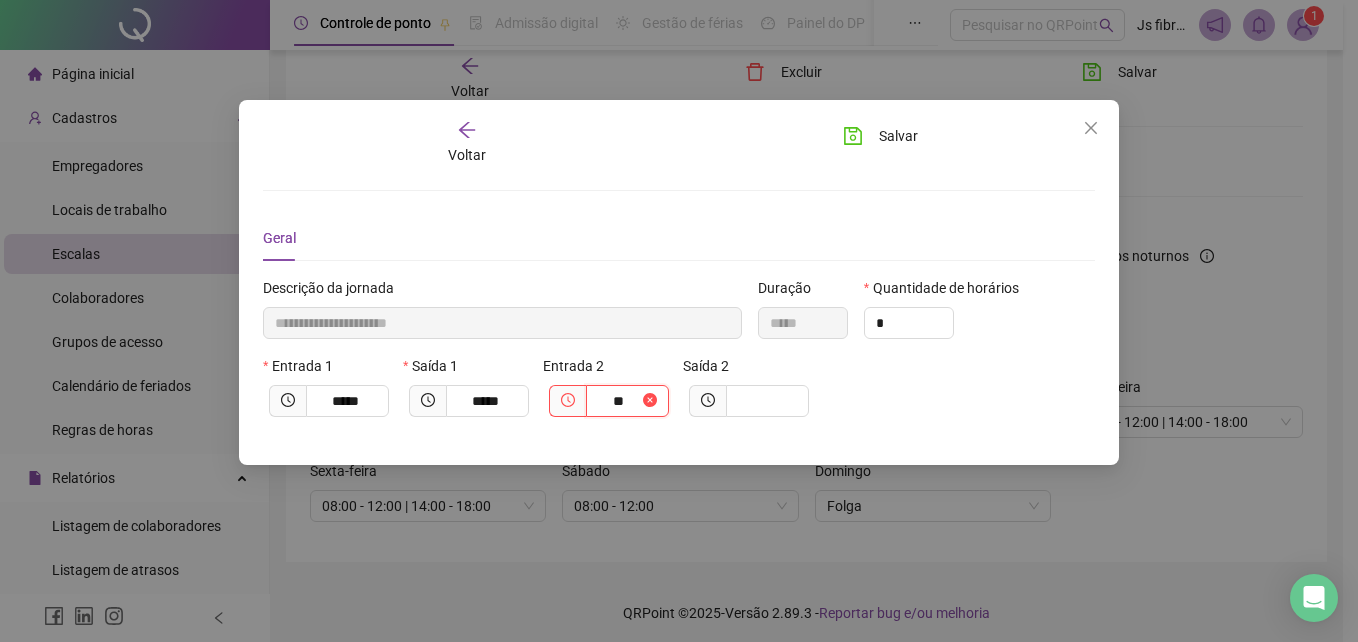 type on "**********" 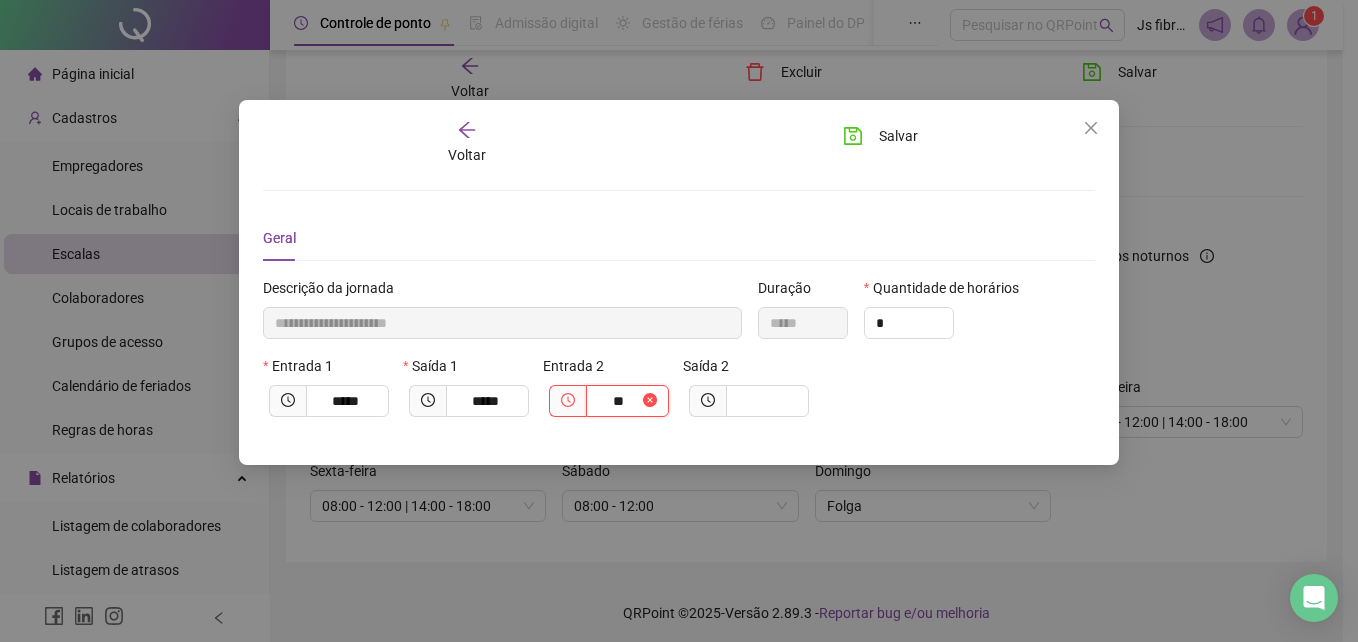 type on "****" 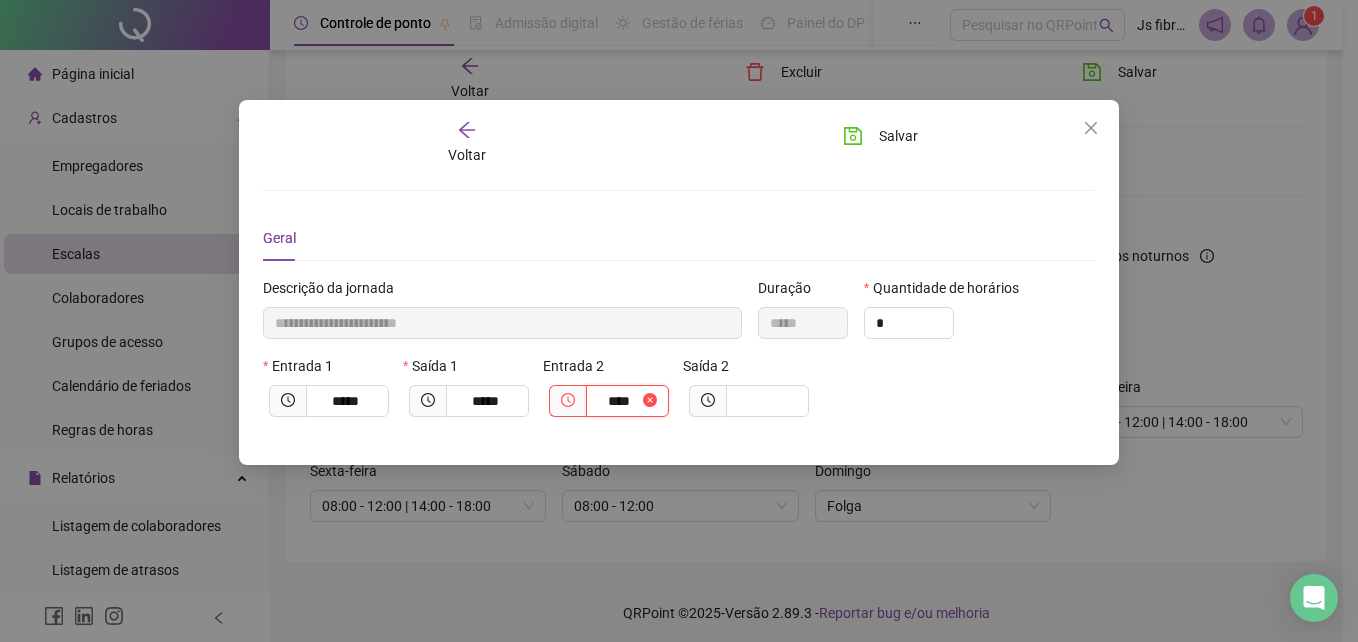 type on "**********" 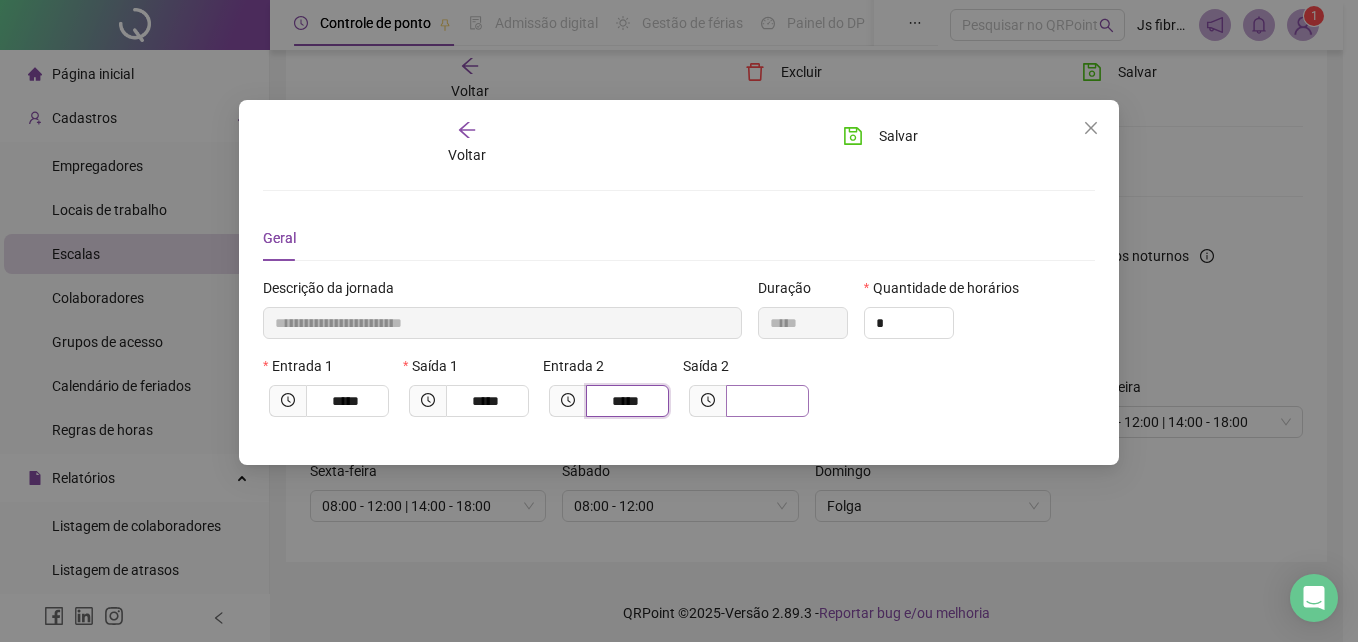 type on "*****" 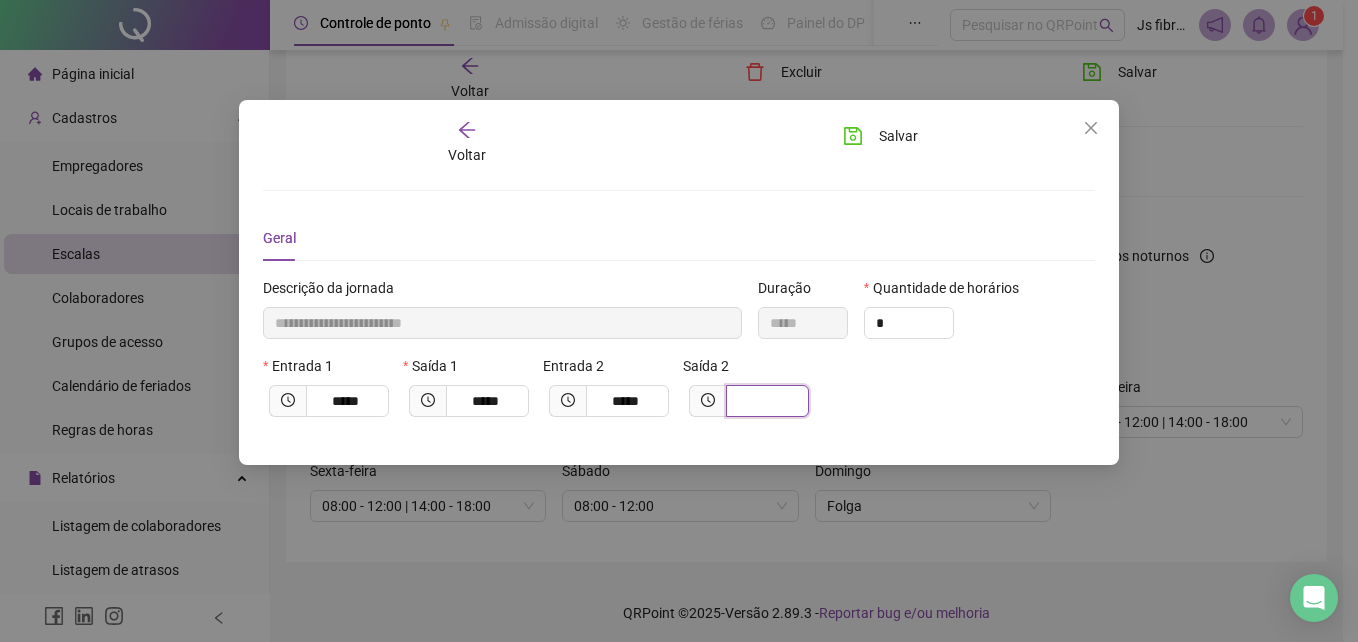 click at bounding box center (765, 401) 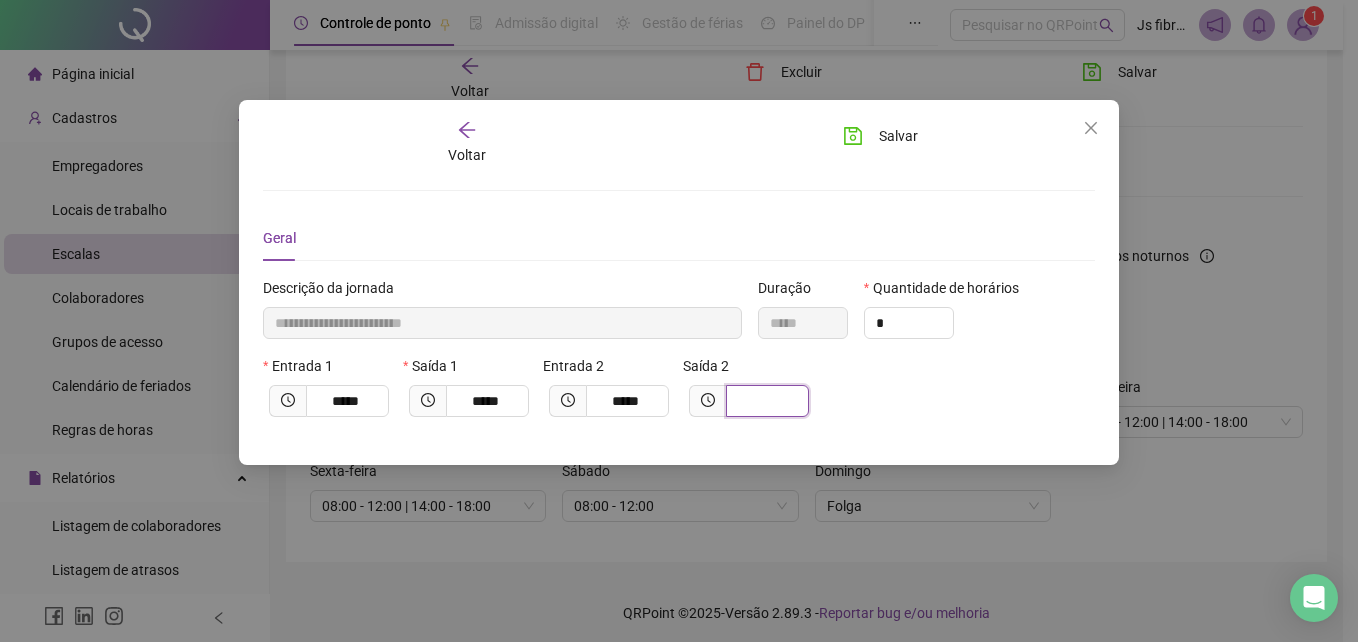 type on "**********" 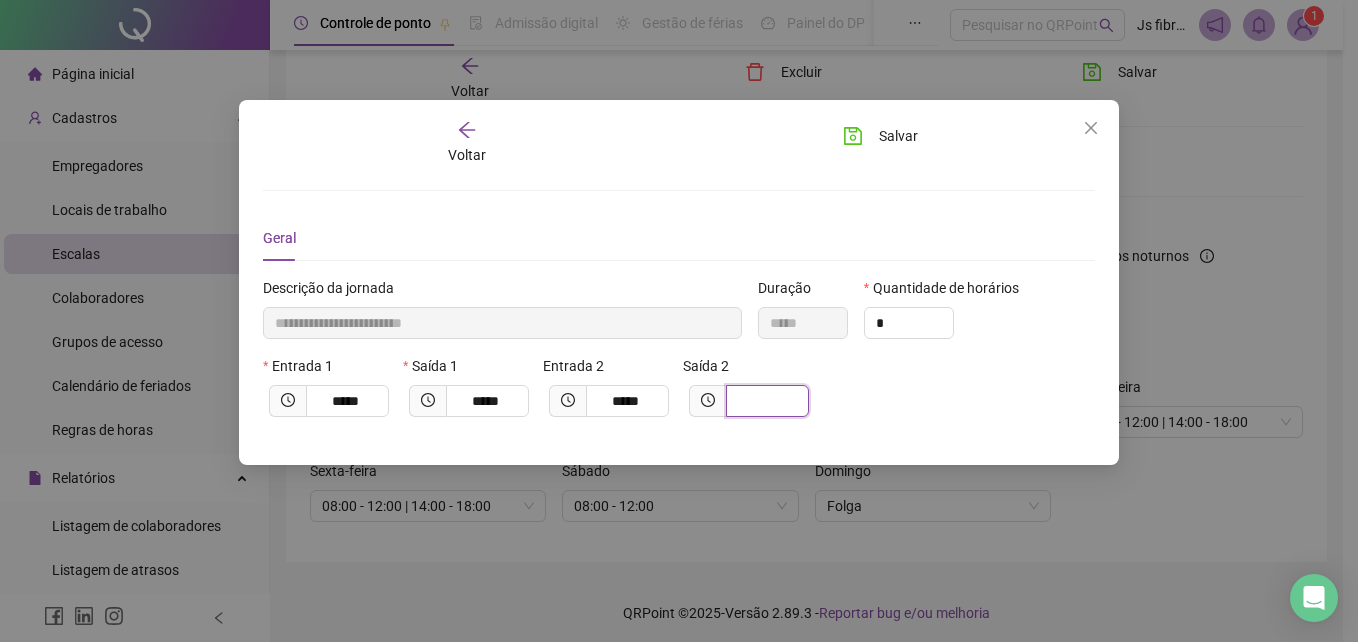 type on "*" 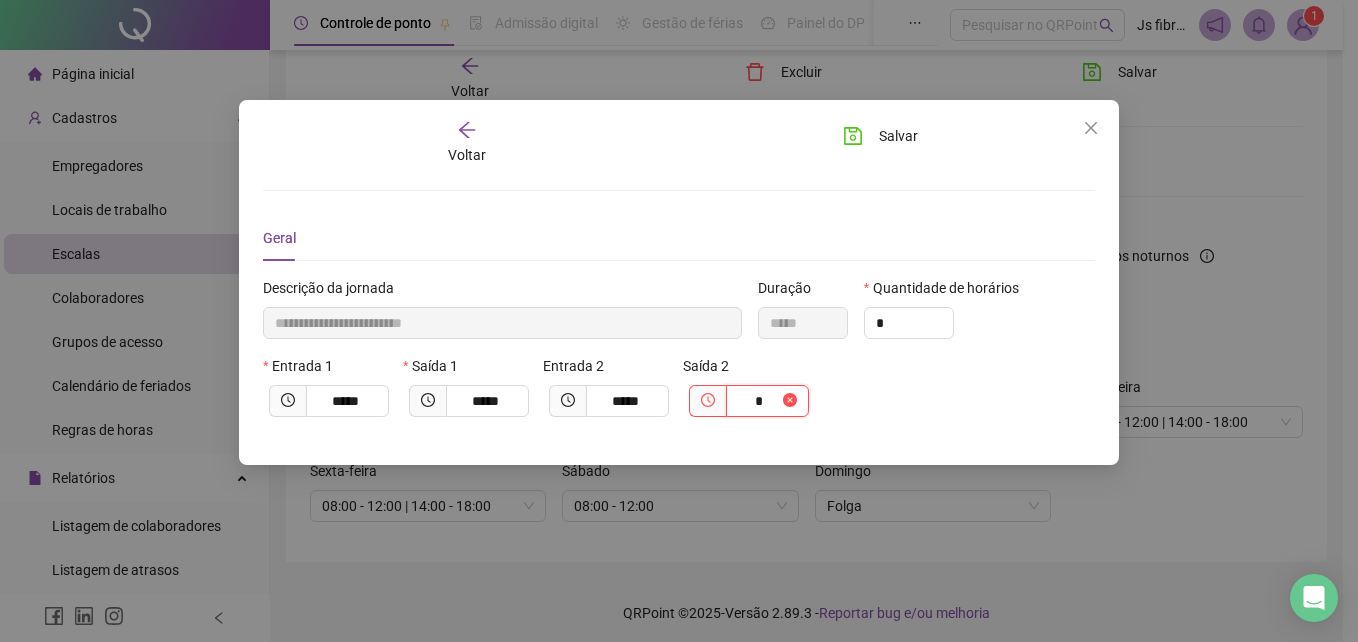 type on "**********" 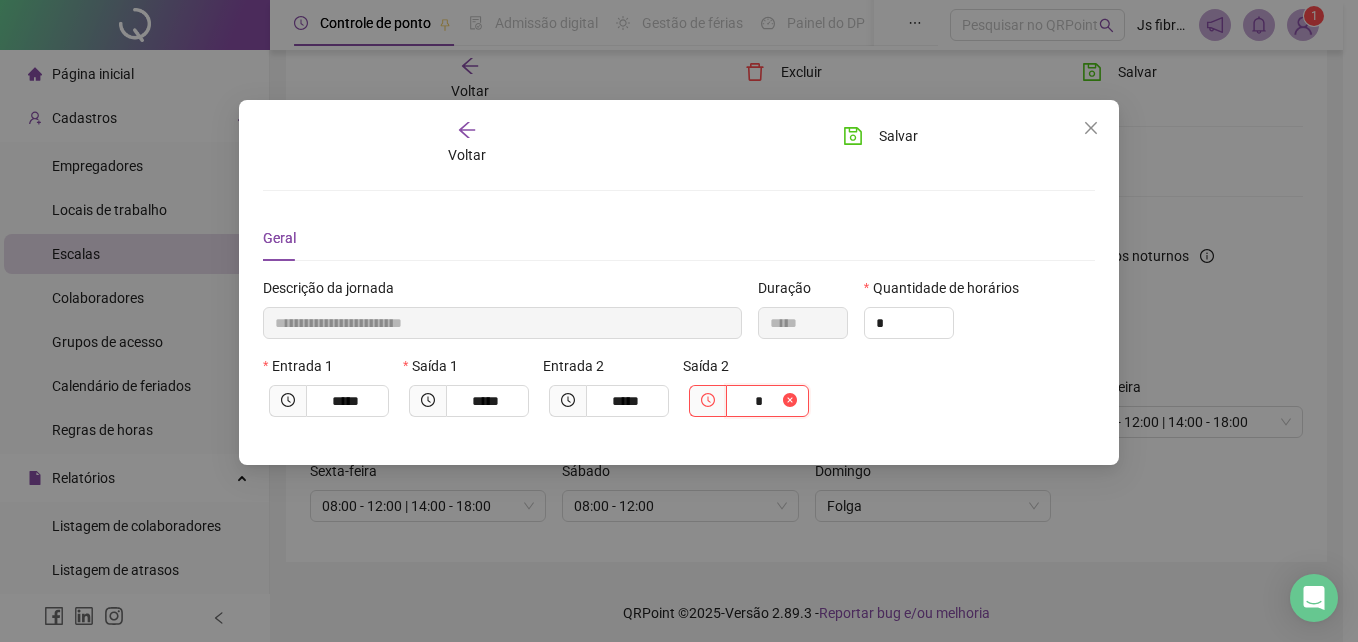 type on "**" 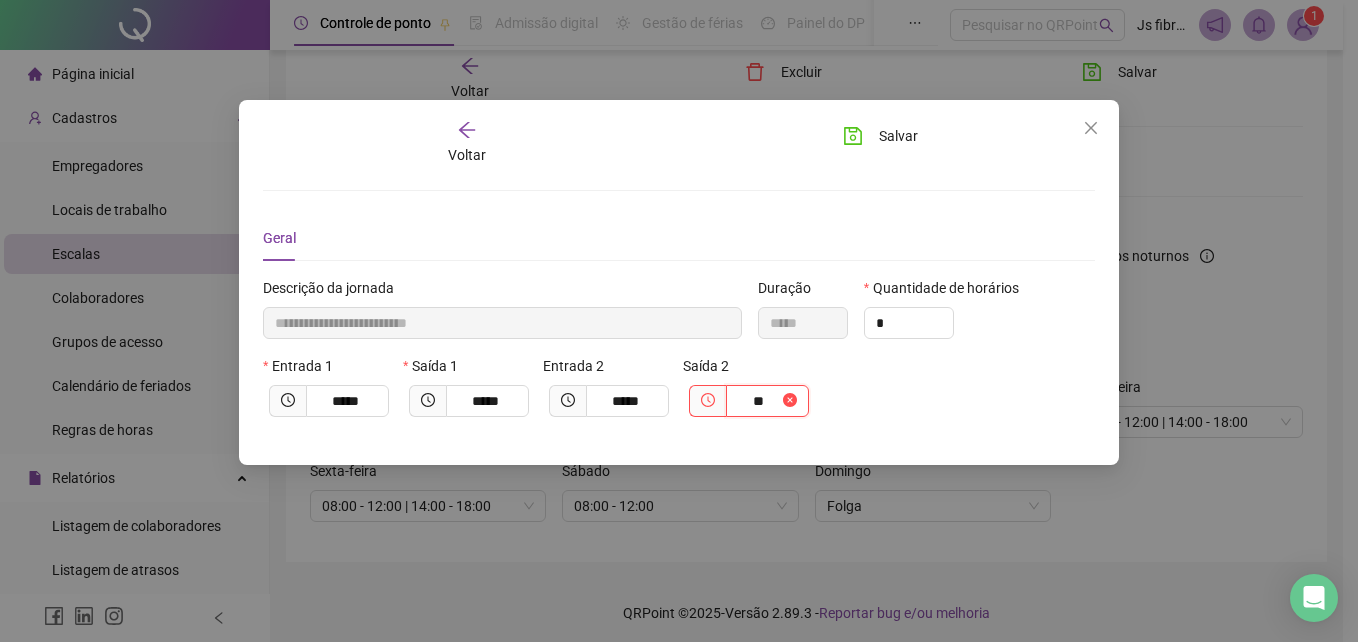 type on "**********" 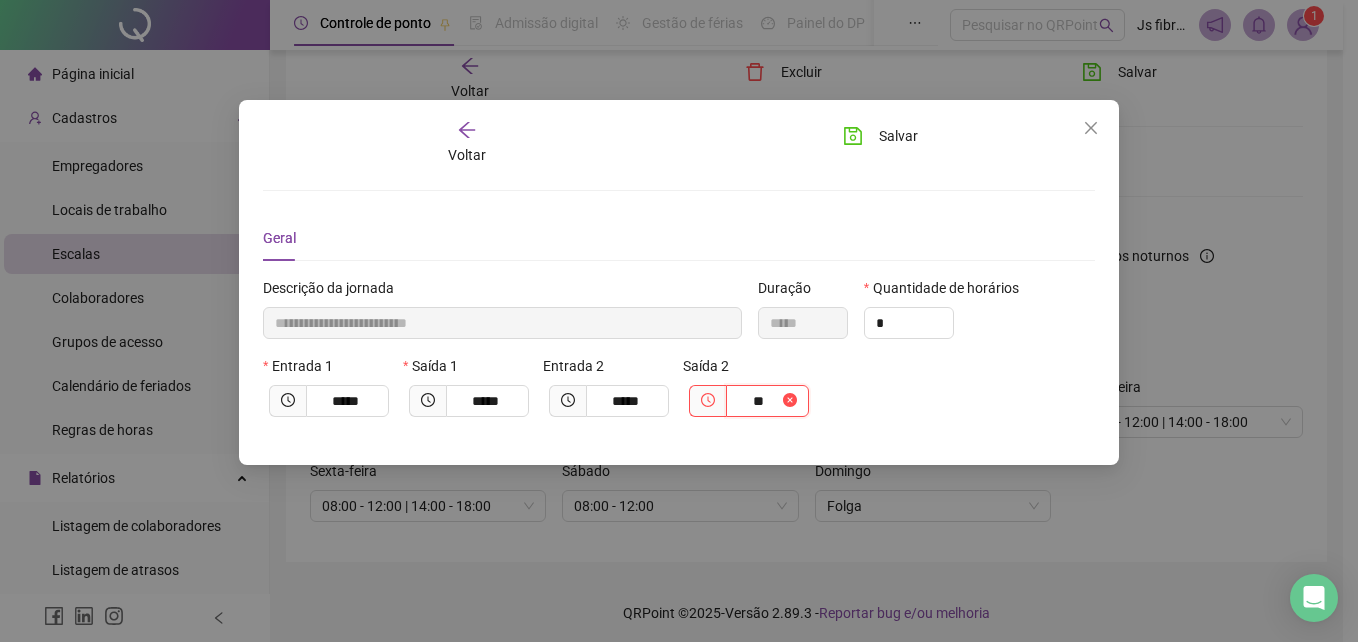 type on "*****" 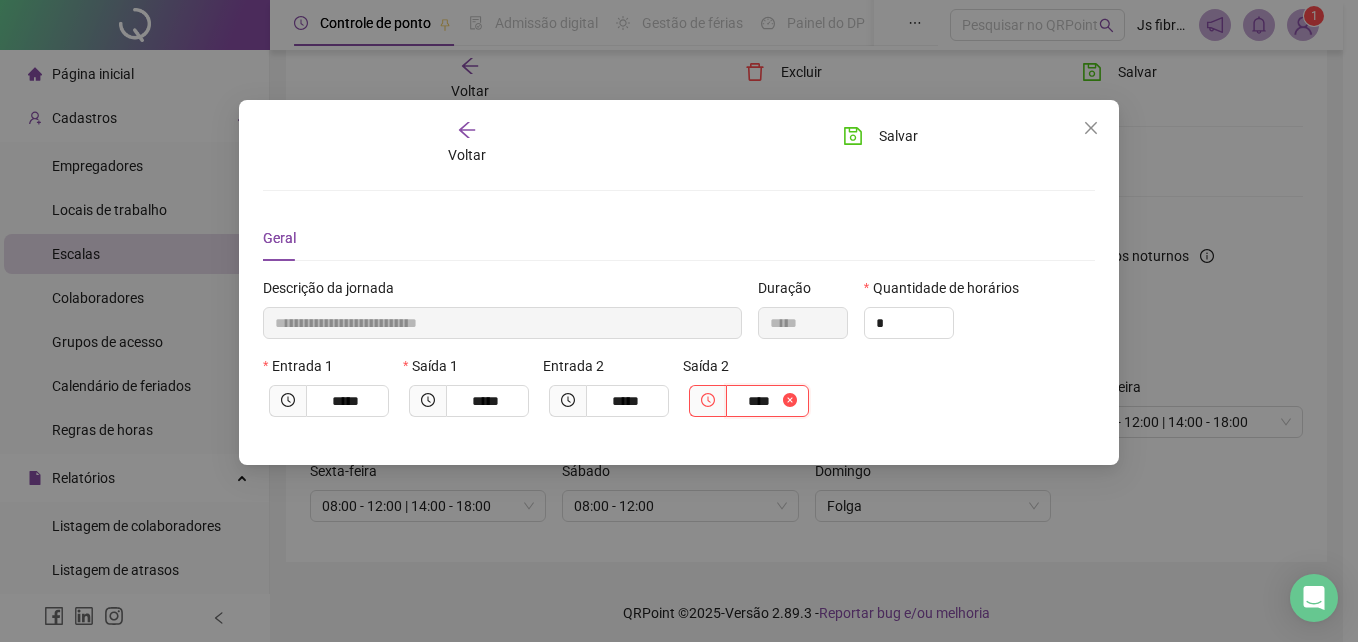 type on "**********" 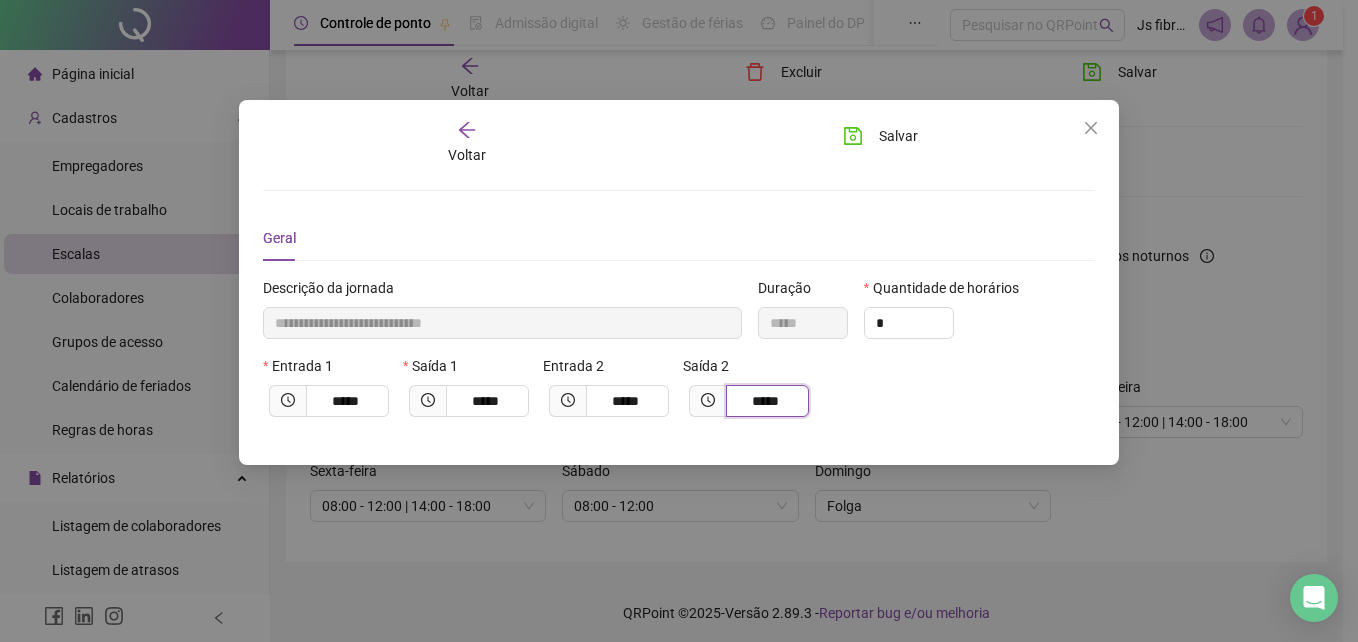 type on "**********" 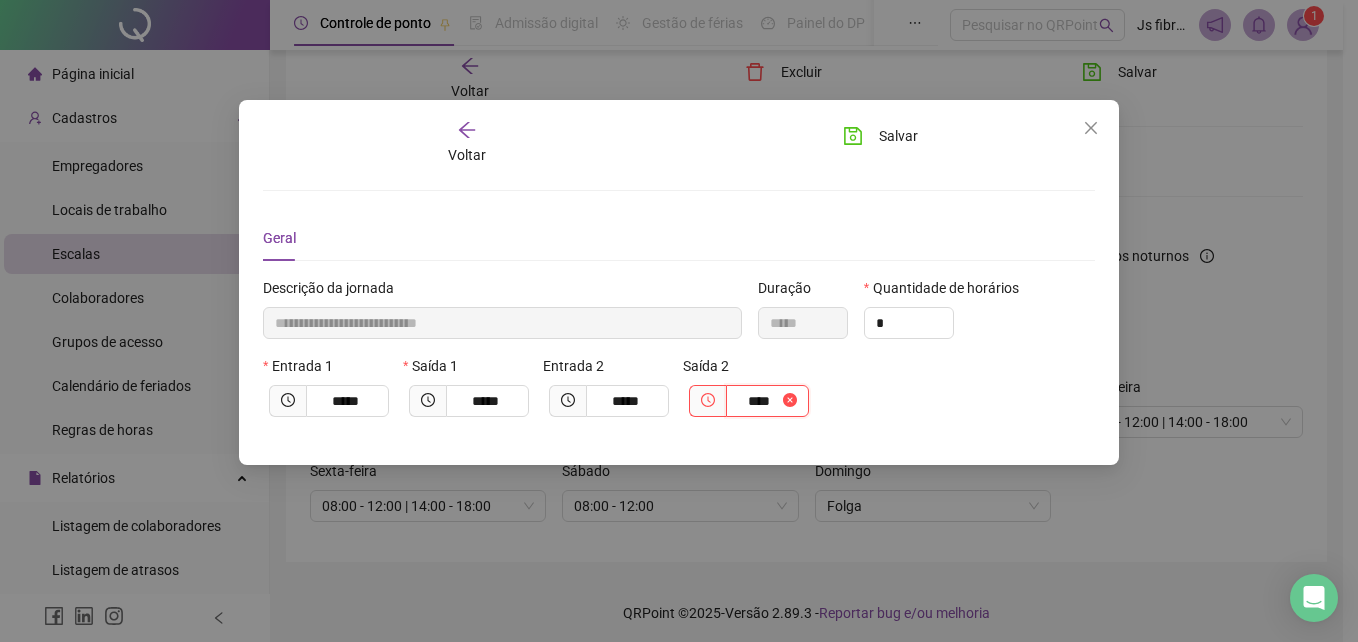 type on "**********" 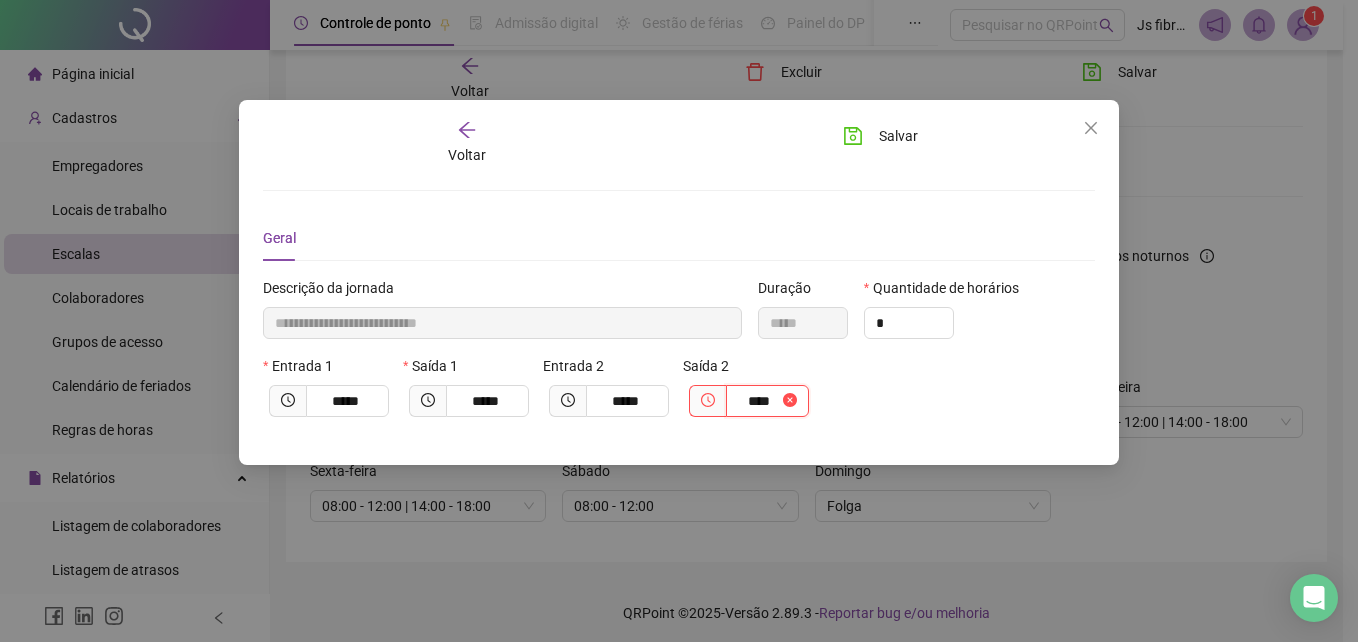 type on "*****" 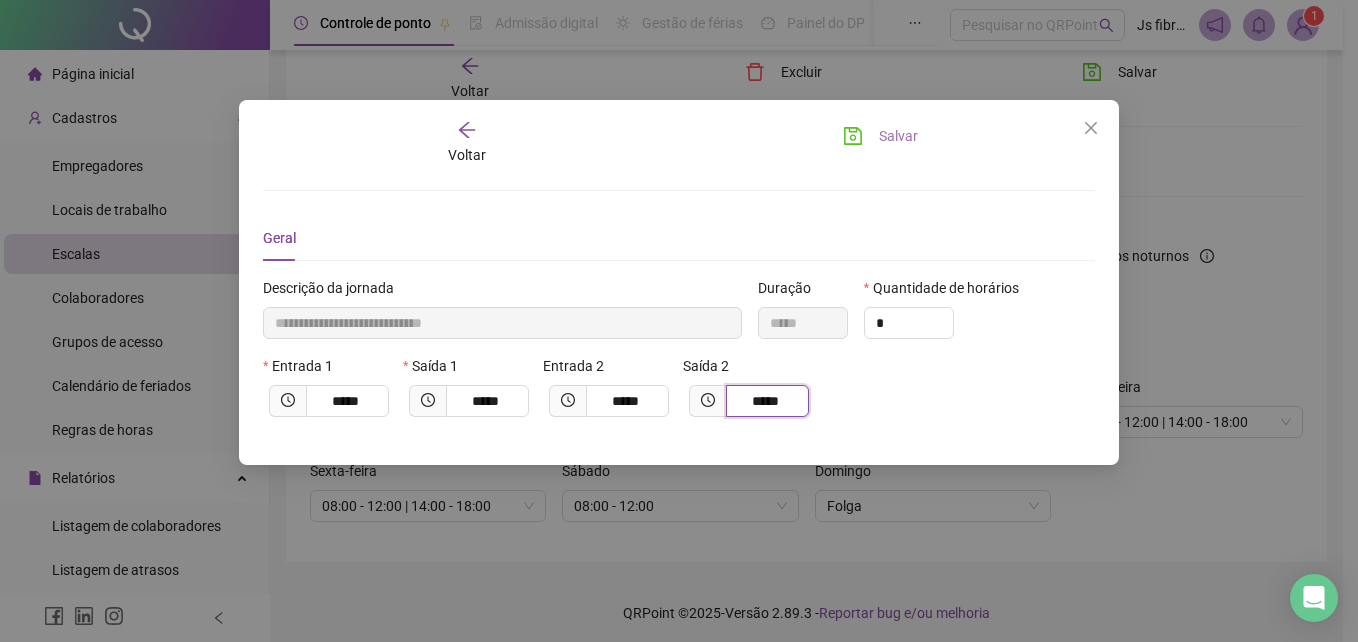 type on "*****" 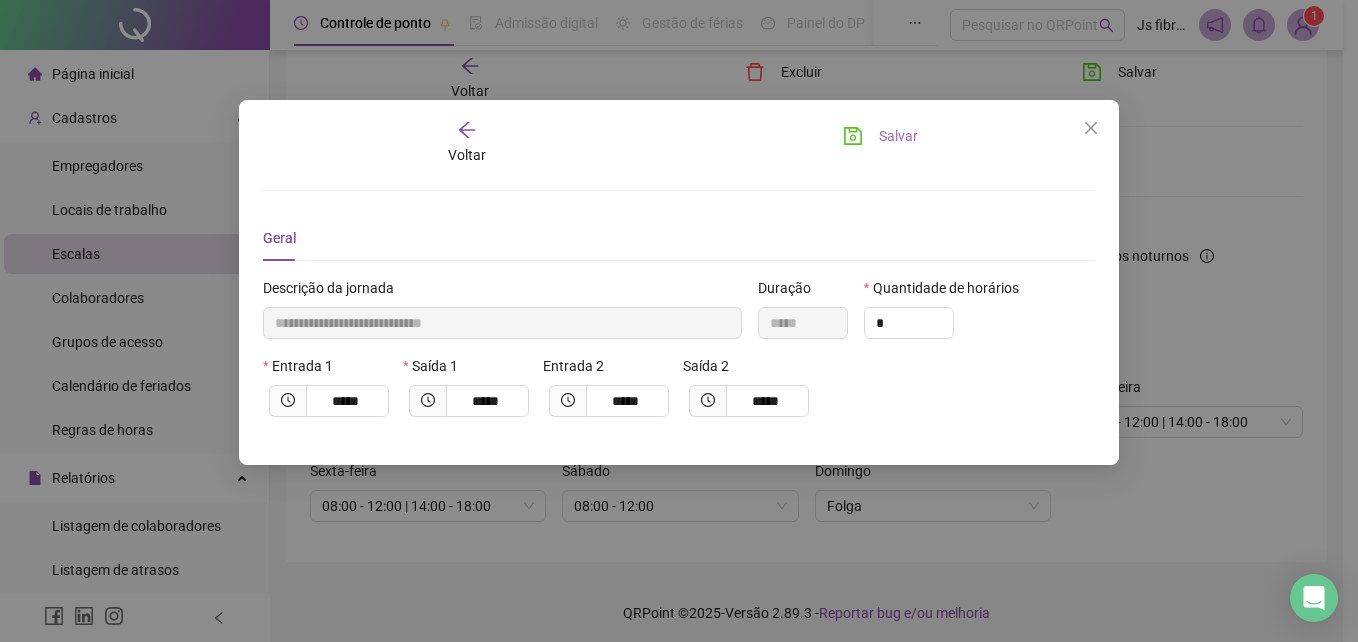 click on "Salvar" at bounding box center [898, 136] 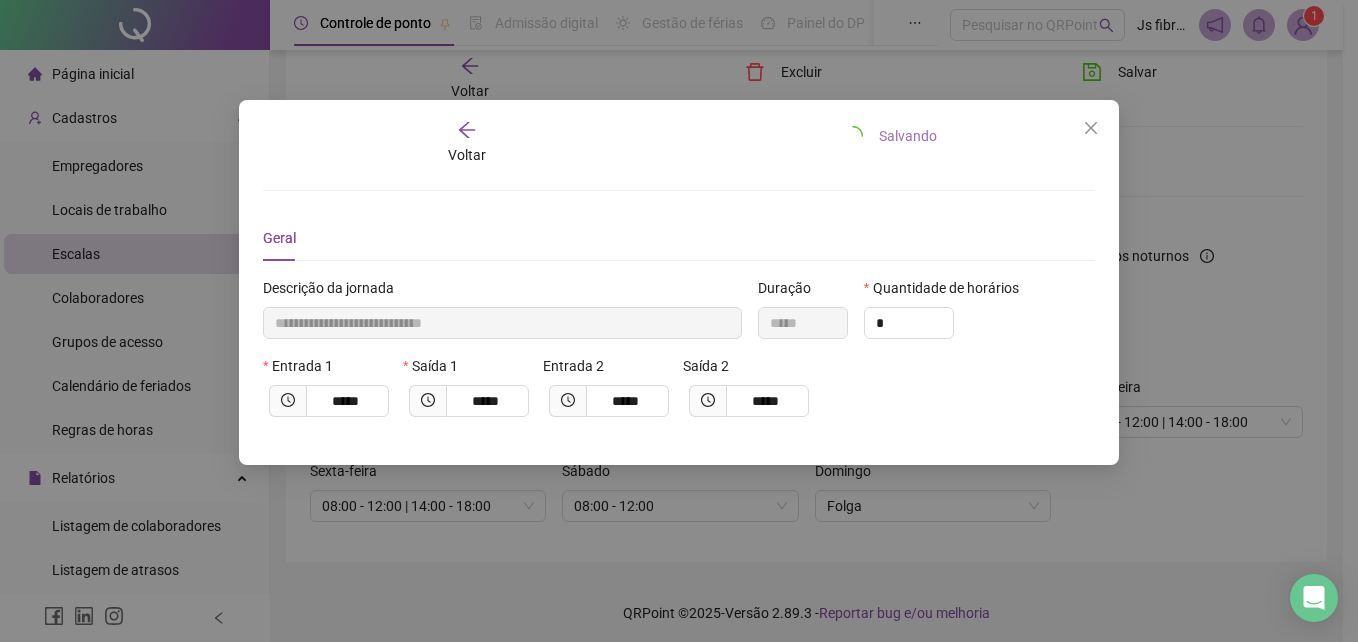 type 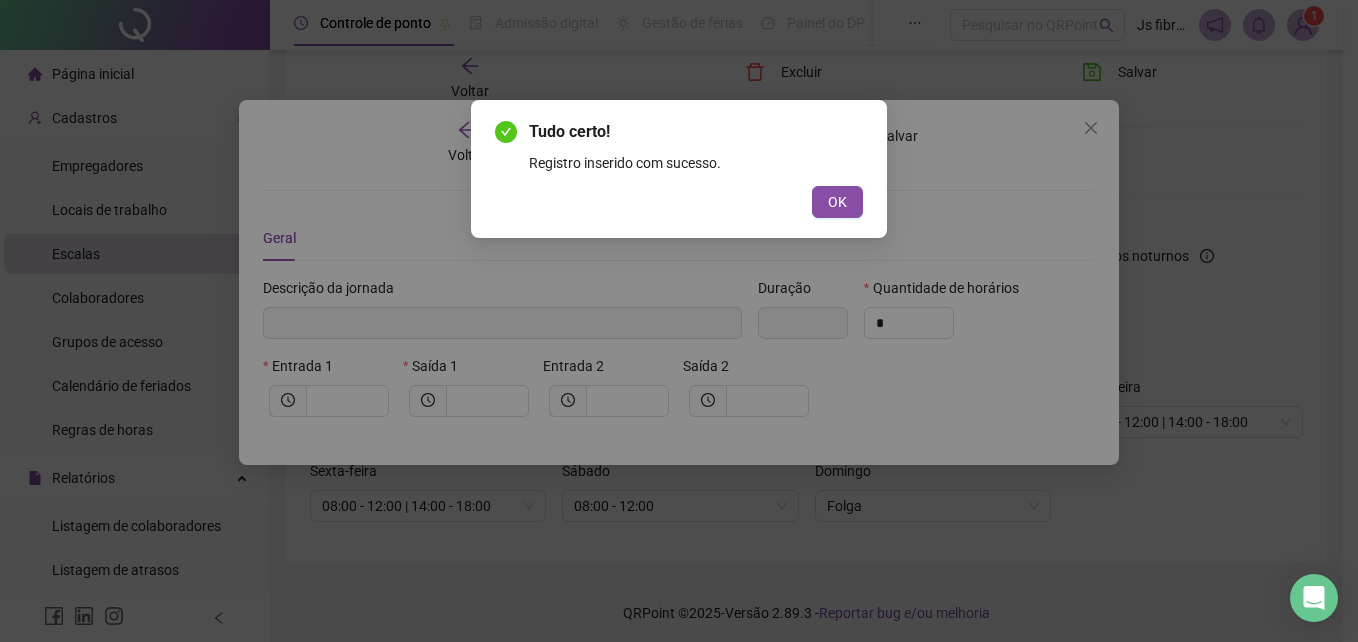 click on "OK" at bounding box center (837, 202) 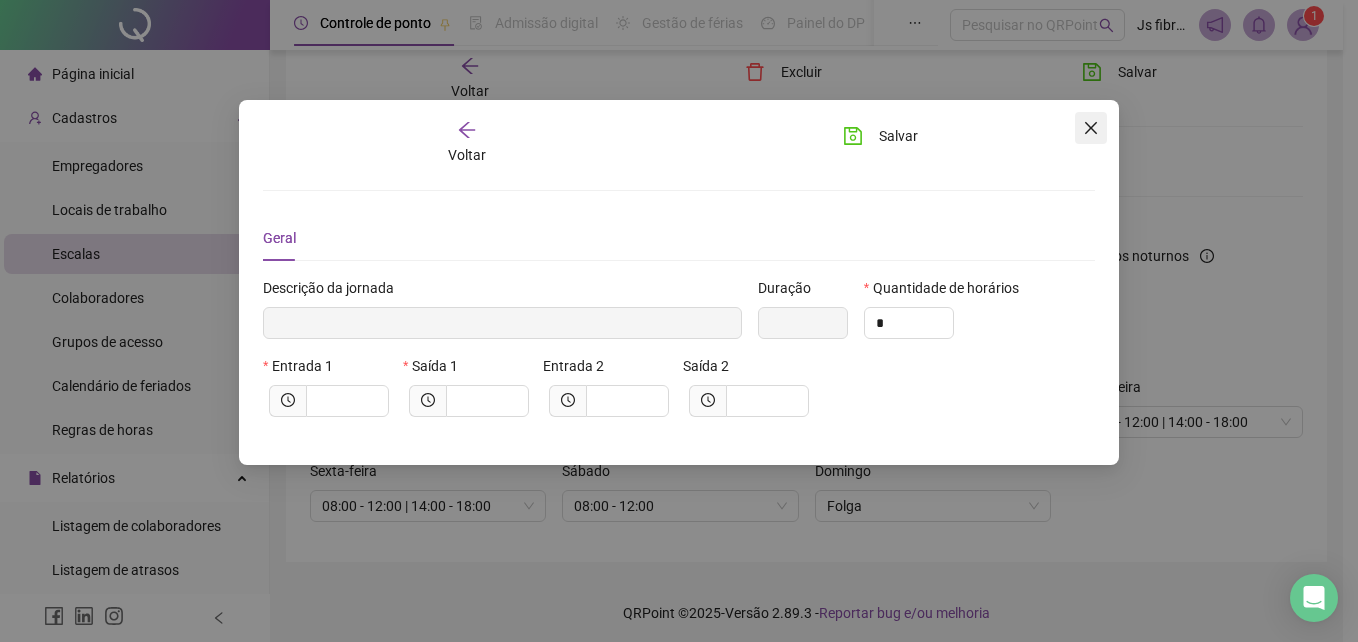 click 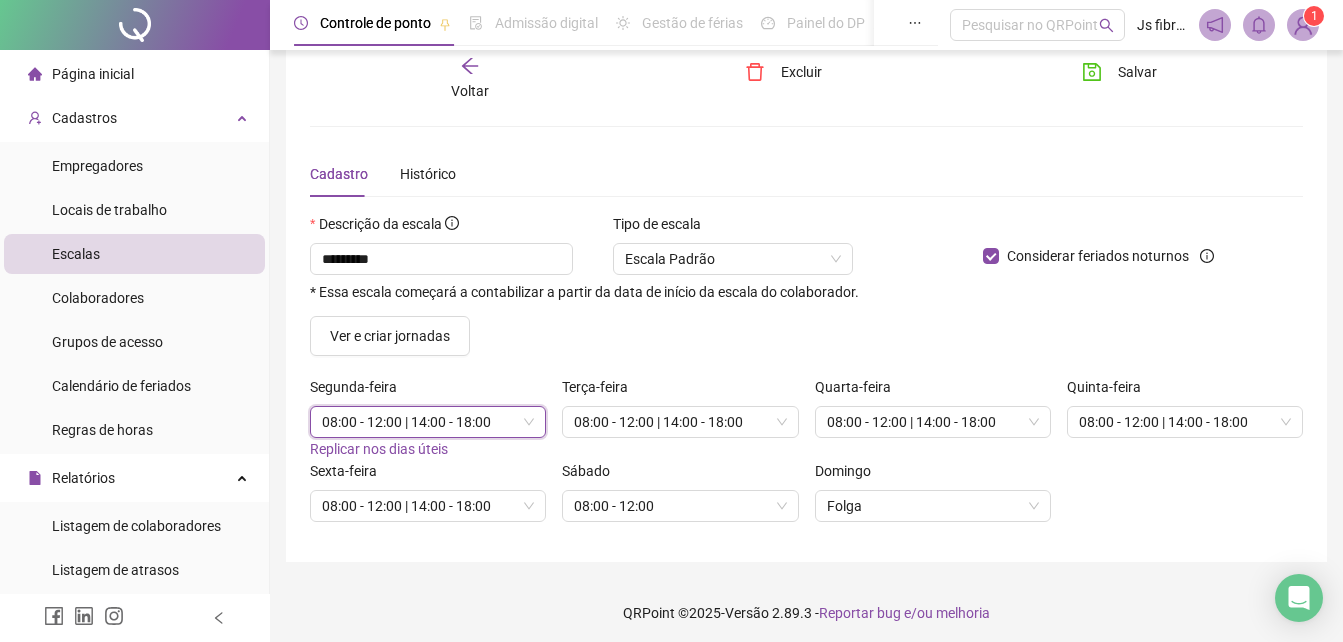 scroll, scrollTop: 42, scrollLeft: 0, axis: vertical 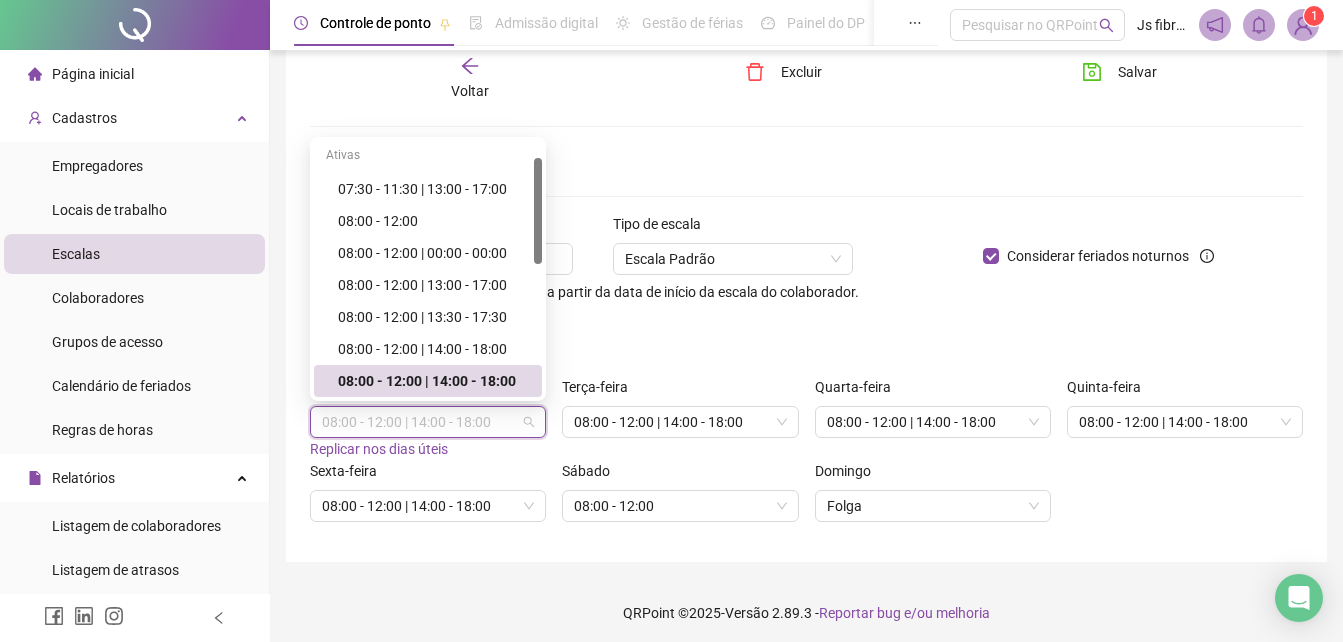 click on "08:00 - 12:00 | 14:00 - 18:00" at bounding box center (428, 422) 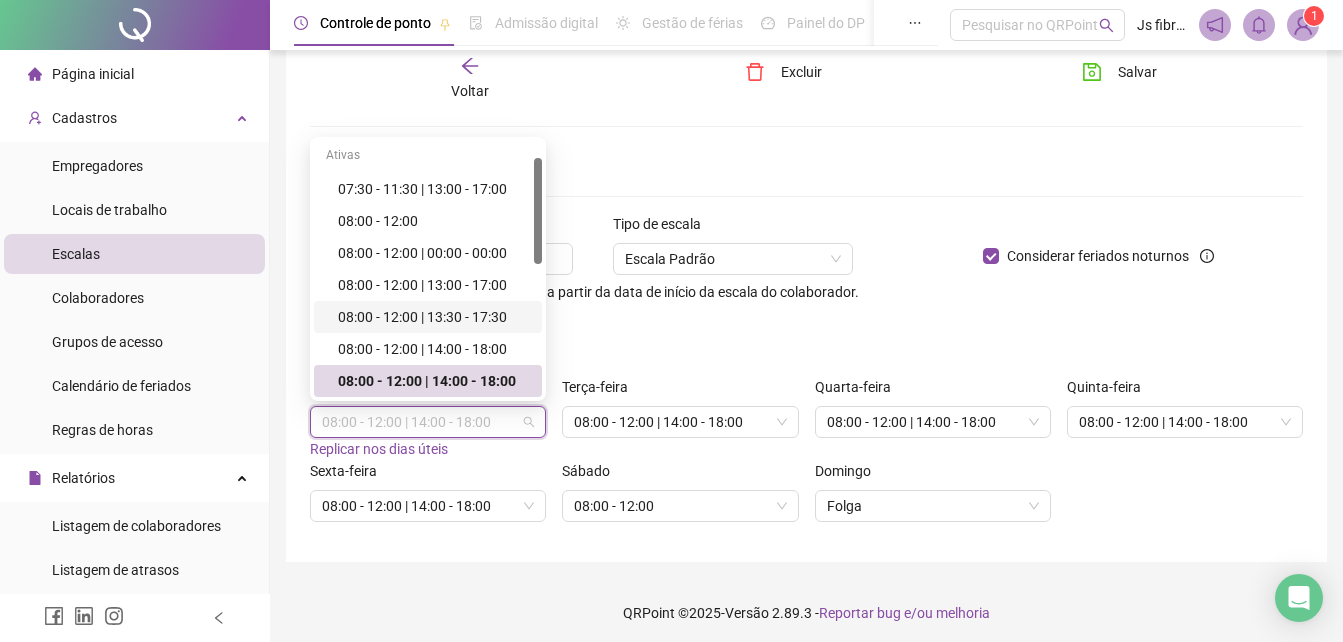 click on "08:00 - 12:00 | 13:30 - 17:30" at bounding box center (434, 317) 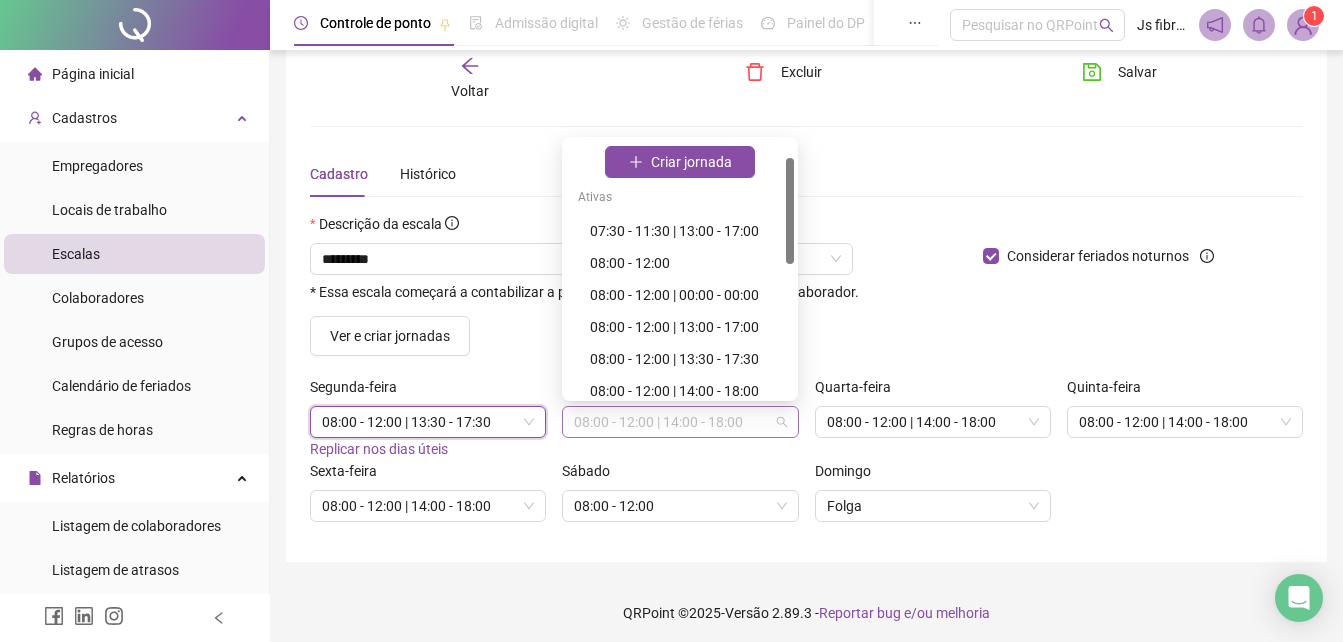 click on "08:00 - 12:00 | 14:00 - 18:00" at bounding box center (680, 422) 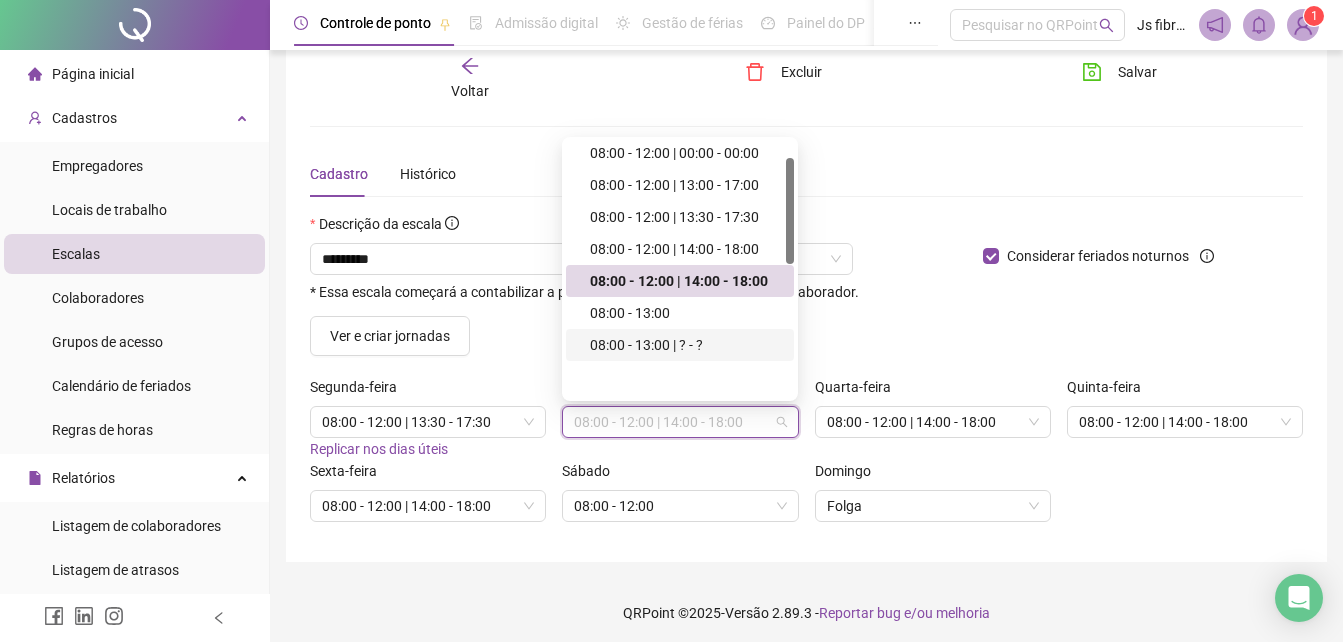 scroll, scrollTop: 42, scrollLeft: 0, axis: vertical 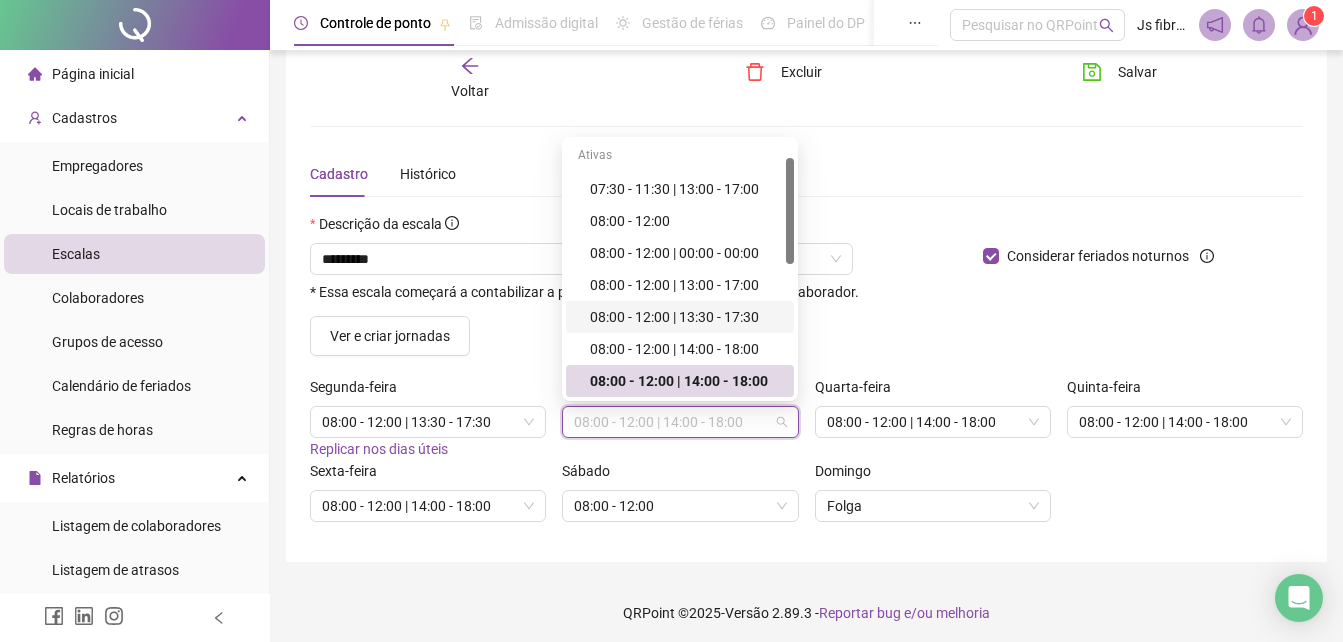 click on "08:00 - 12:00 | 13:30 - 17:30" at bounding box center (686, 317) 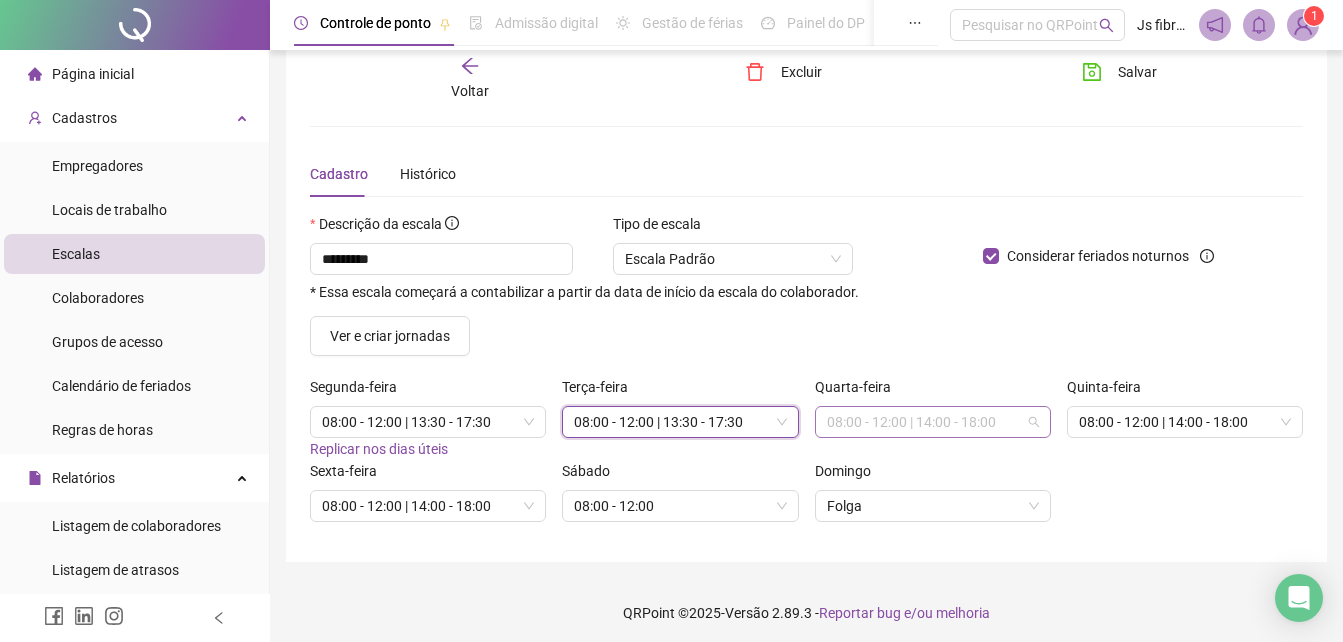 click on "08:00 - 12:00 | 14:00 - 18:00" at bounding box center [933, 422] 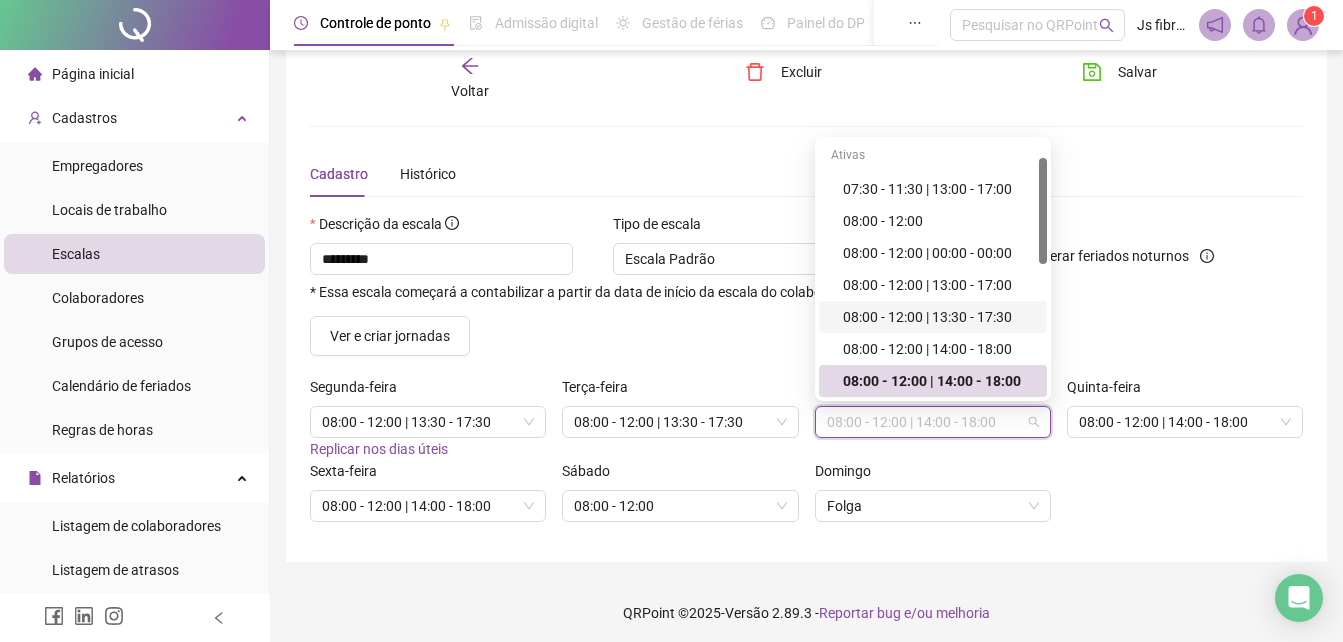 click on "08:00 - 12:00 | 13:30 - 17:30" at bounding box center [939, 317] 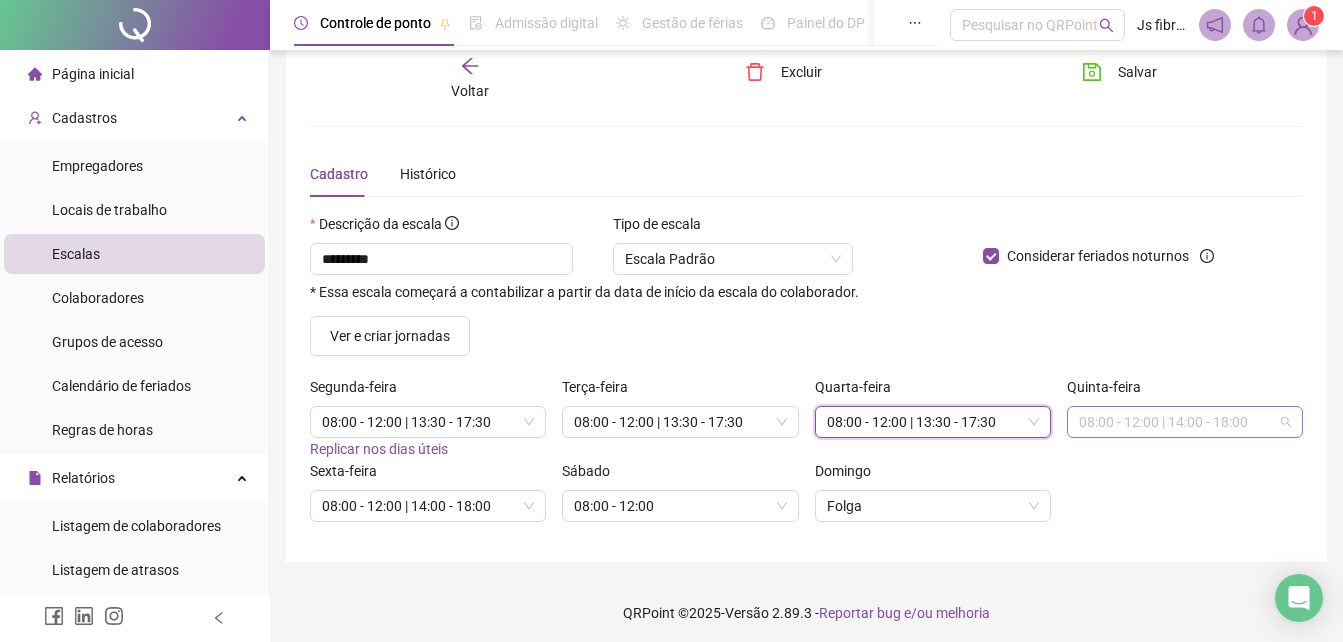 click on "08:00 - 12:00 | 14:00 - 18:00" at bounding box center [1185, 422] 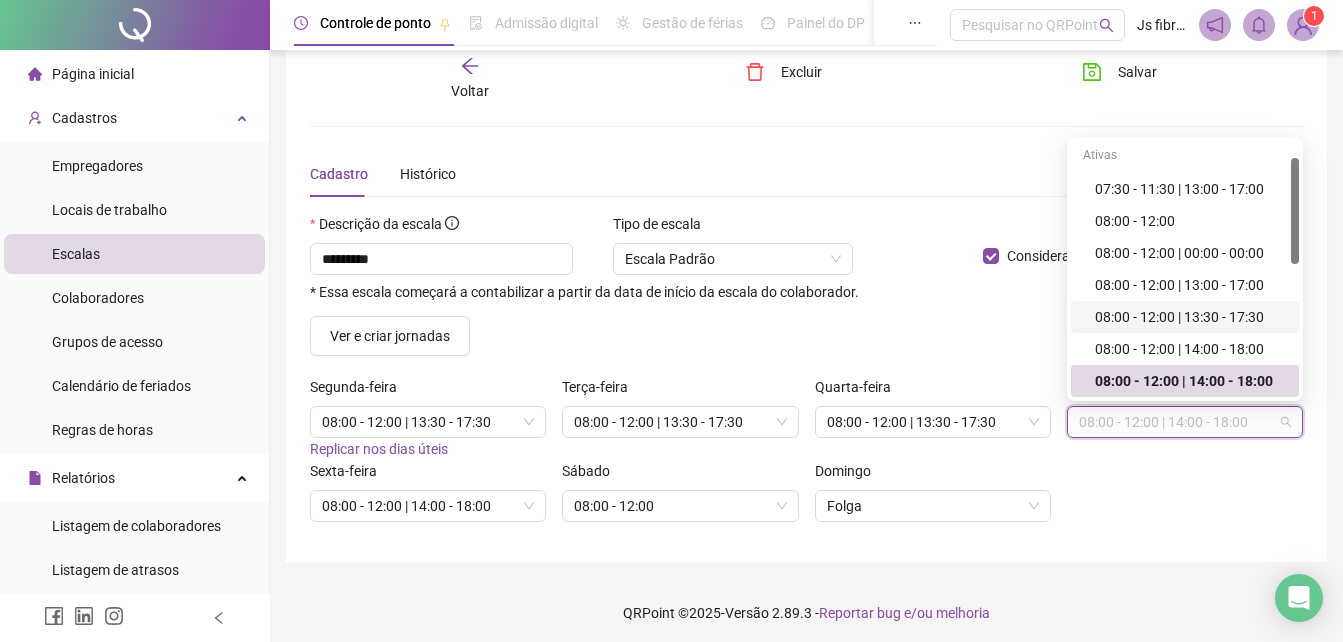 click on "08:00 - 12:00 | 13:30 - 17:30" at bounding box center (1191, 317) 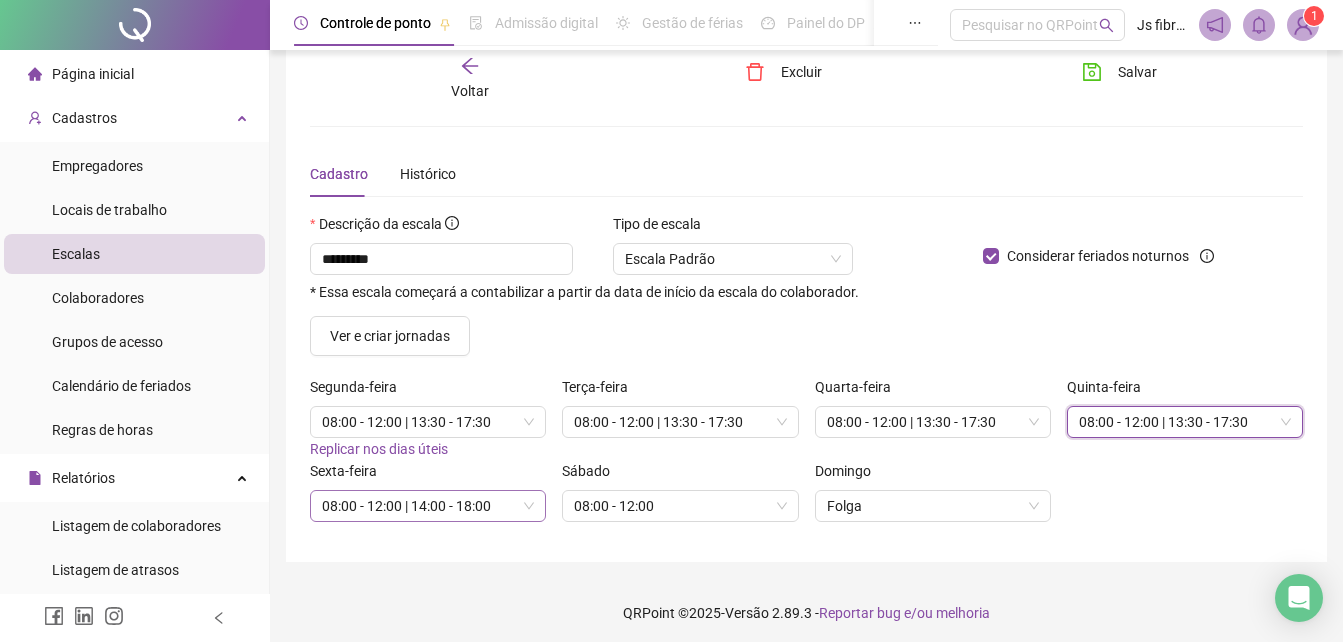click on "08:00 - 12:00 | 14:00 - 18:00" at bounding box center [428, 506] 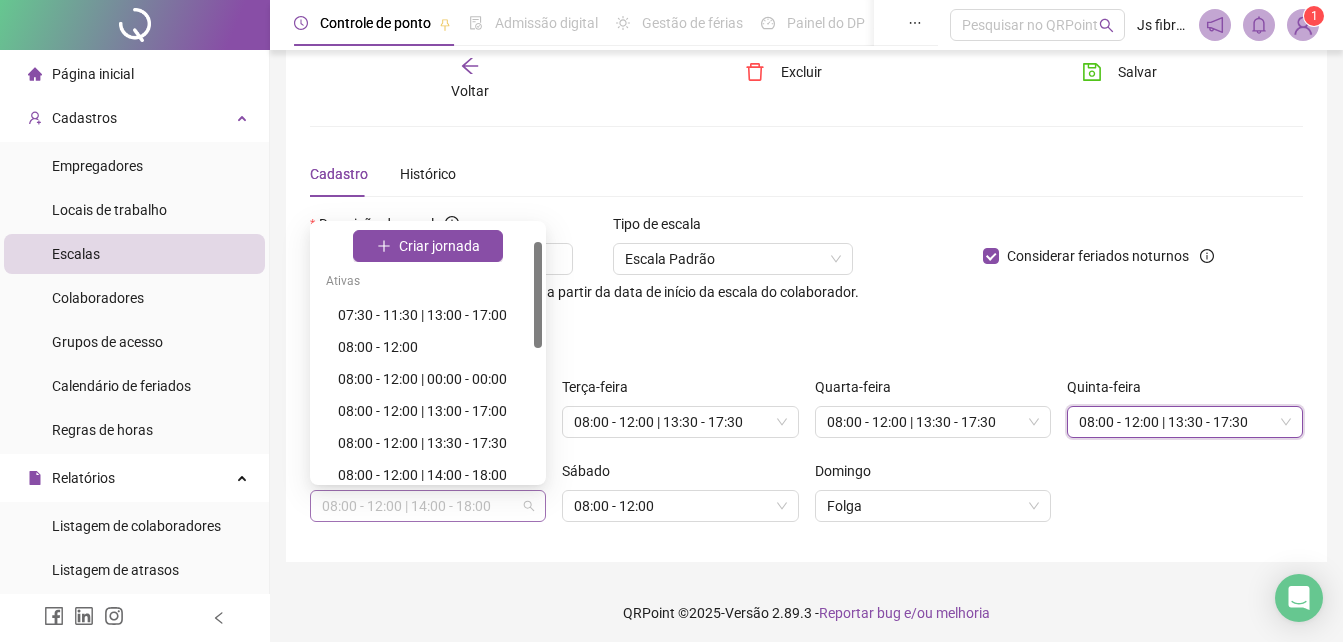 scroll, scrollTop: 42, scrollLeft: 0, axis: vertical 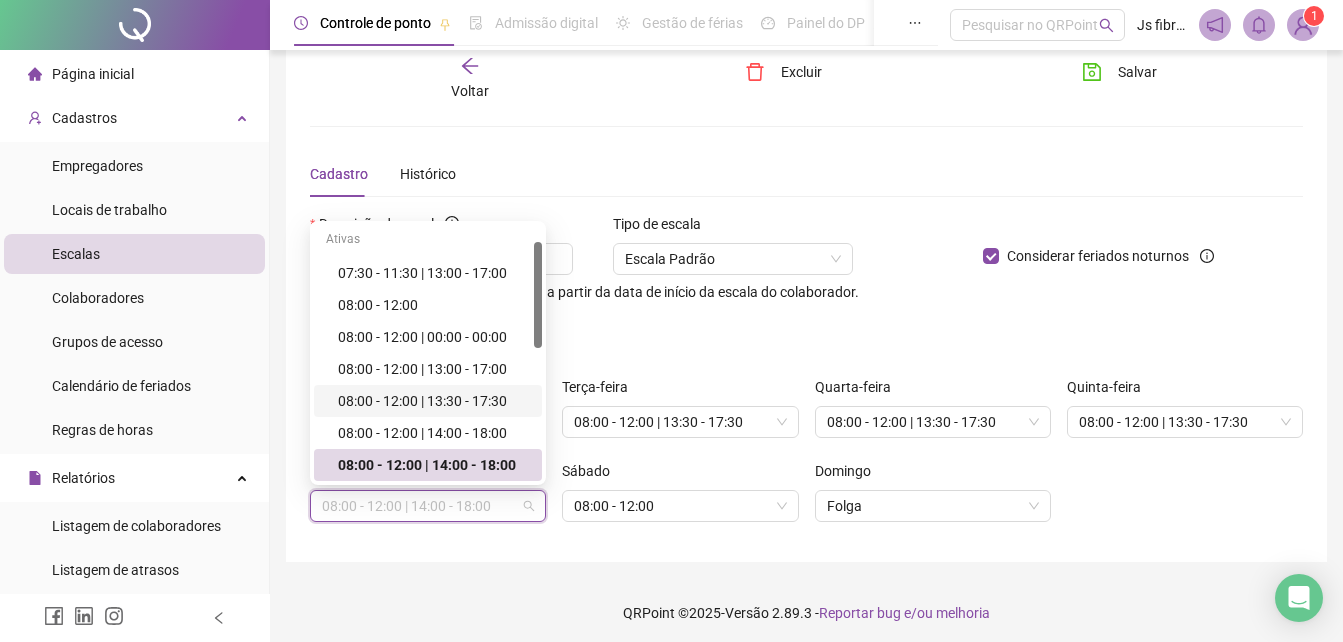 click on "08:00 - 12:00 | 13:30 - 17:30" at bounding box center (434, 401) 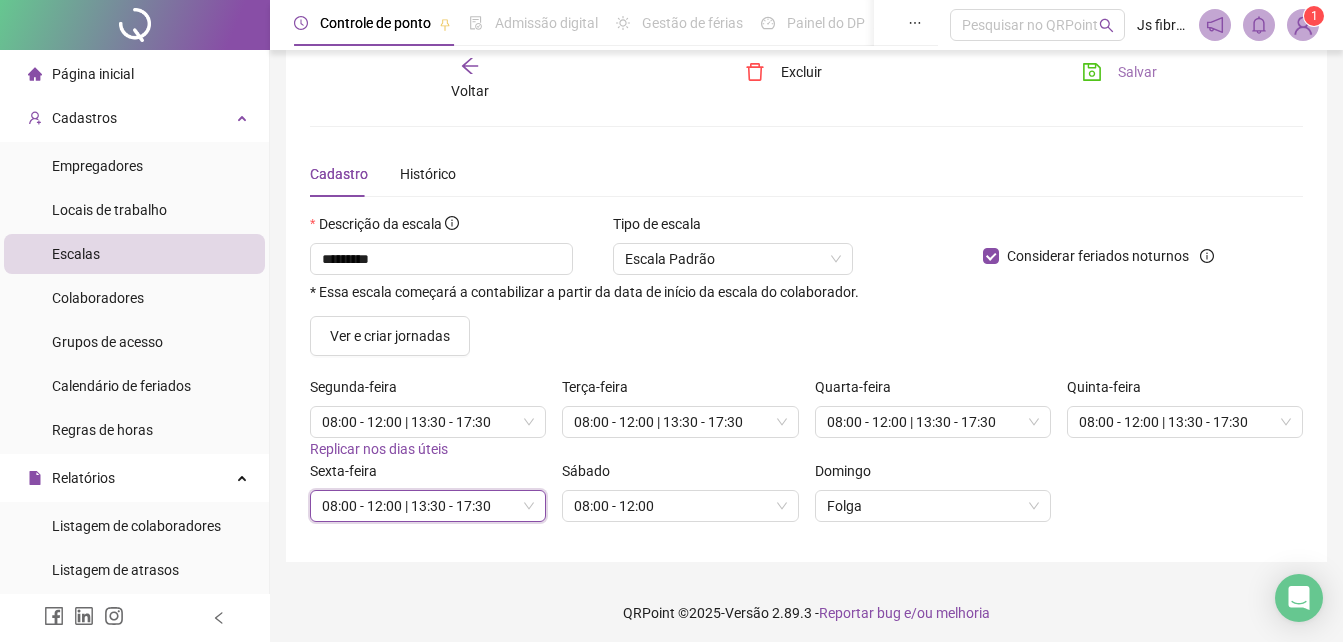 click on "Salvar" at bounding box center (1137, 72) 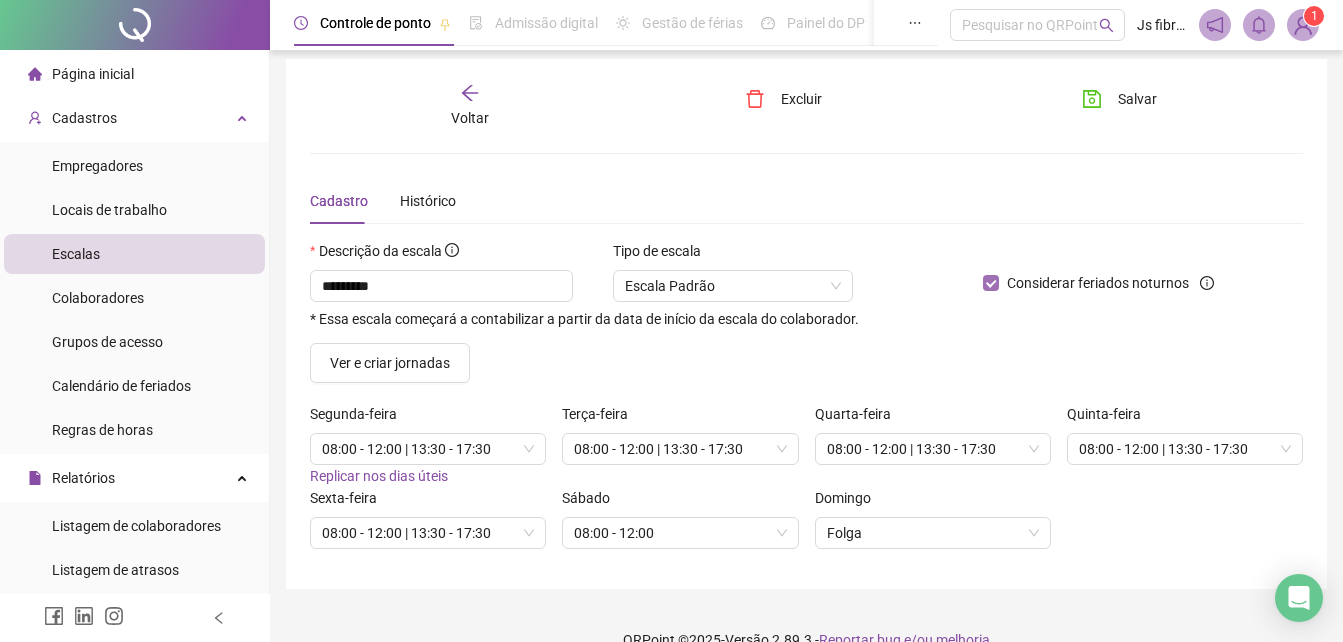 scroll, scrollTop: 0, scrollLeft: 0, axis: both 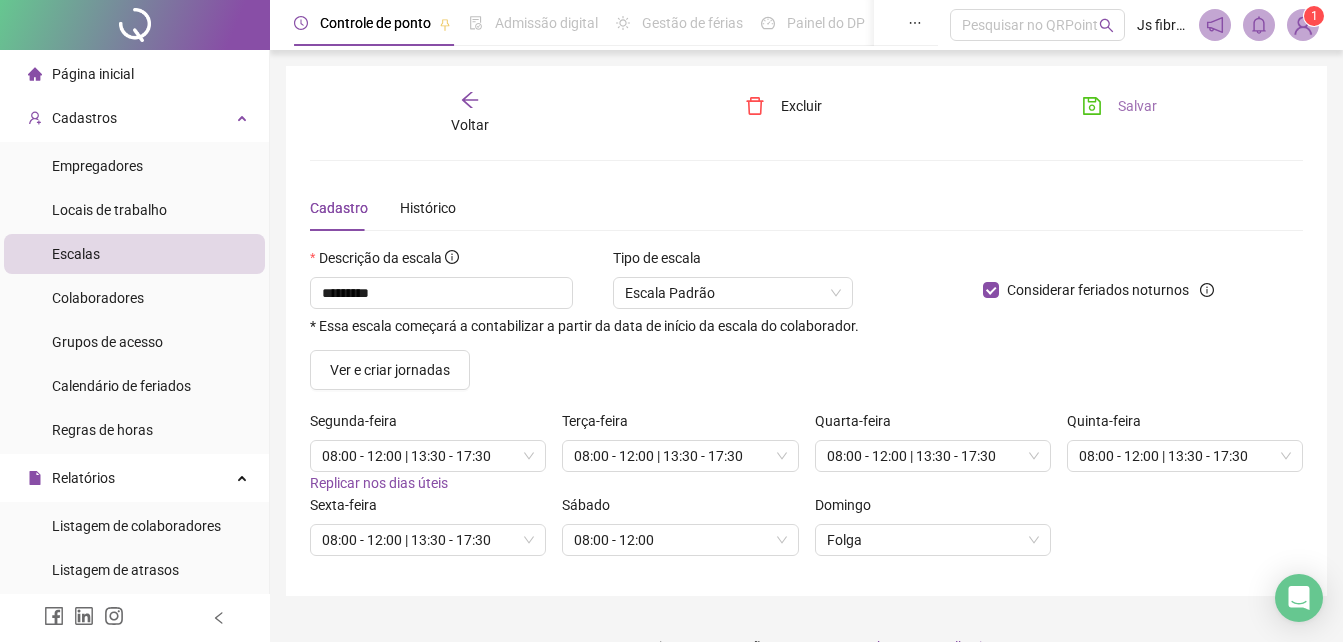 click on "Salvar" at bounding box center [1137, 106] 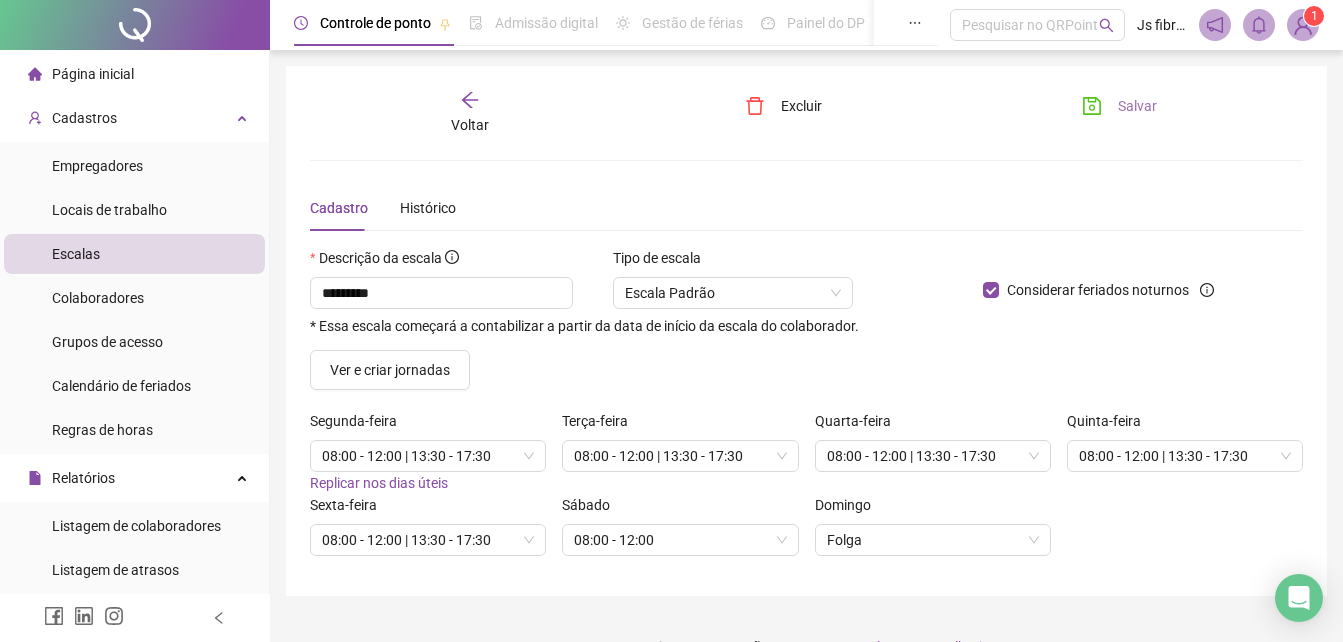 click on "Salvar" at bounding box center (1119, 106) 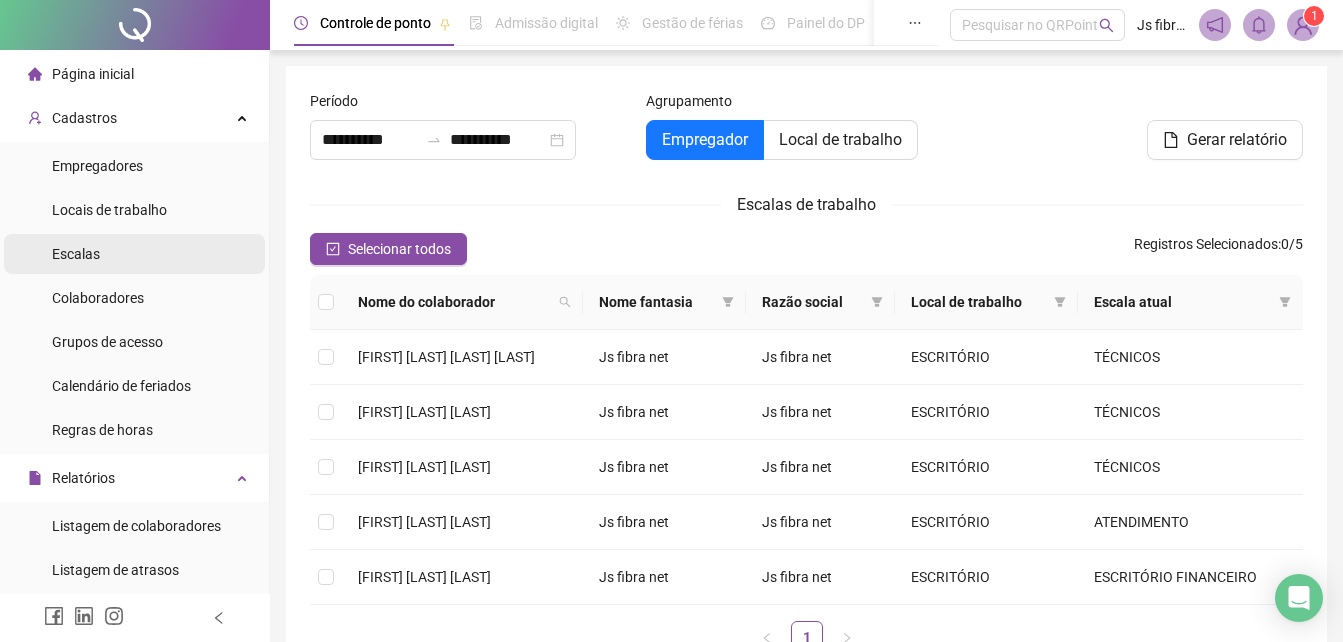 click on "Escalas" at bounding box center [134, 254] 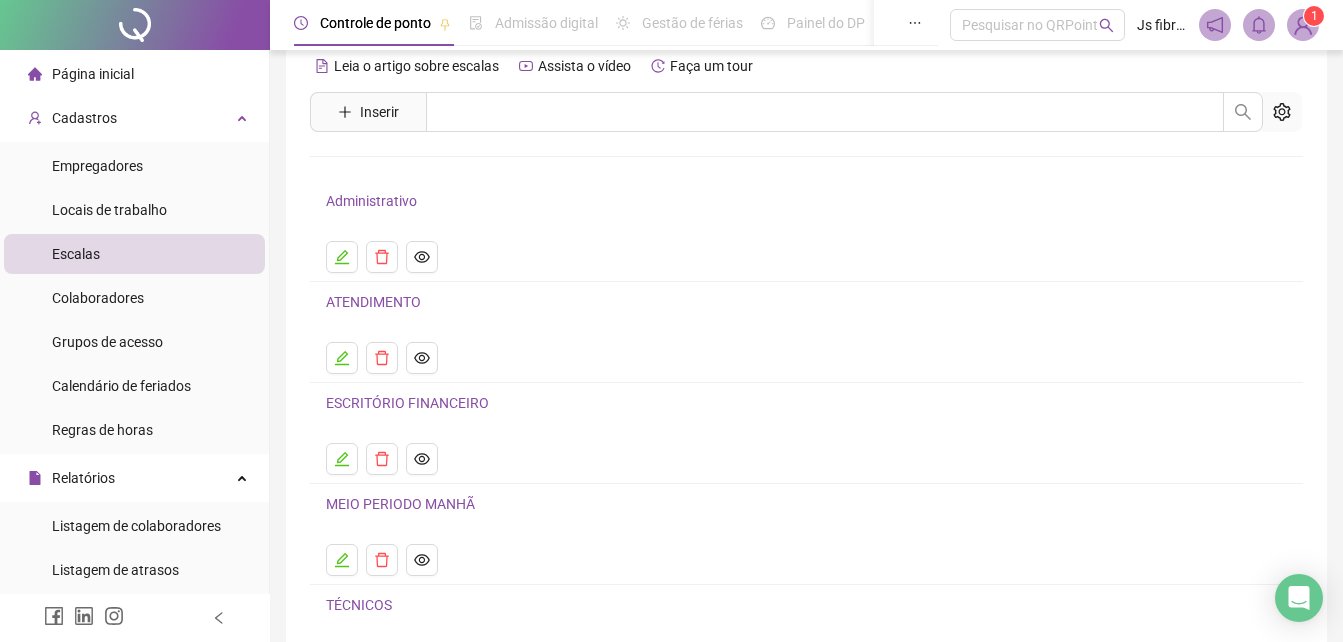 scroll, scrollTop: 15, scrollLeft: 0, axis: vertical 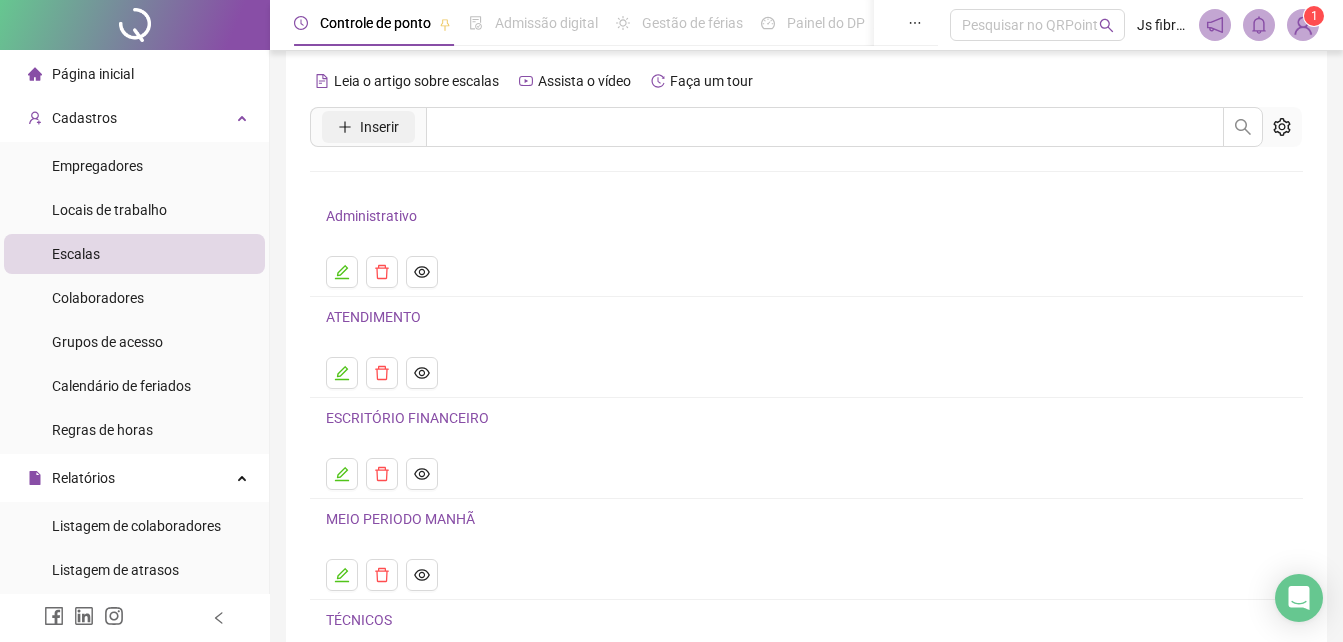 click on "Inserir" at bounding box center [379, 127] 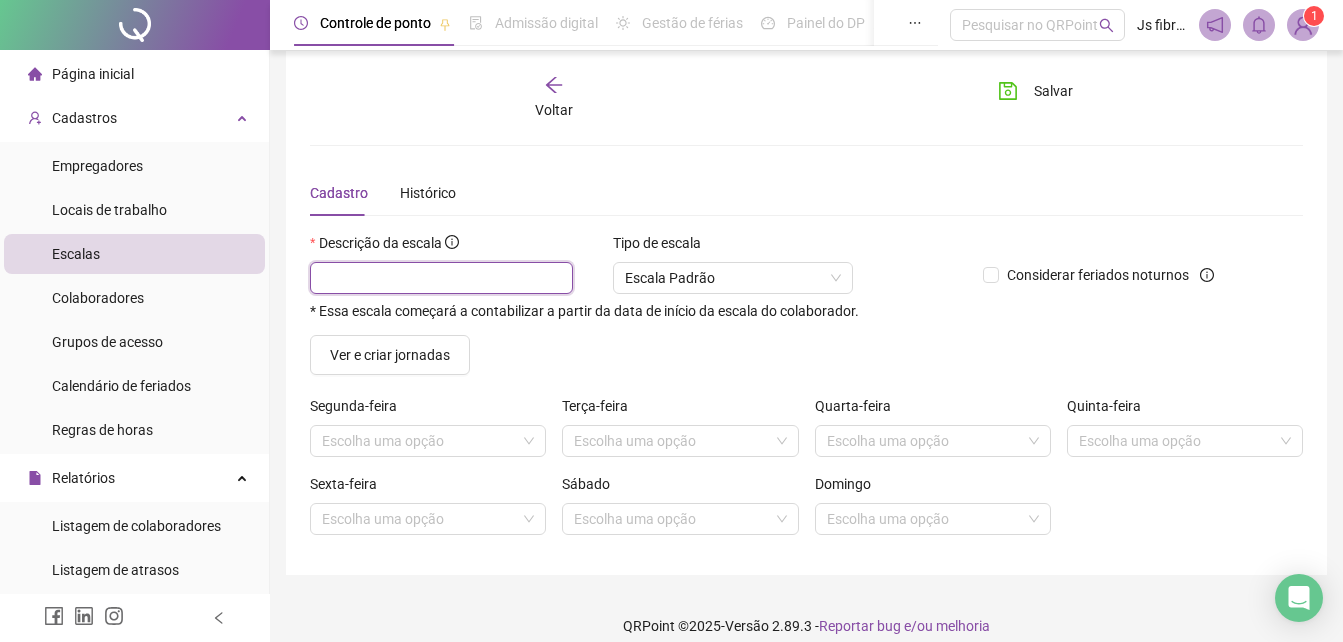 click at bounding box center (441, 278) 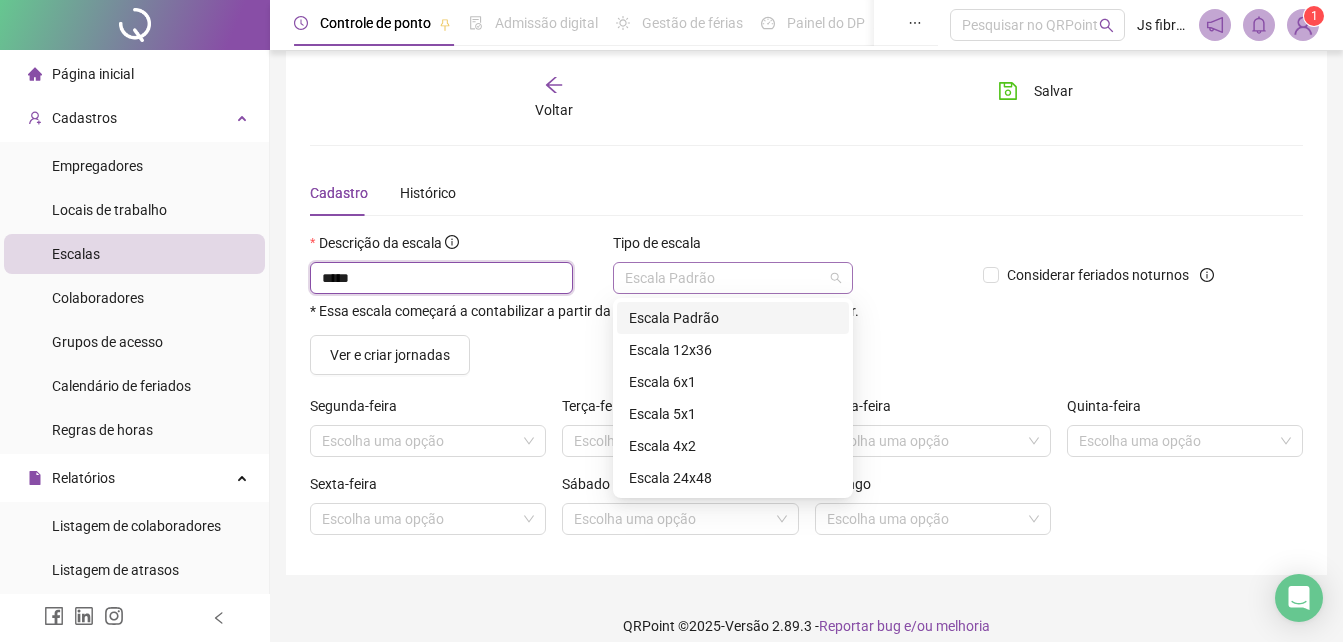 click on "Escala Padrão" at bounding box center (733, 278) 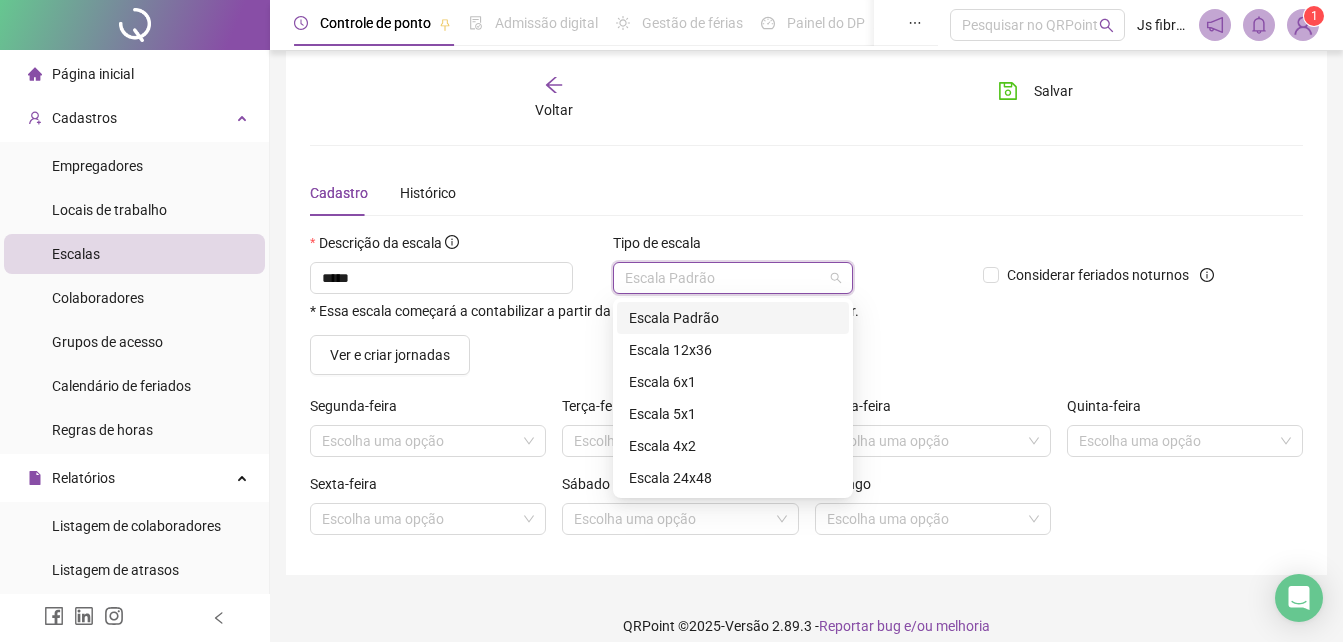 click on "Escala Padrão" at bounding box center [733, 278] 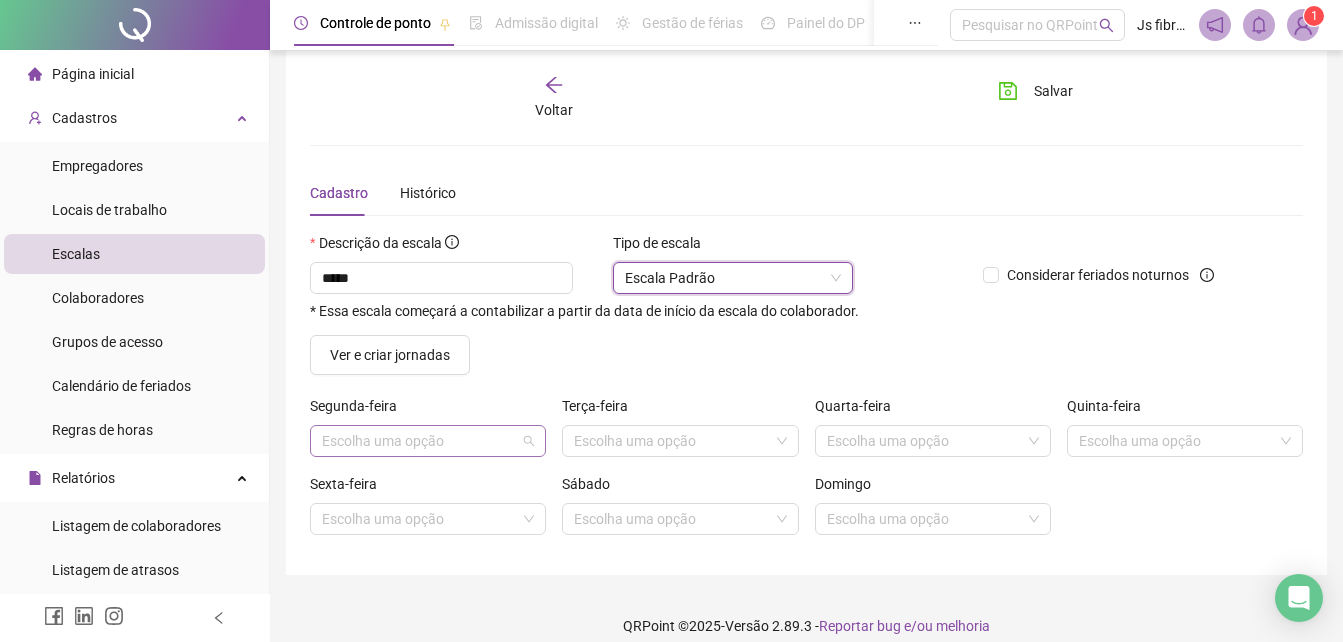 click at bounding box center [419, 441] 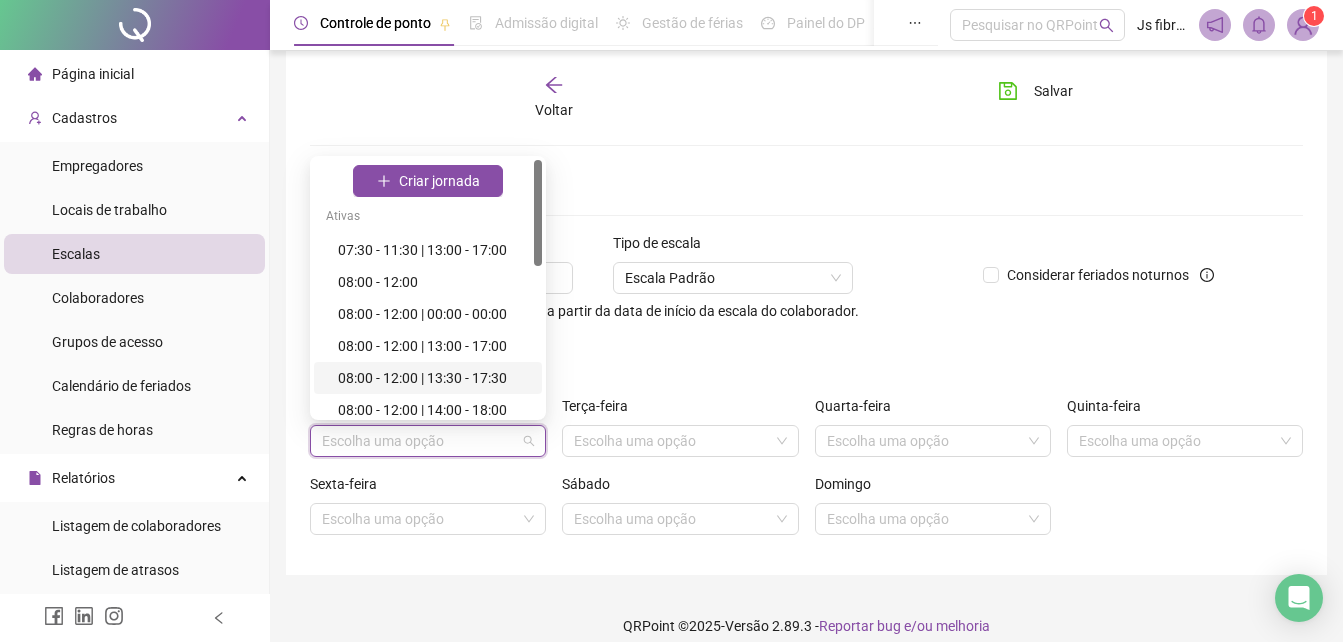 click on "08:00 - 12:00 | 13:30 - 17:30" at bounding box center [434, 378] 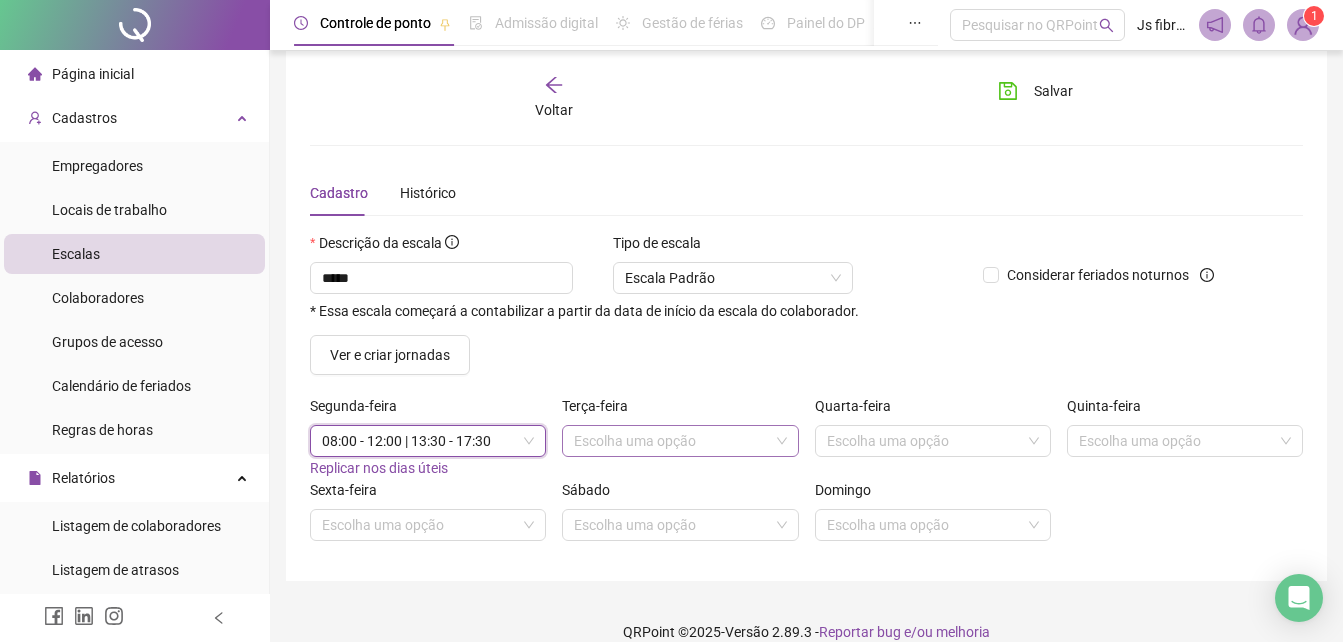 click at bounding box center [671, 441] 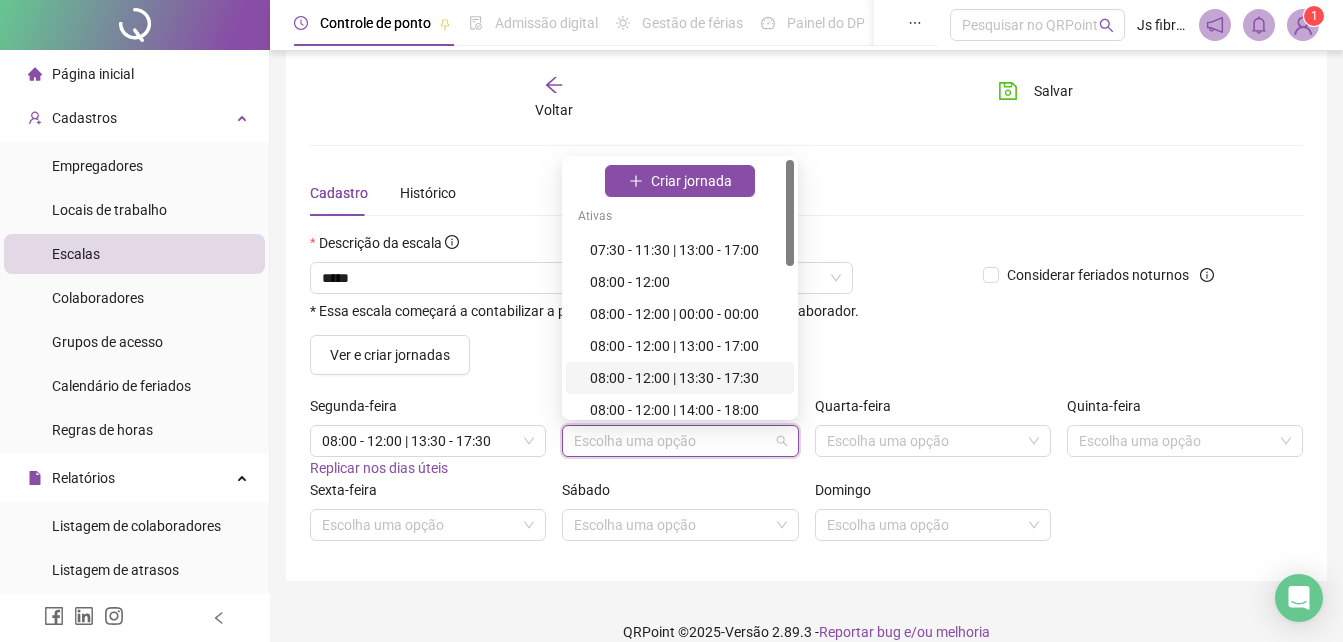 click on "08:00 - 12:00 | 13:30 - 17:30" at bounding box center [686, 378] 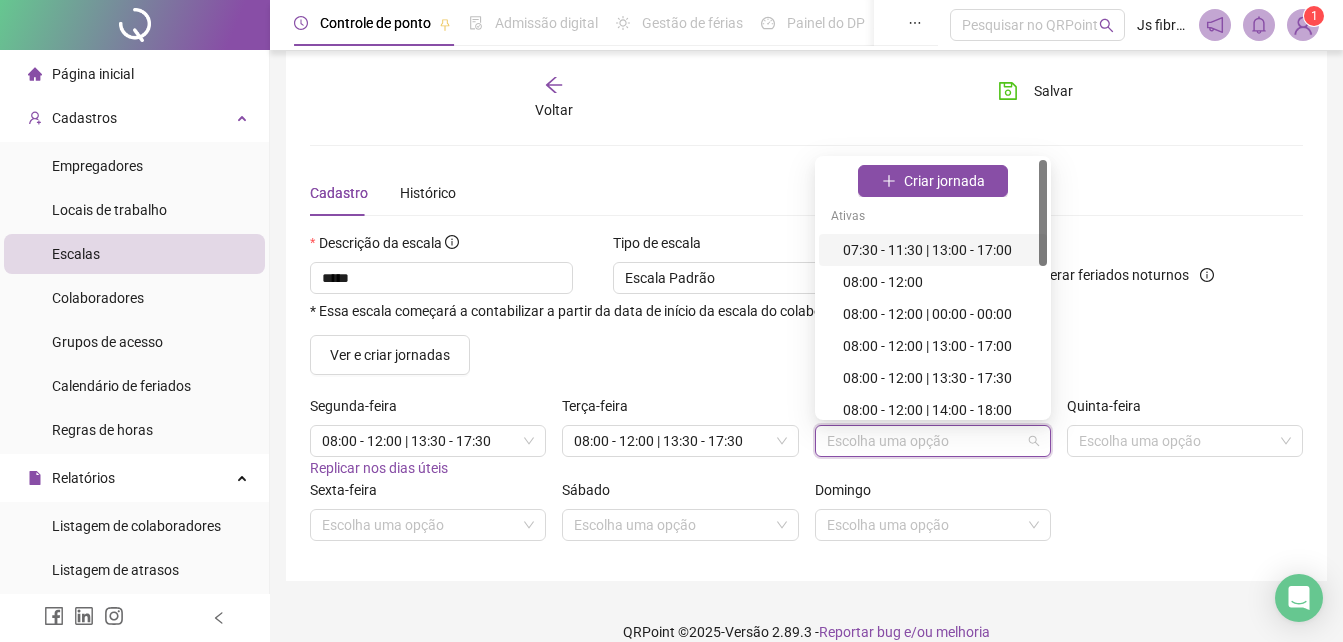 click at bounding box center (924, 441) 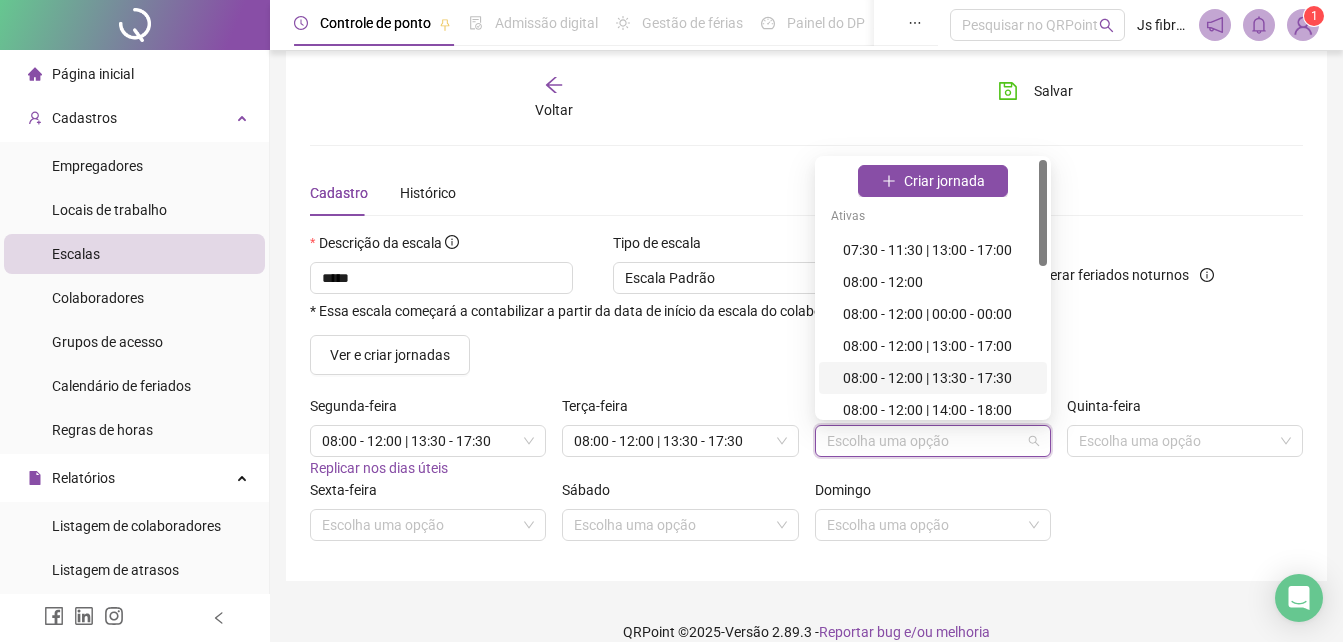 click on "08:00 - 12:00 | 13:30 - 17:30" at bounding box center [939, 378] 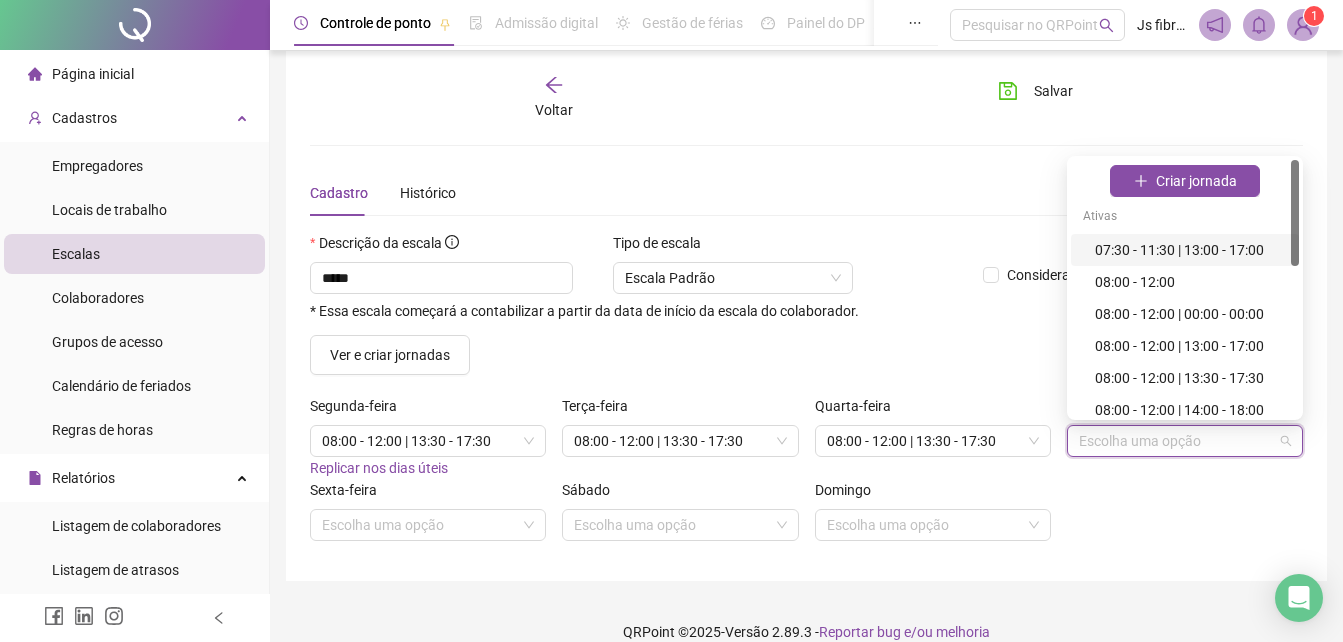 click at bounding box center [1176, 441] 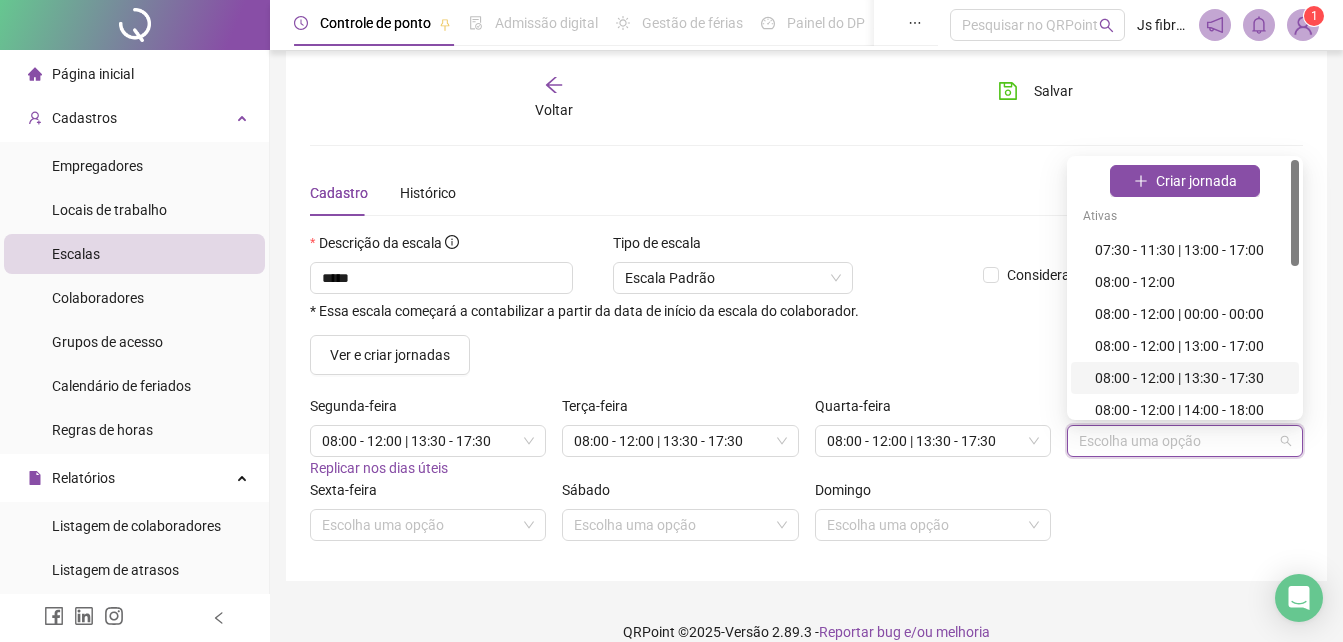 click on "08:00 - 12:00 | 13:30 - 17:30" at bounding box center [1191, 378] 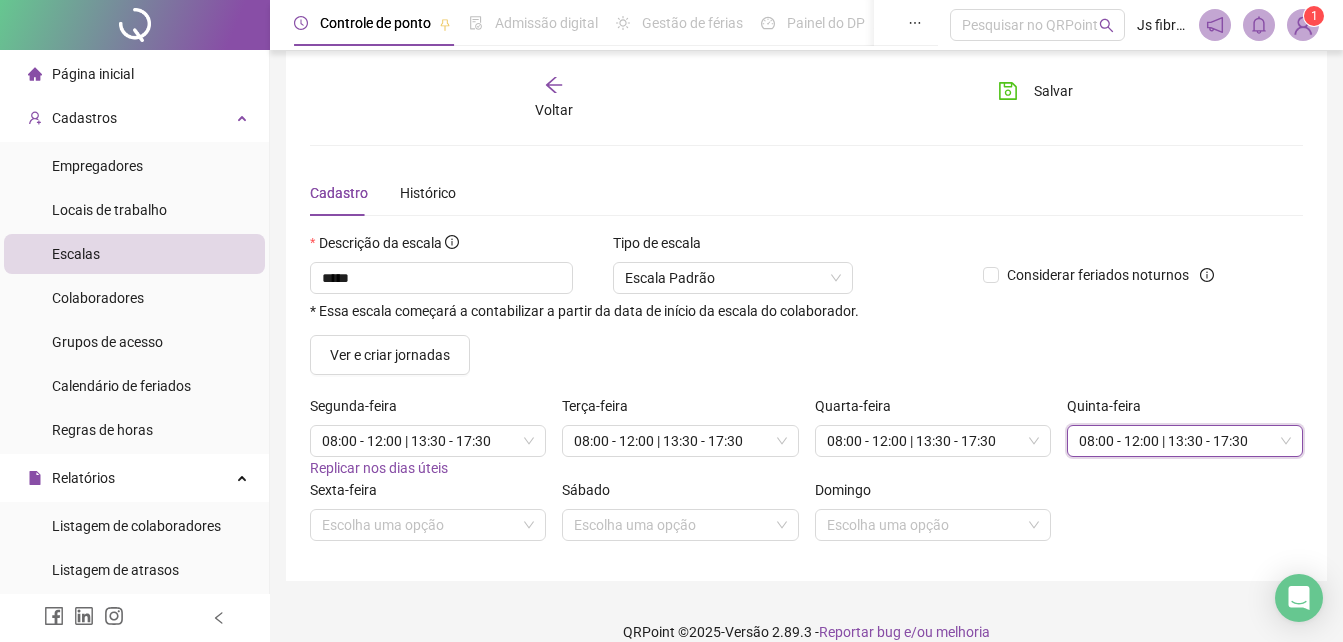 click on "Sexta-feira" at bounding box center (428, 494) 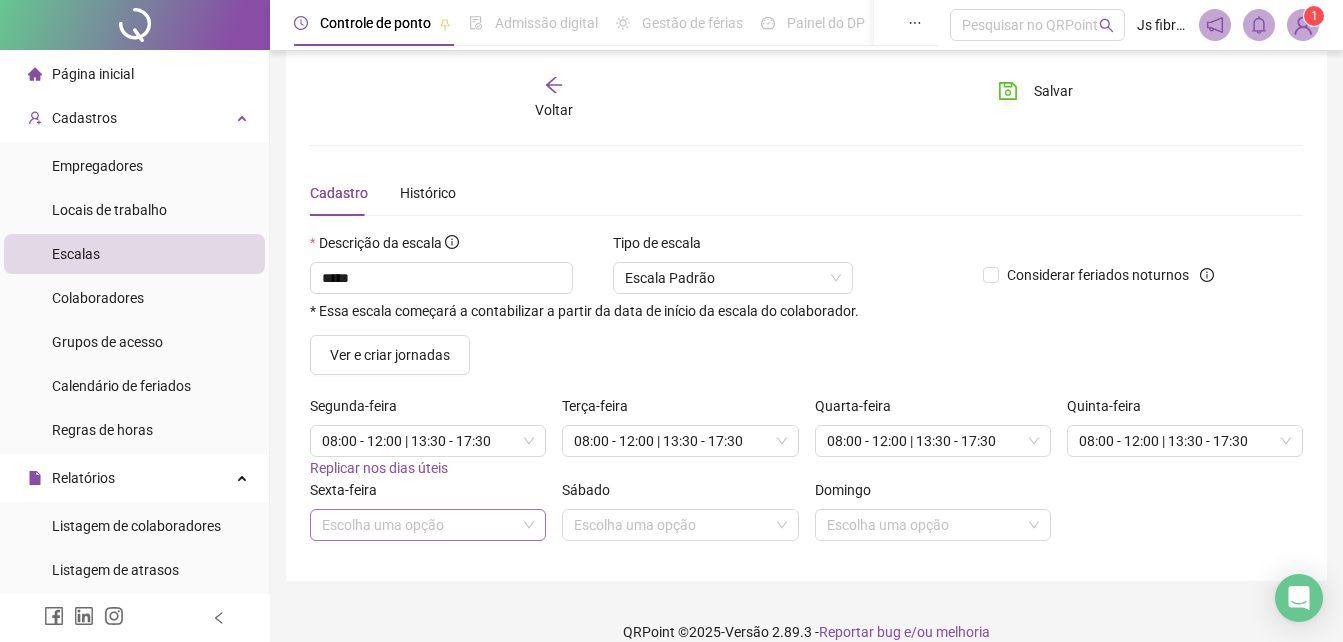 click at bounding box center (419, 525) 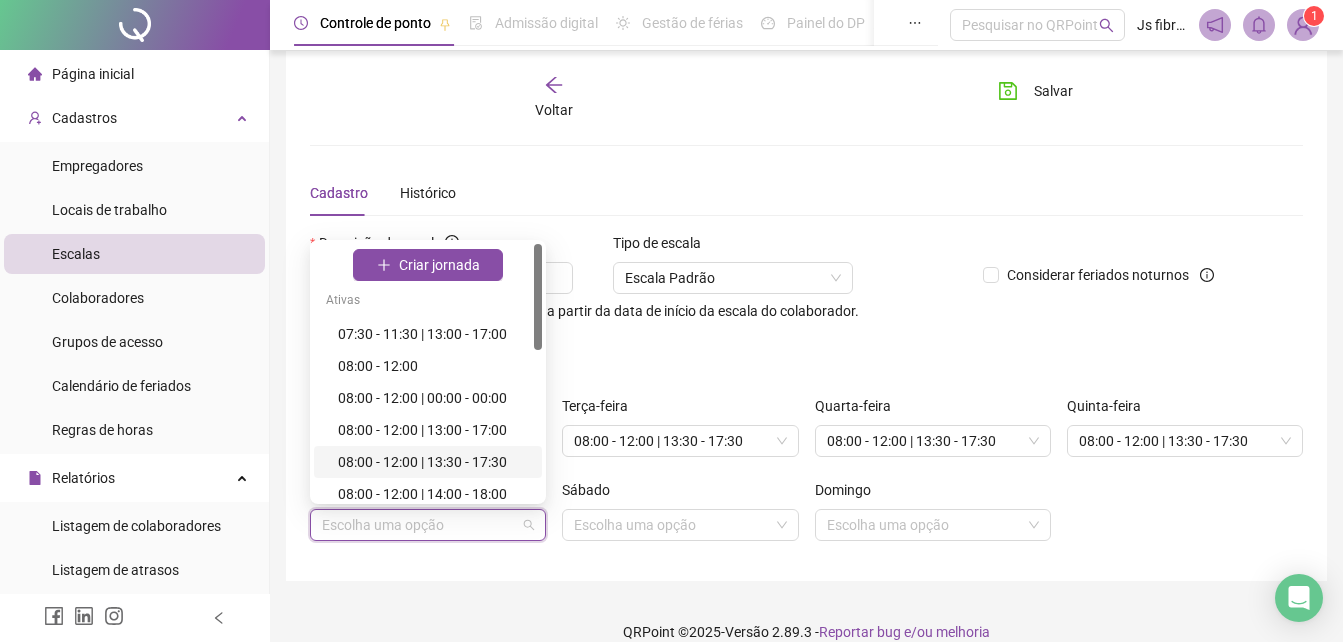 click on "08:00 - 12:00 | 13:30 - 17:30" at bounding box center [434, 462] 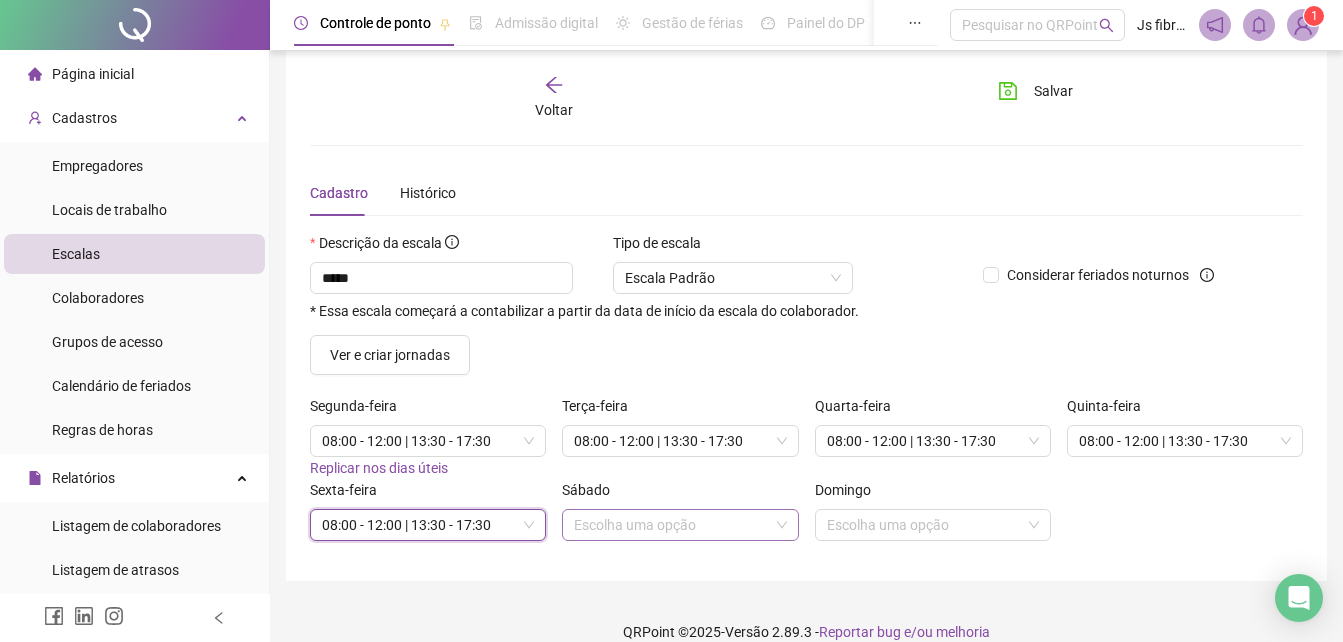 click at bounding box center [671, 525] 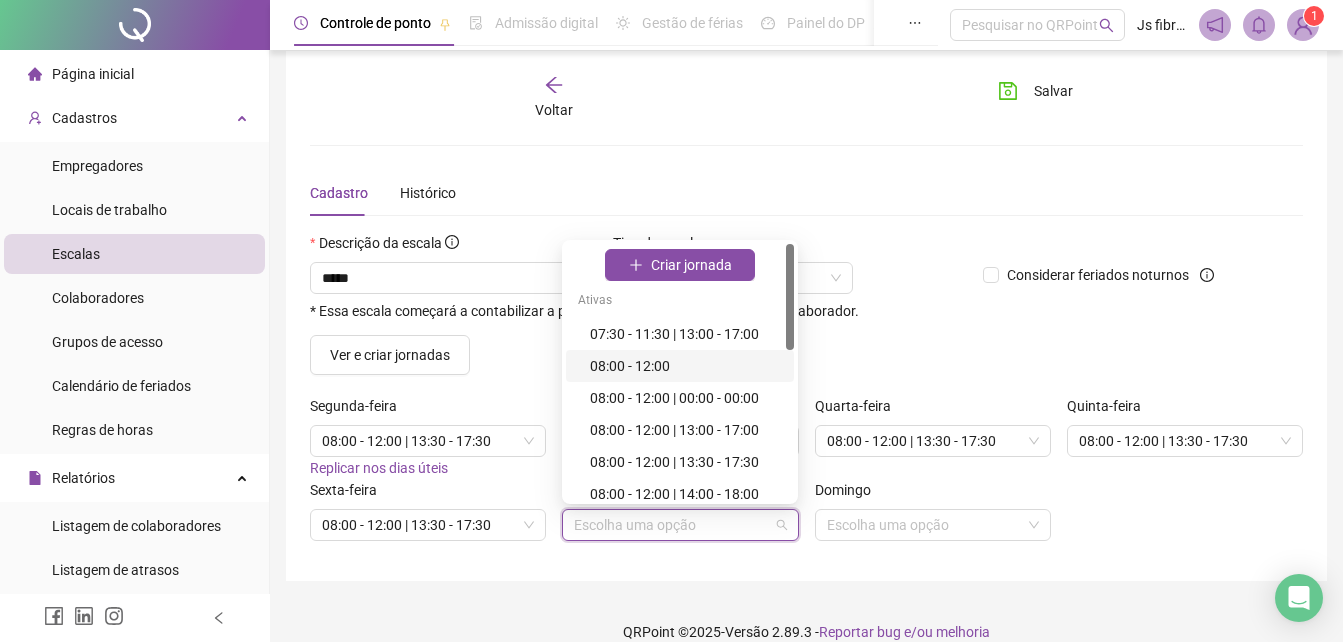 click on "08:00 - 12:00" at bounding box center (686, 366) 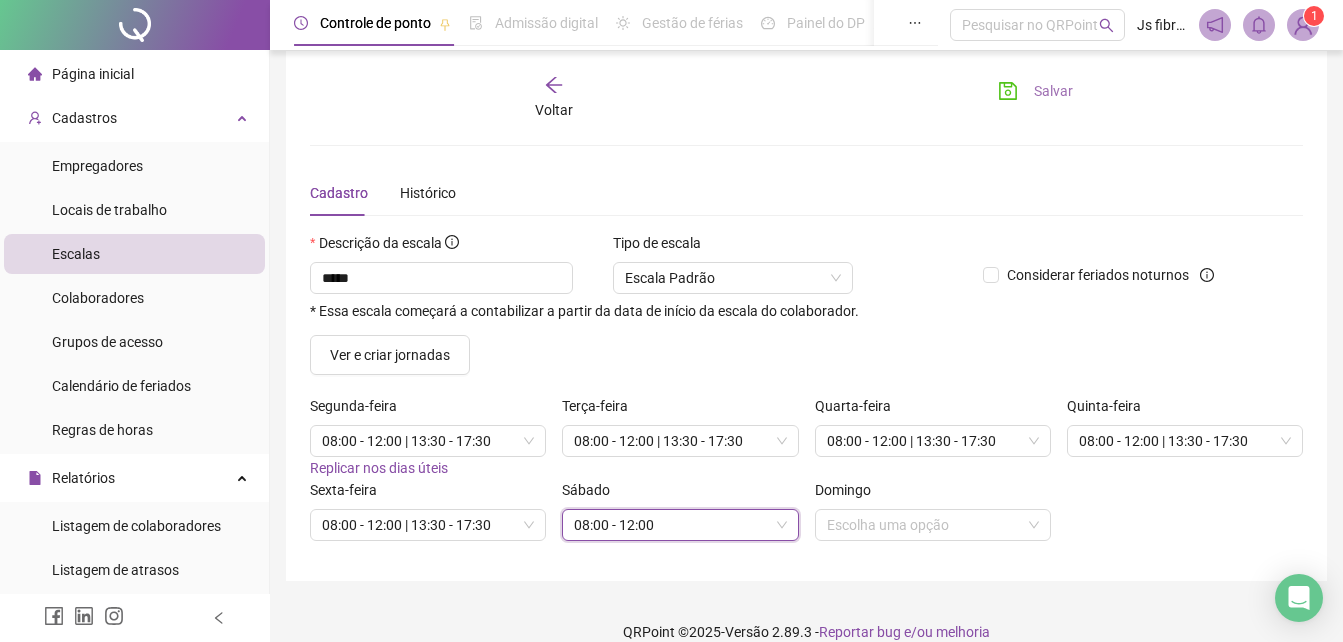 click 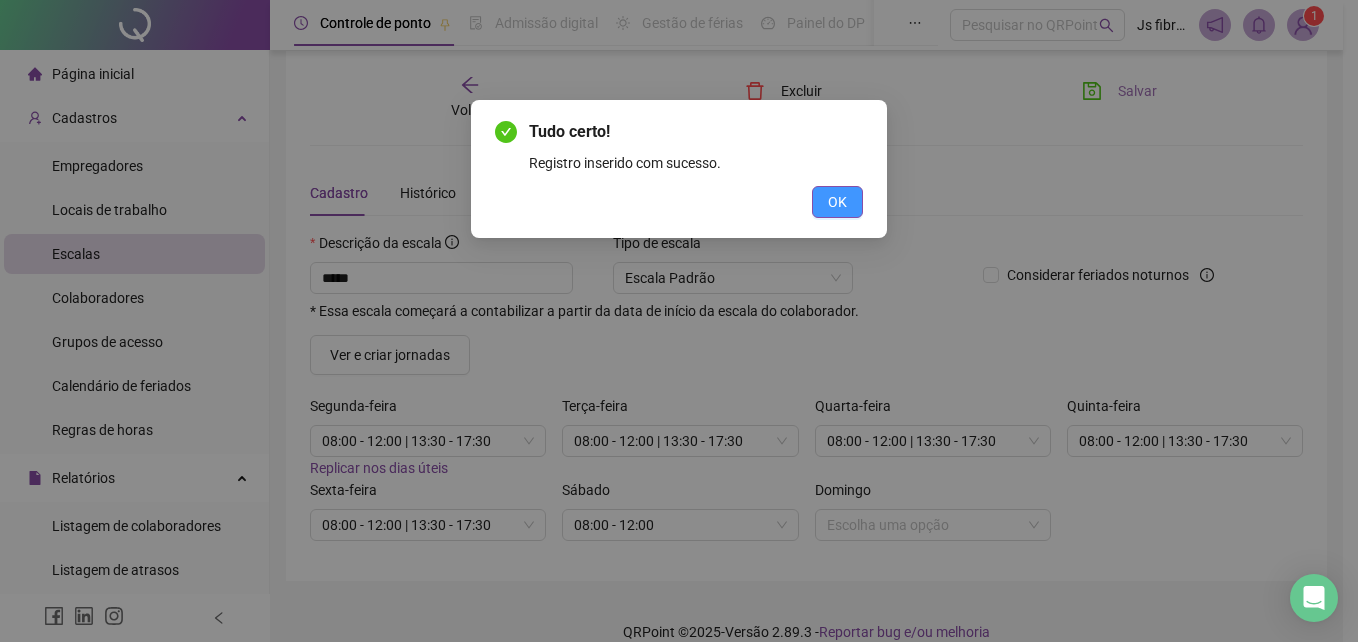 click on "OK" at bounding box center (837, 202) 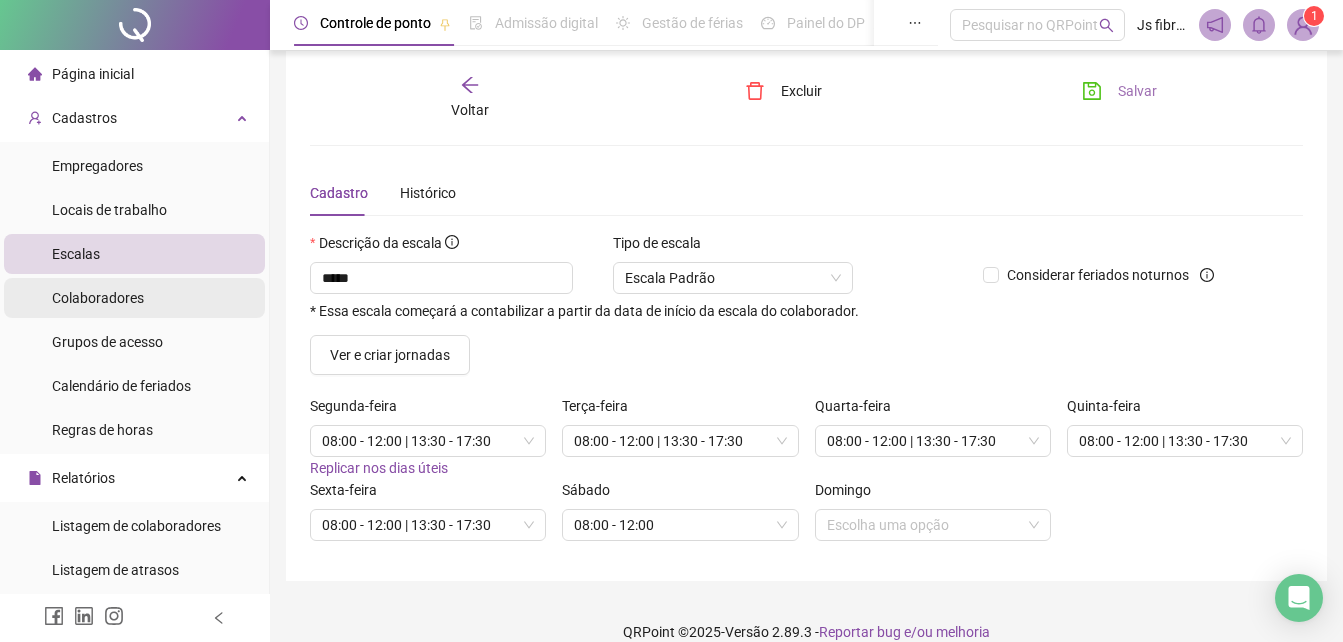 click on "Colaboradores" at bounding box center [98, 298] 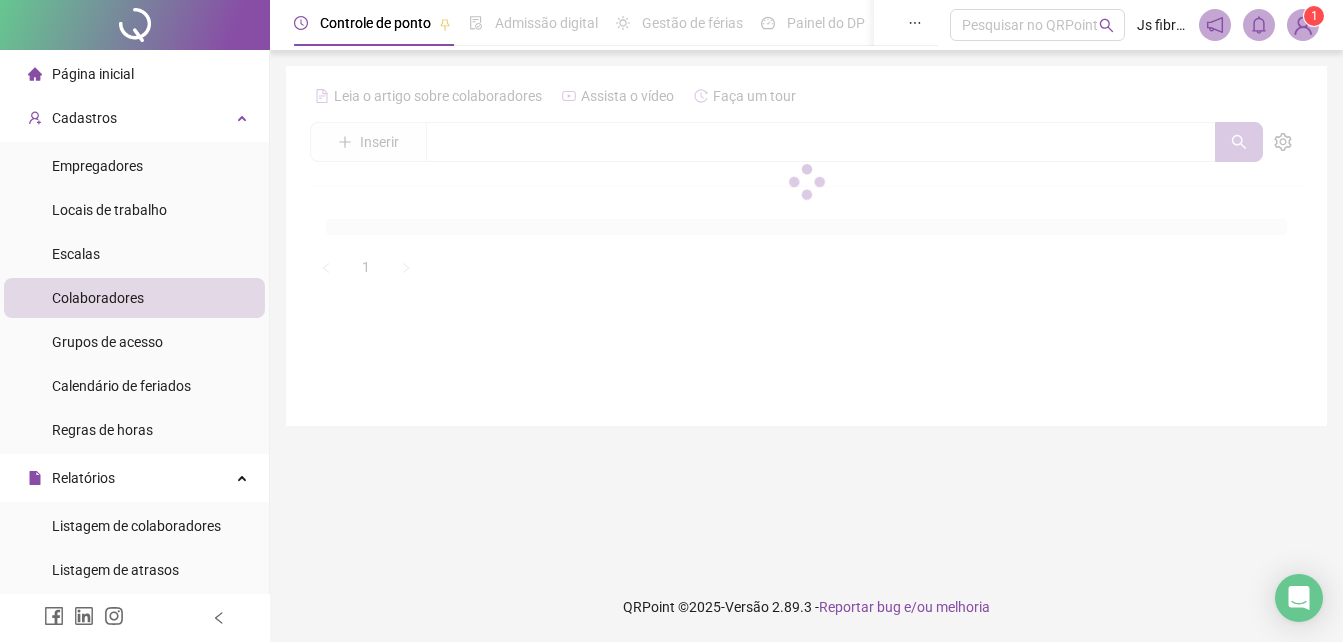 scroll, scrollTop: 0, scrollLeft: 0, axis: both 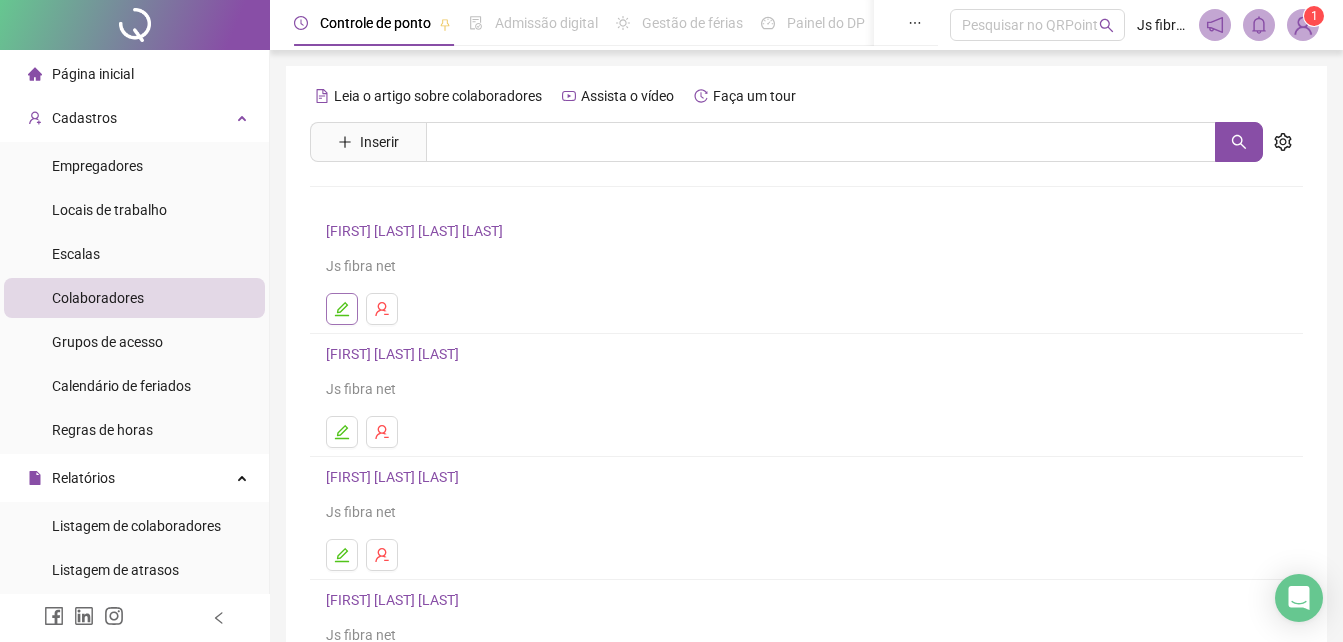 click 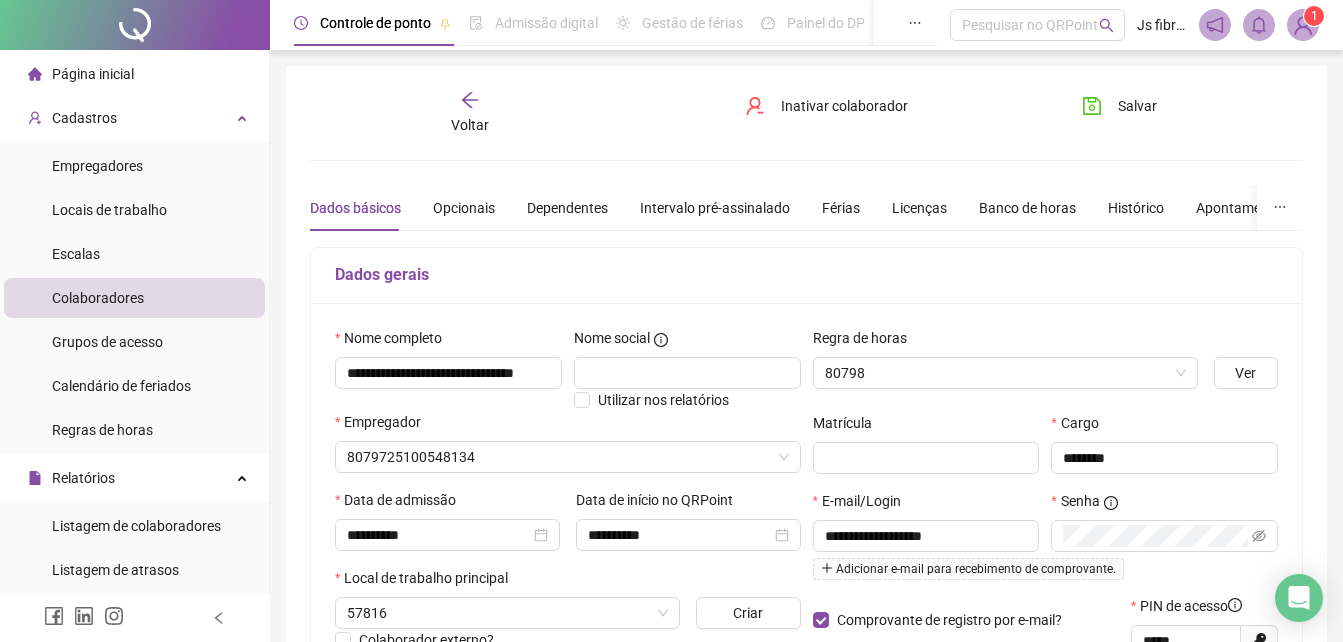type on "********" 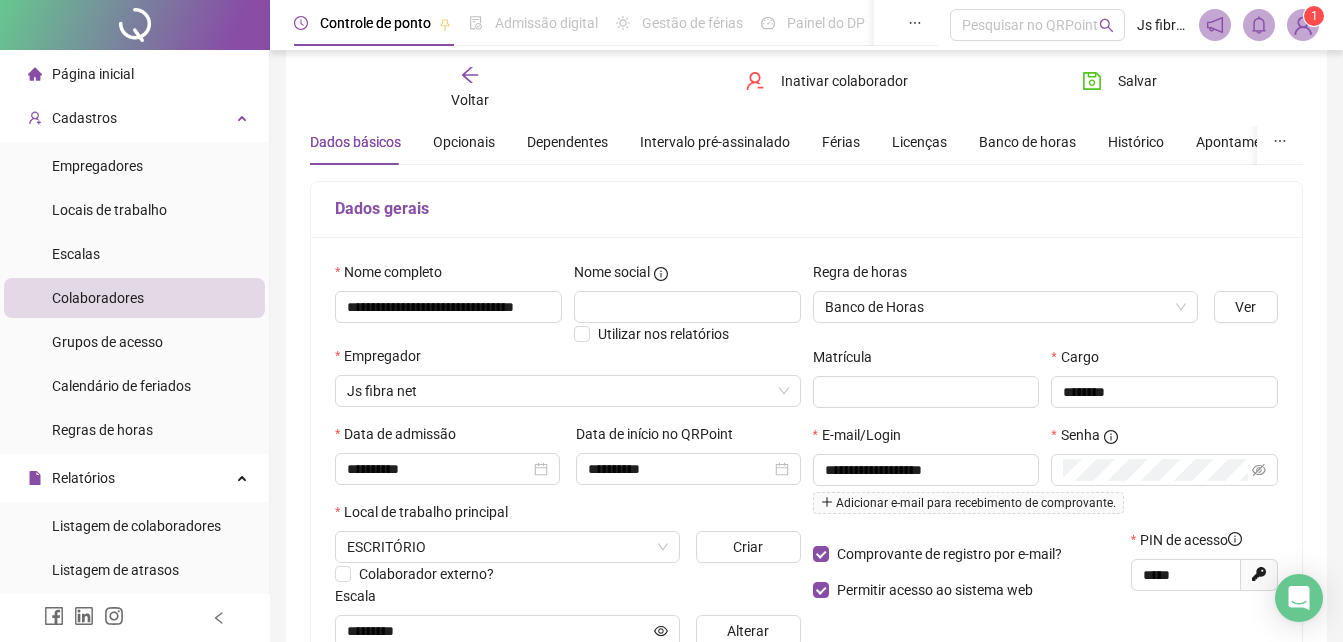 scroll, scrollTop: 100, scrollLeft: 0, axis: vertical 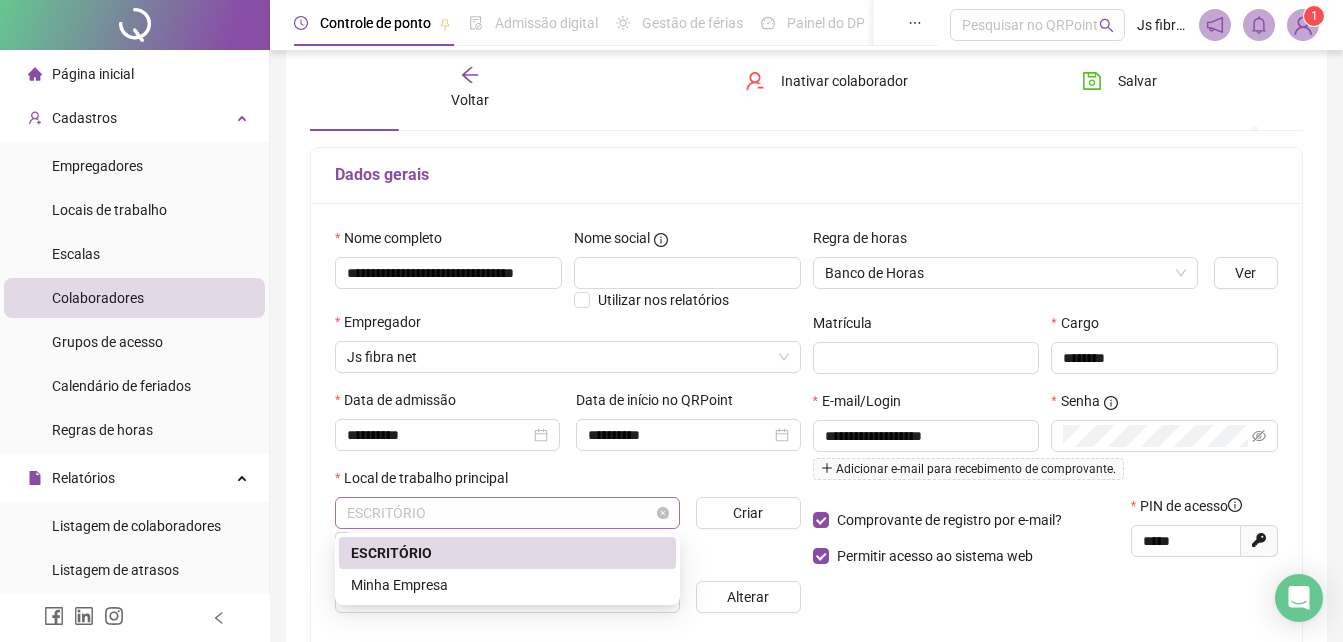 click on "ESCRITÓRIO" at bounding box center (507, 513) 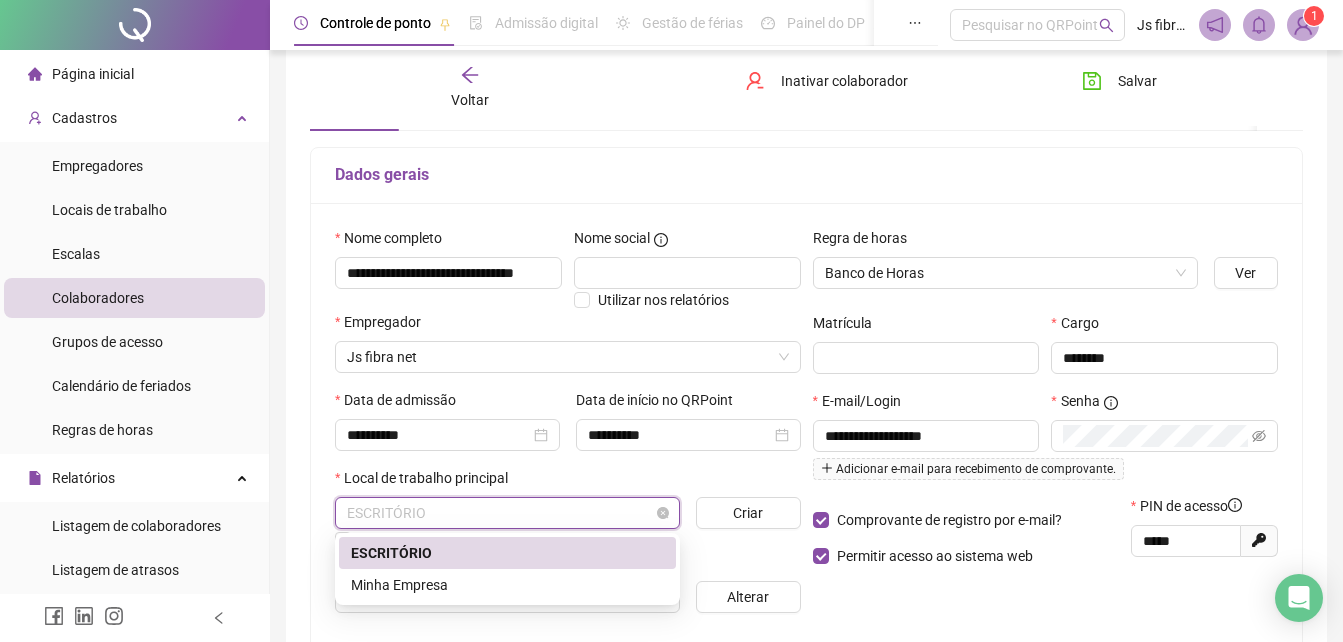 click on "ESCRITÓRIO" at bounding box center (507, 513) 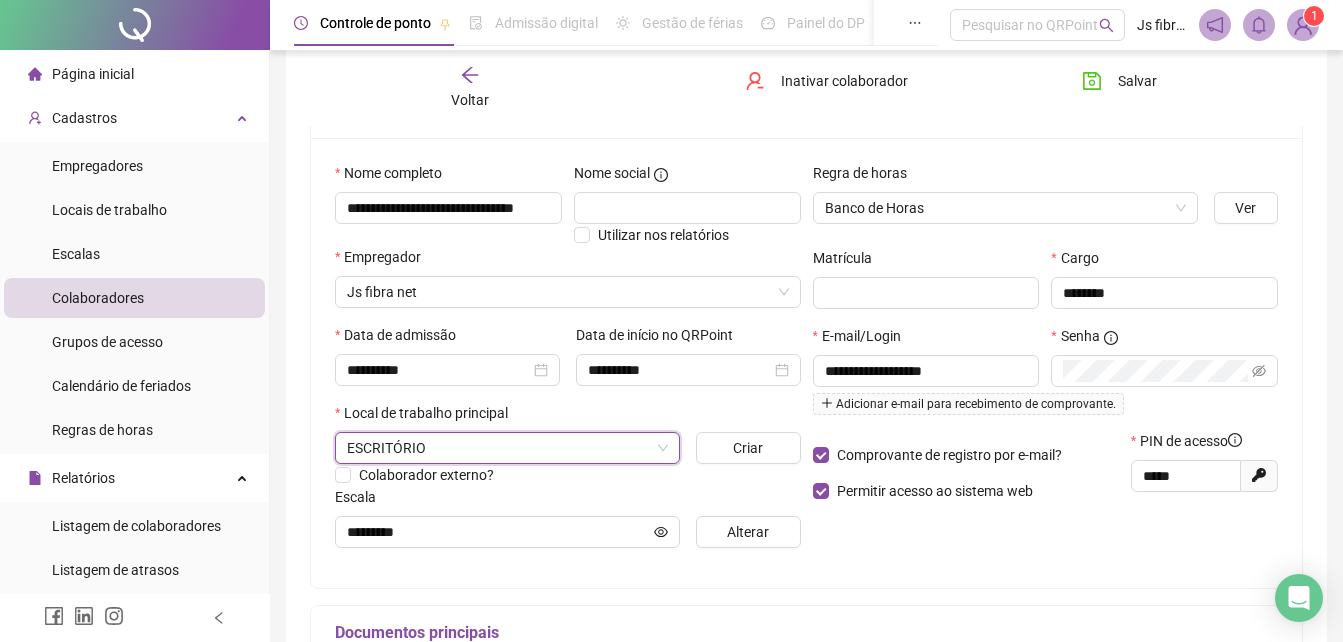 scroll, scrollTop: 300, scrollLeft: 0, axis: vertical 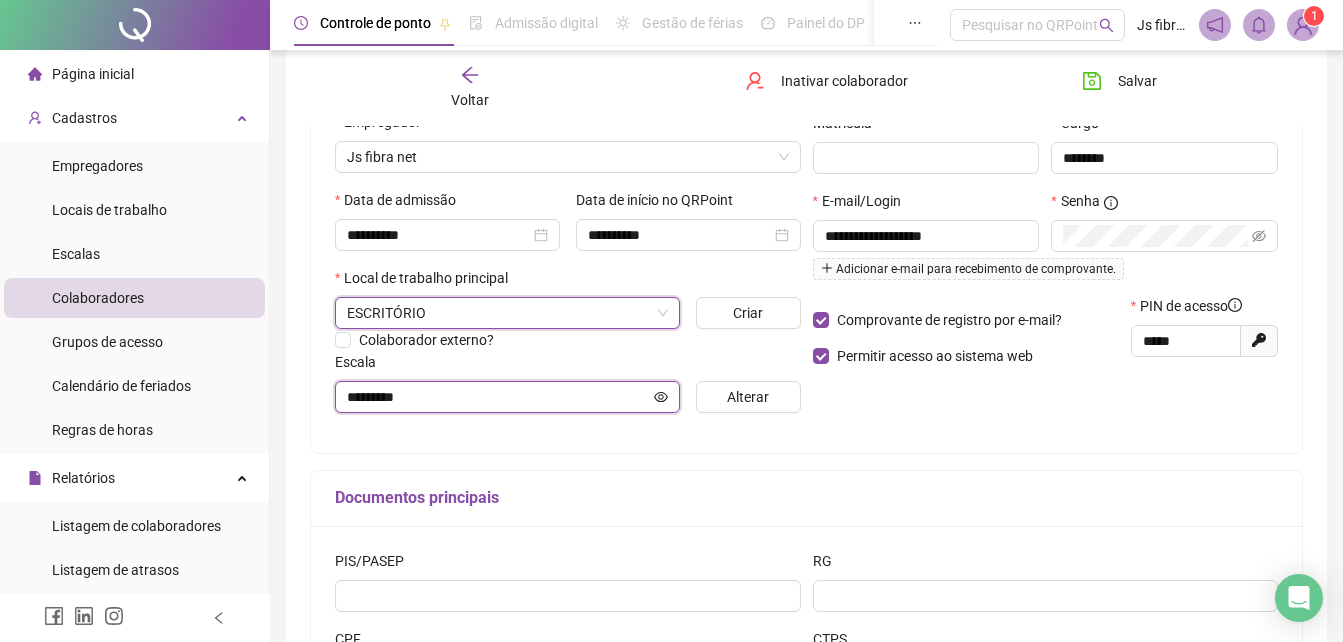 click on "********" at bounding box center (498, 397) 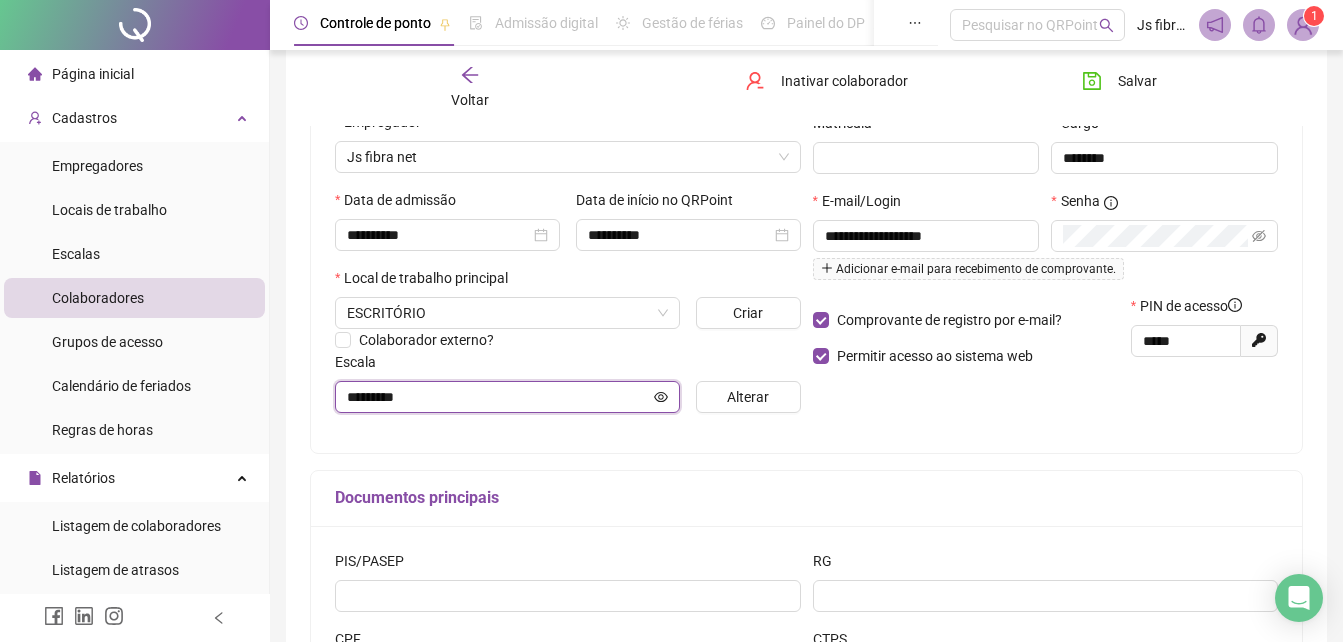 click on "********" at bounding box center [498, 397] 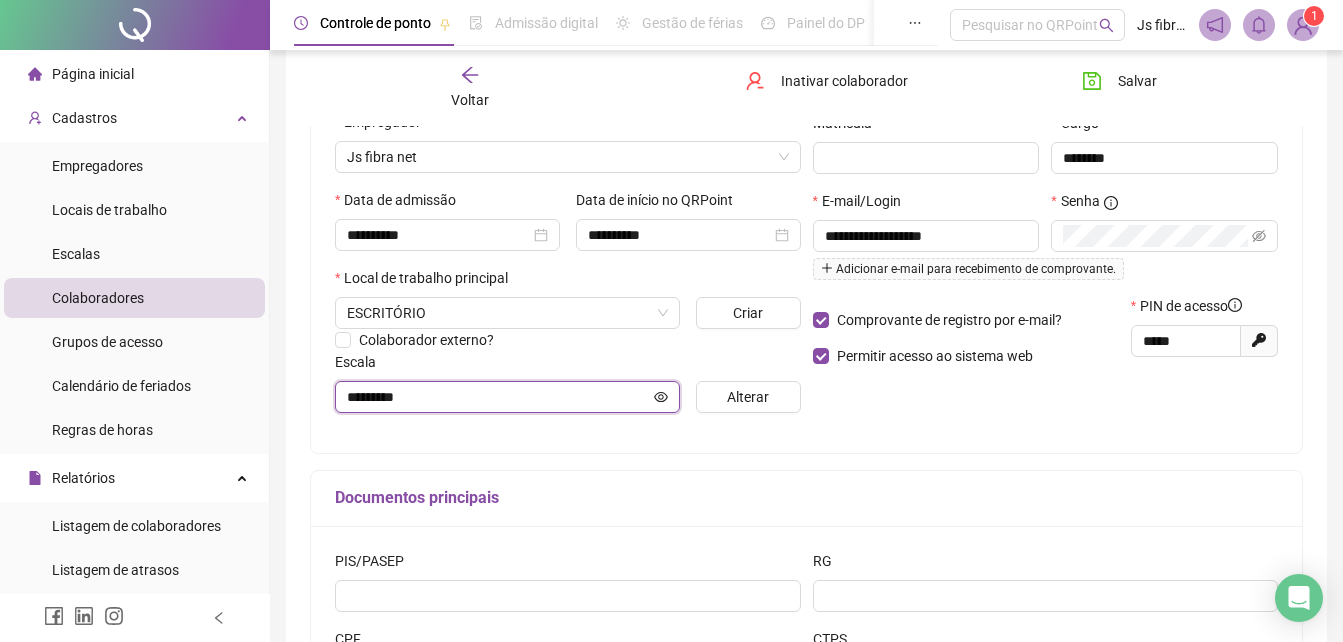 click 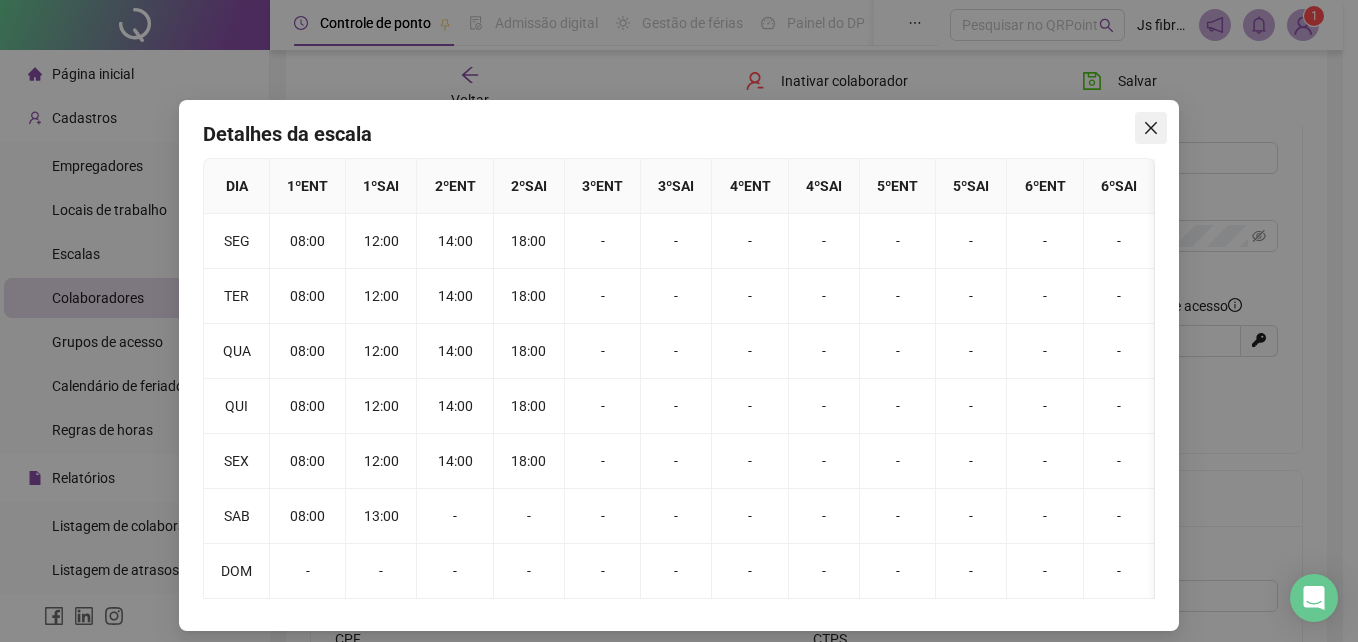 click 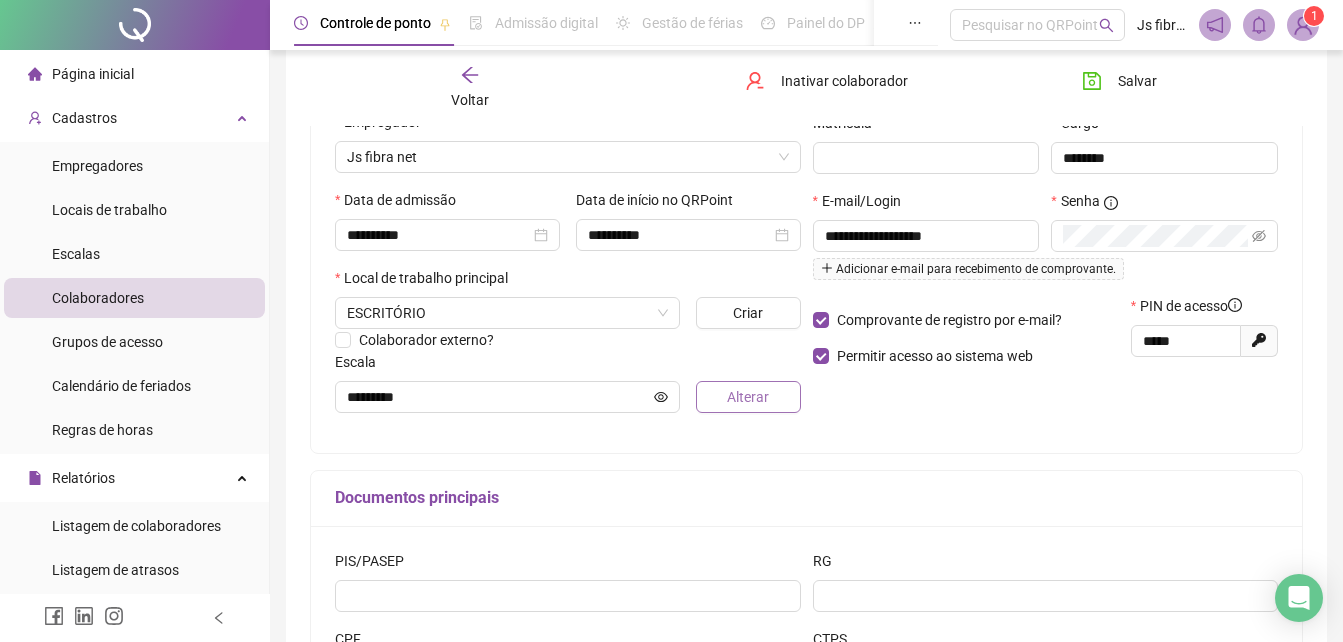 click on "Alterar" at bounding box center [748, 397] 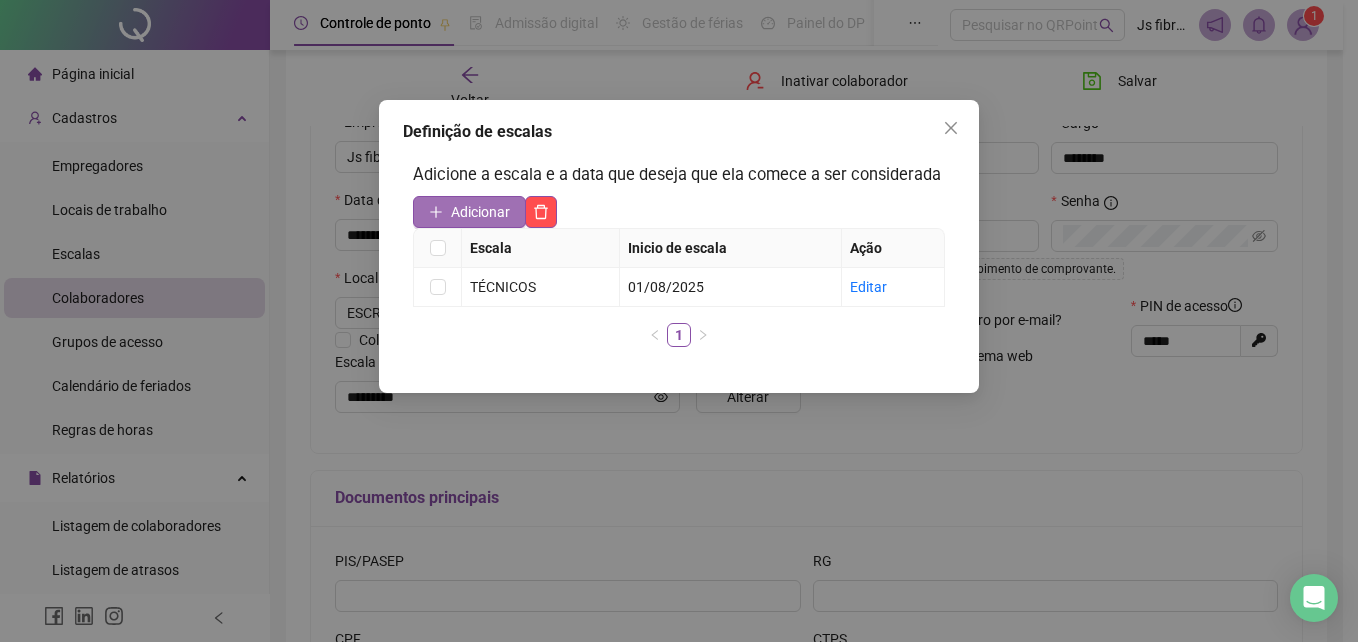 click on "Adicionar" at bounding box center [480, 212] 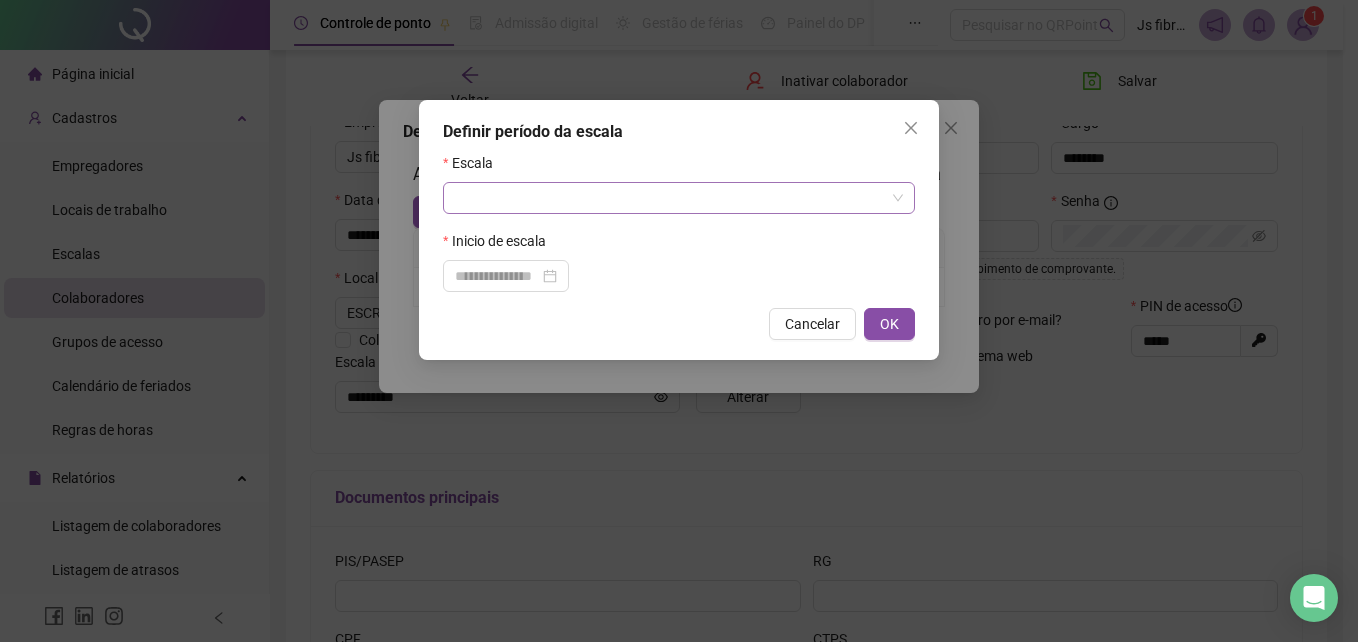 click at bounding box center [670, 198] 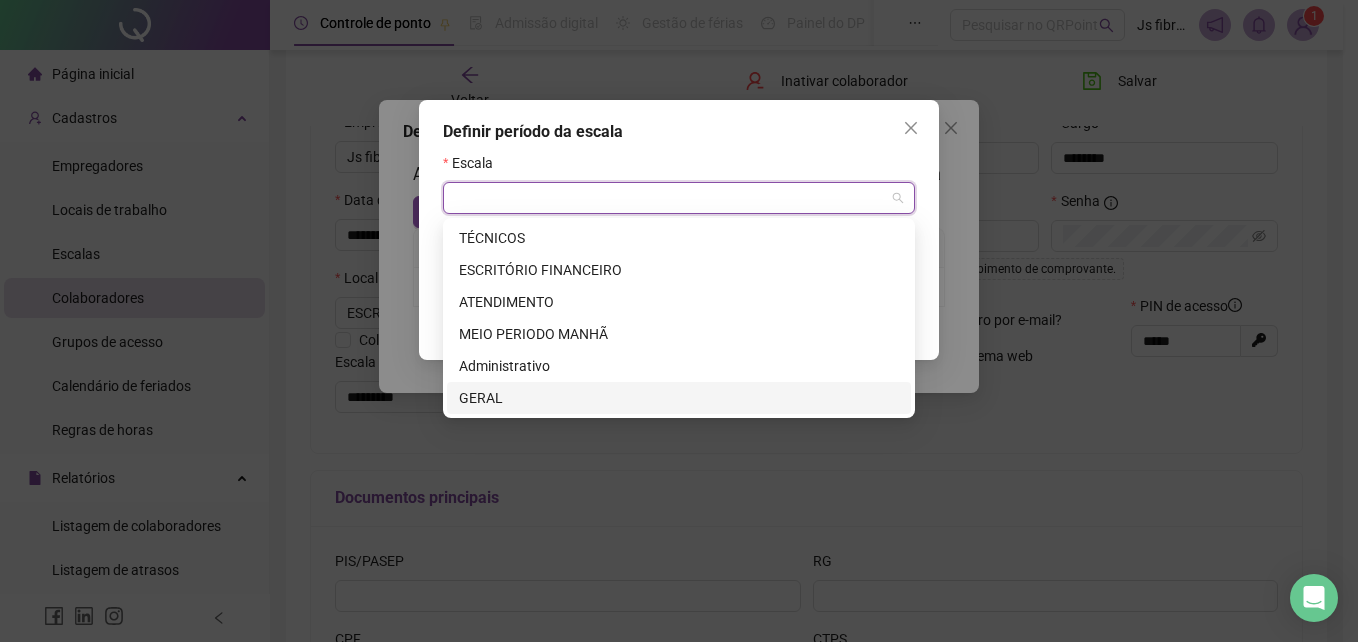 click on "GERAL" at bounding box center (679, 398) 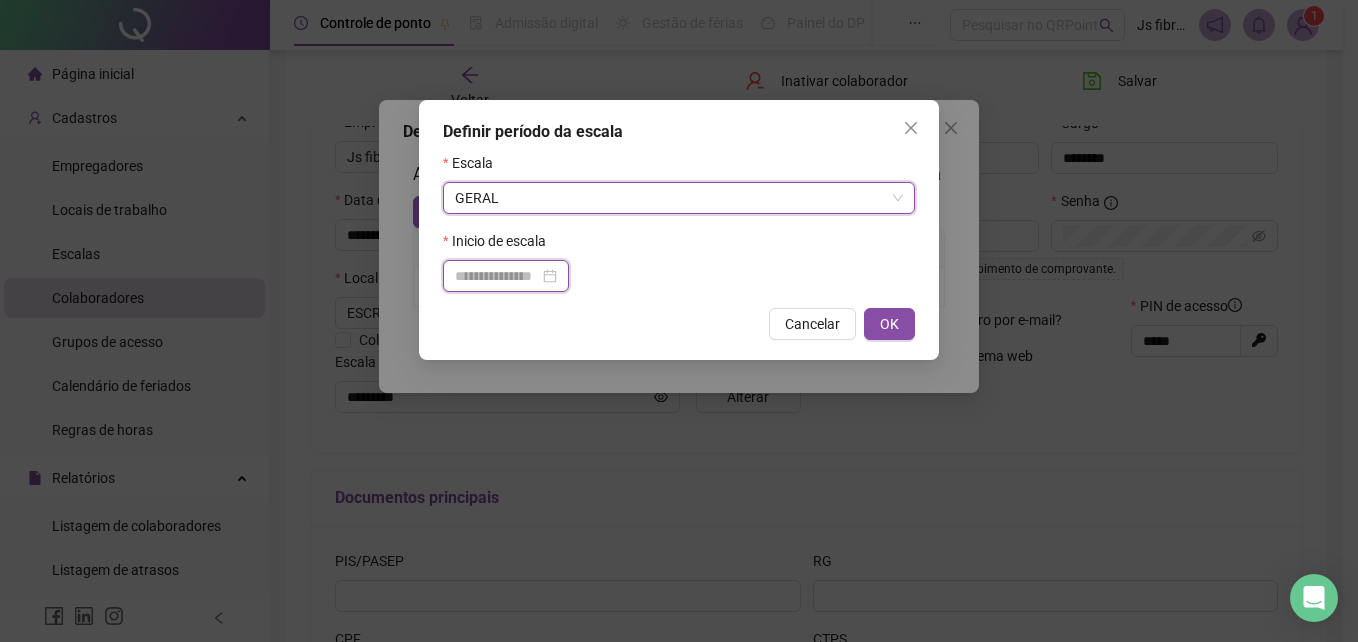 click at bounding box center [497, 276] 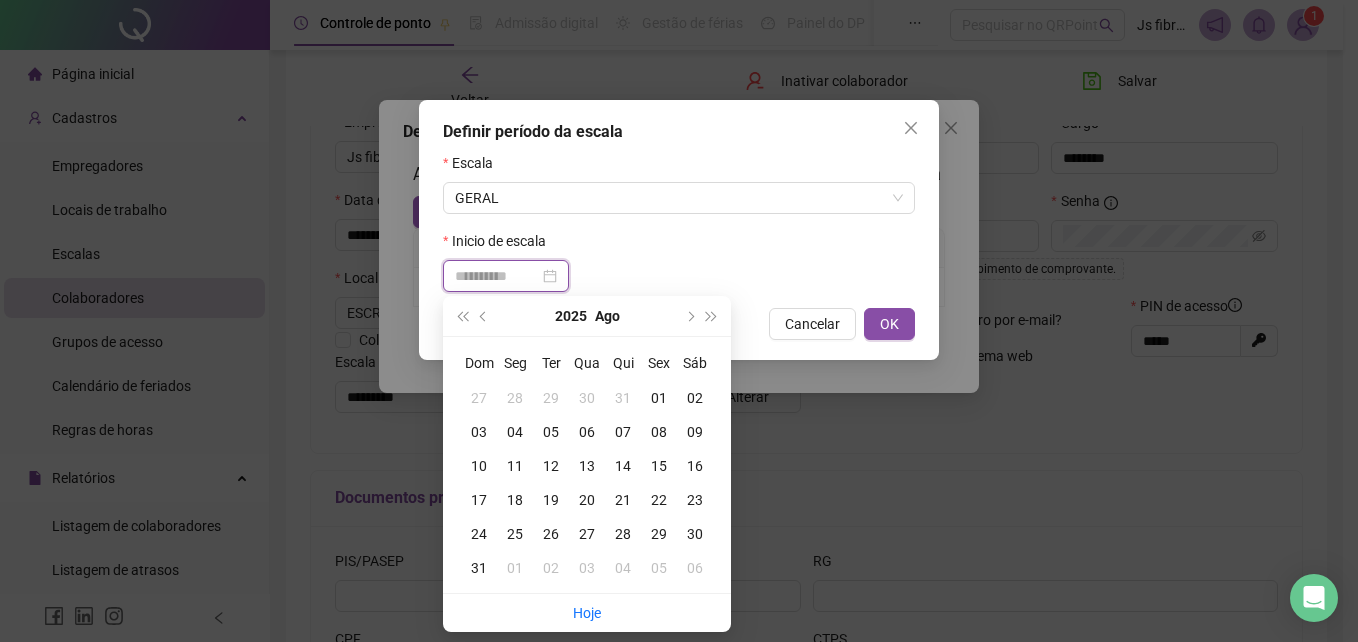 type on "**********" 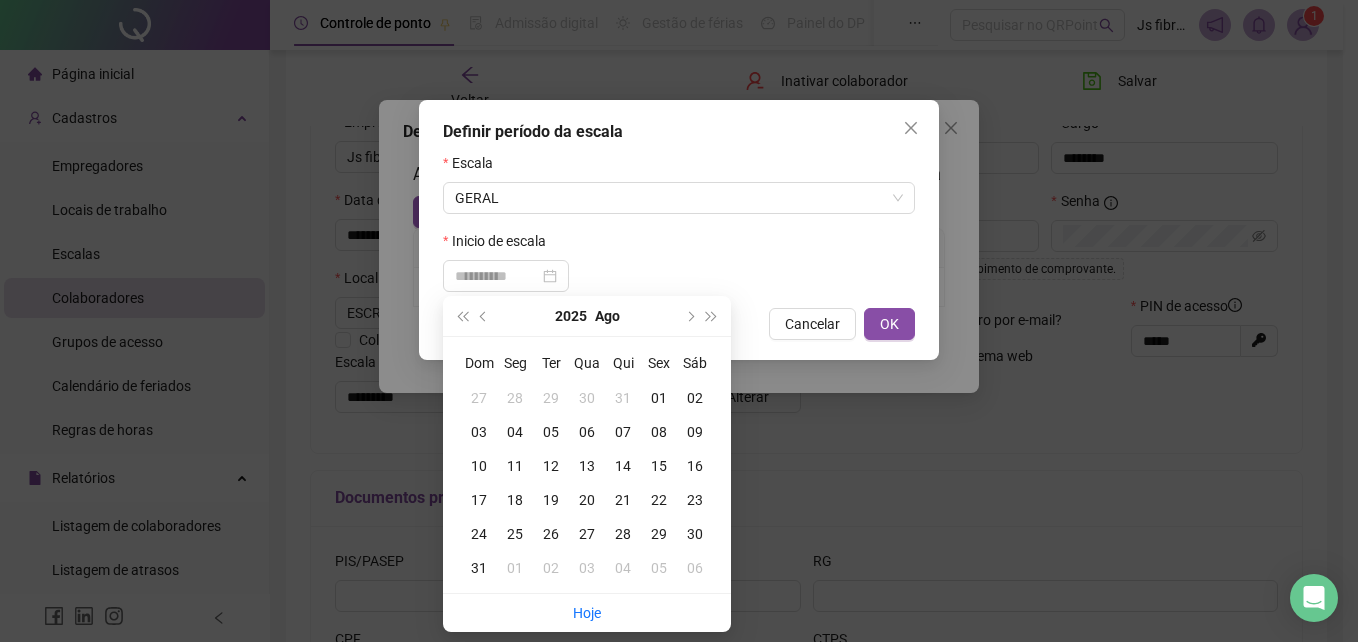 click on "01" at bounding box center [659, 398] 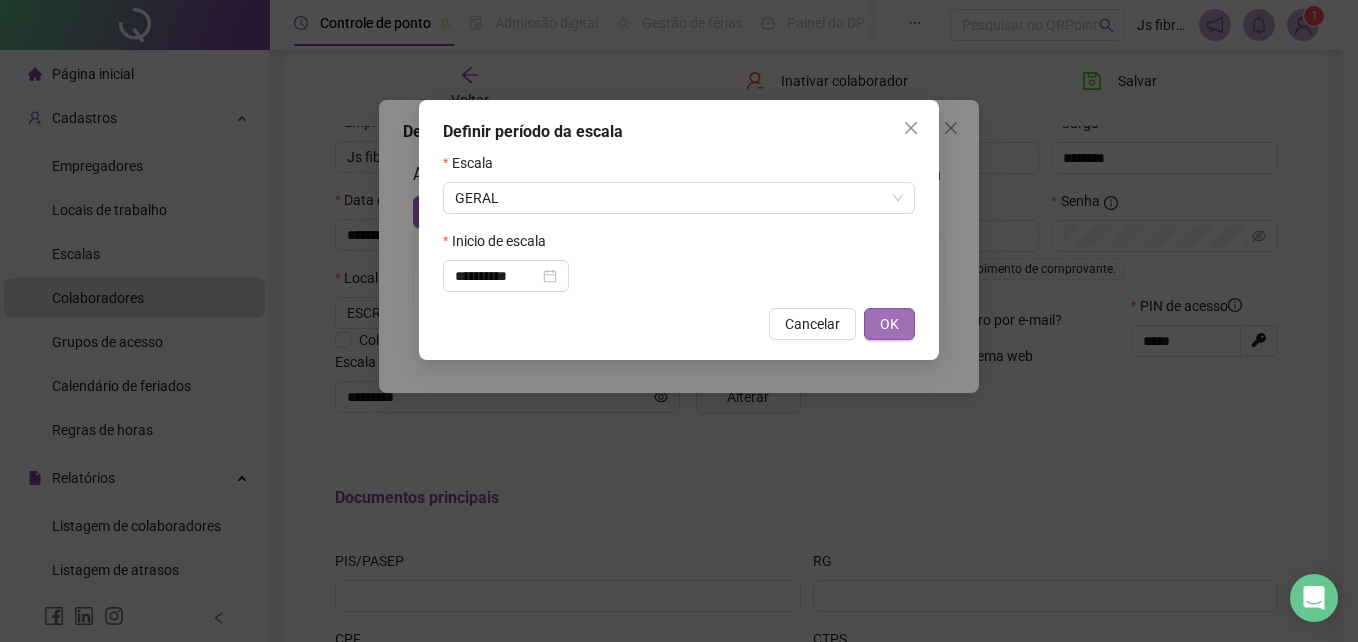 click on "OK" at bounding box center [889, 324] 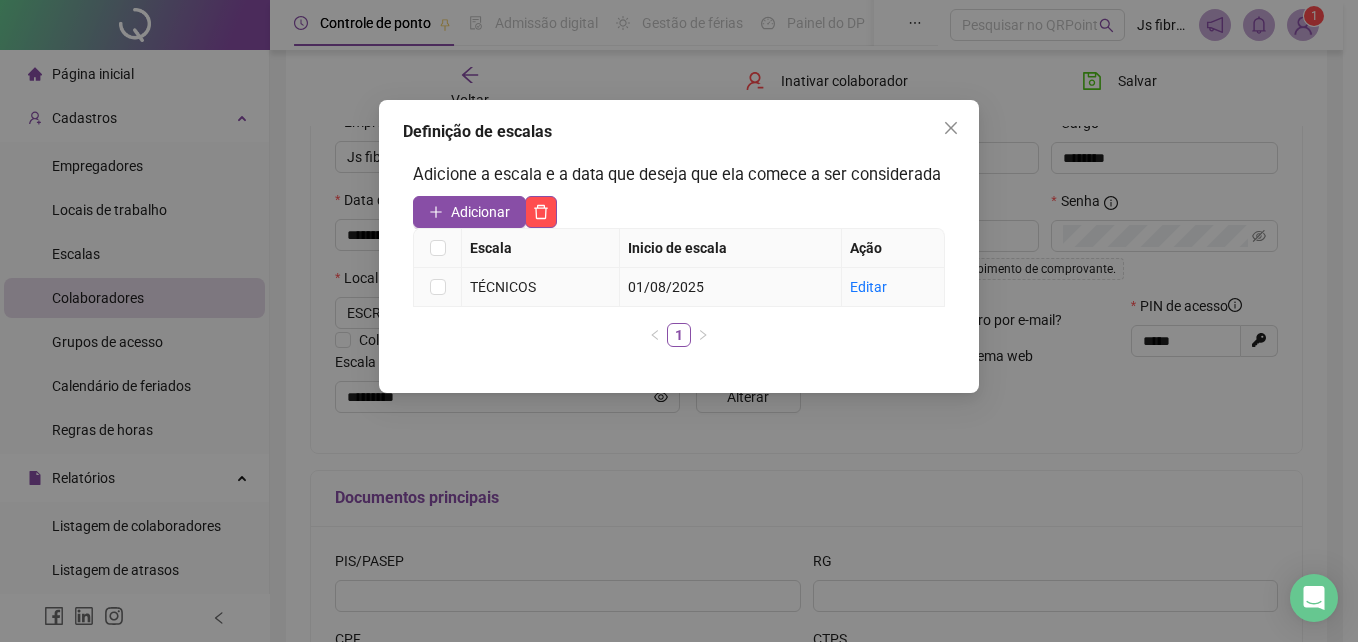 click on "Editar" at bounding box center (868, 287) 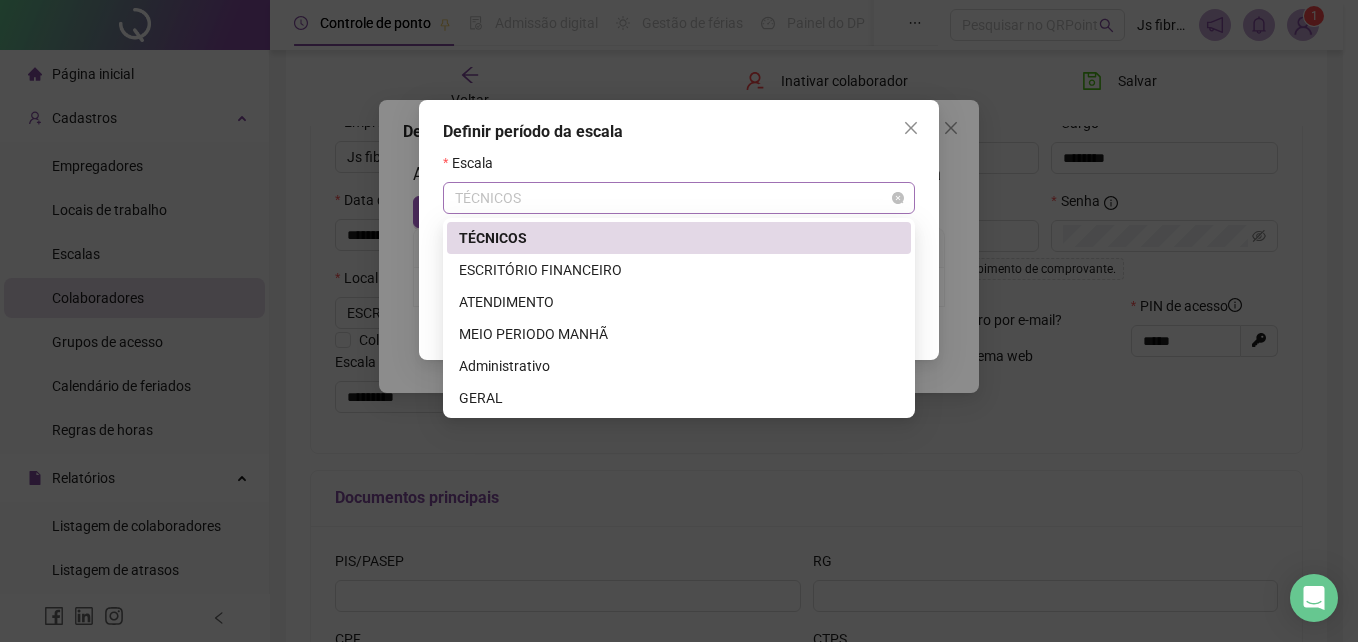 click on "TÉCNICOS" at bounding box center [679, 198] 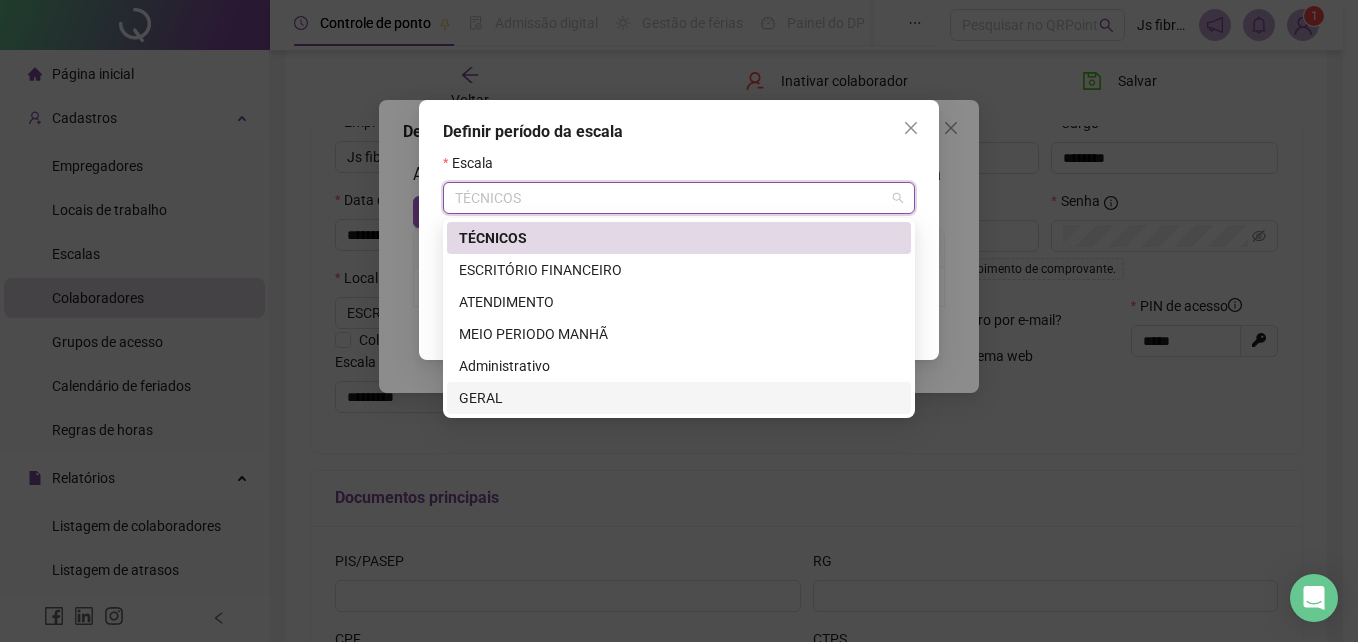 click on "GERAL" at bounding box center [679, 398] 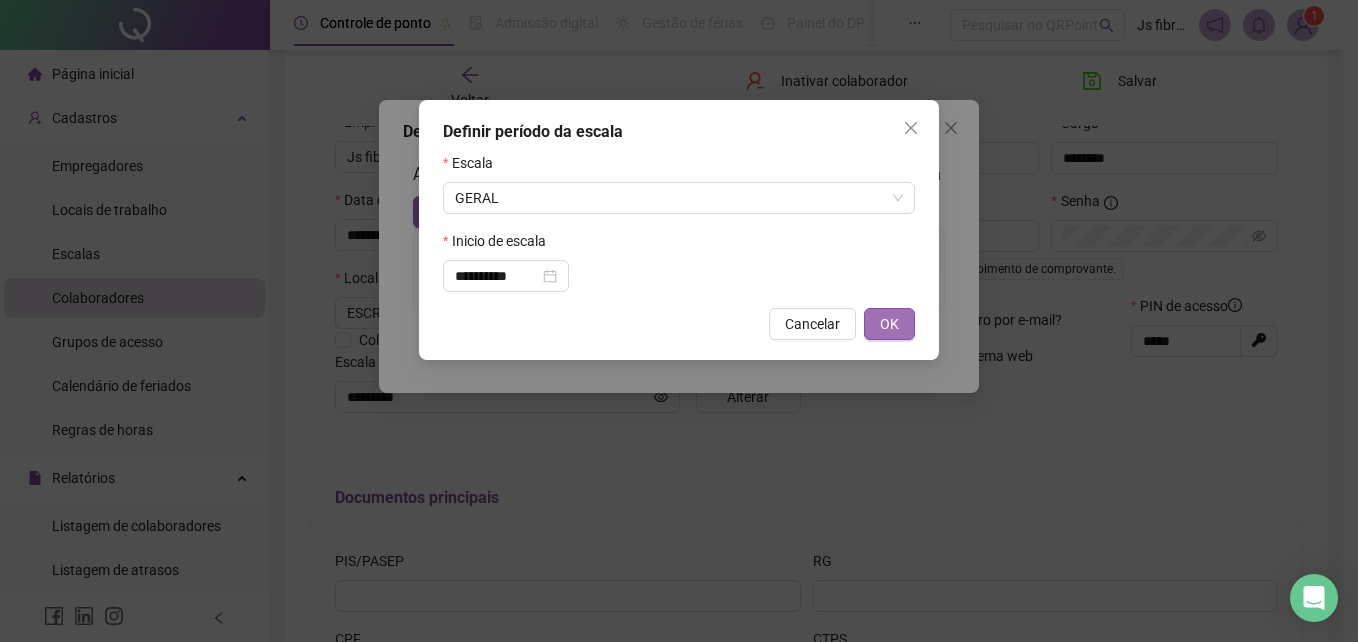 click on "OK" at bounding box center (889, 324) 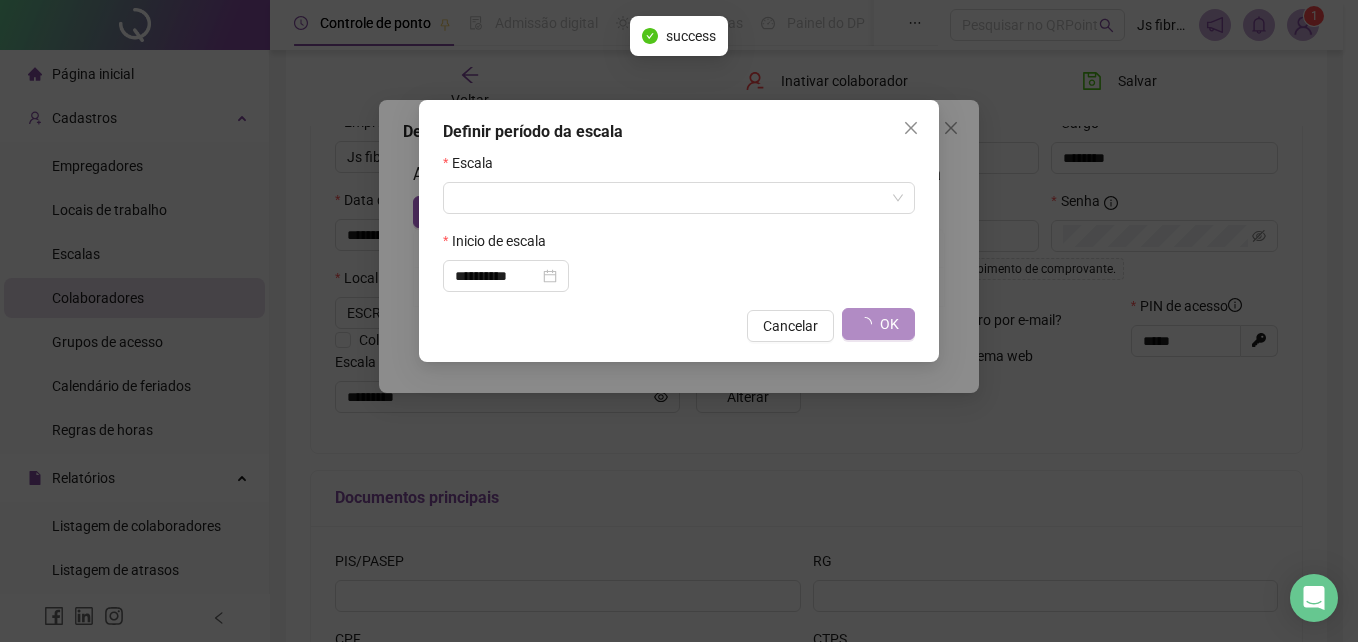 type on "*****" 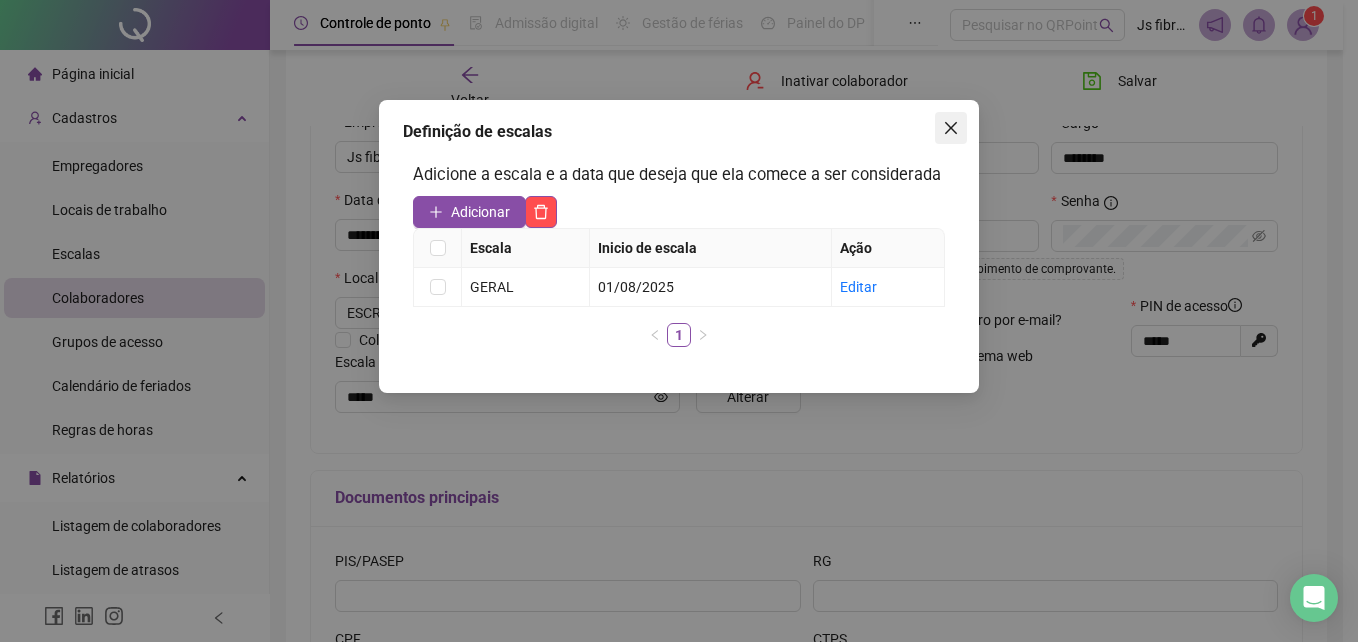 click 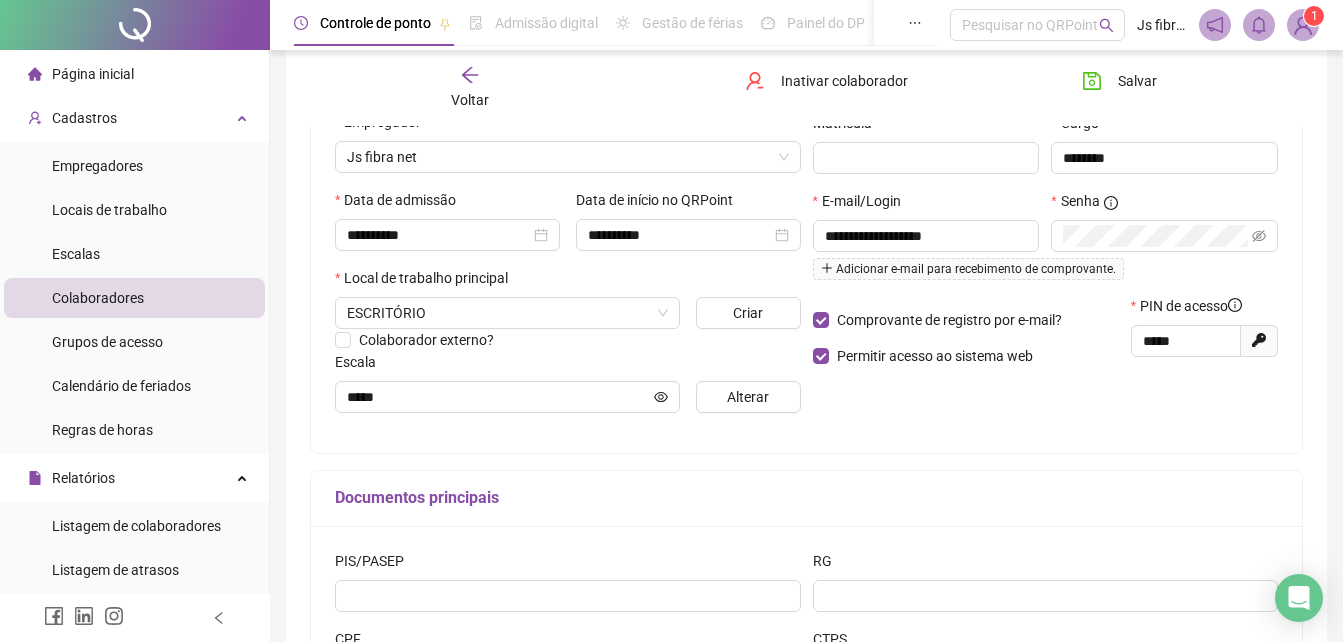 drag, startPoint x: 114, startPoint y: 302, endPoint x: 131, endPoint y: 302, distance: 17 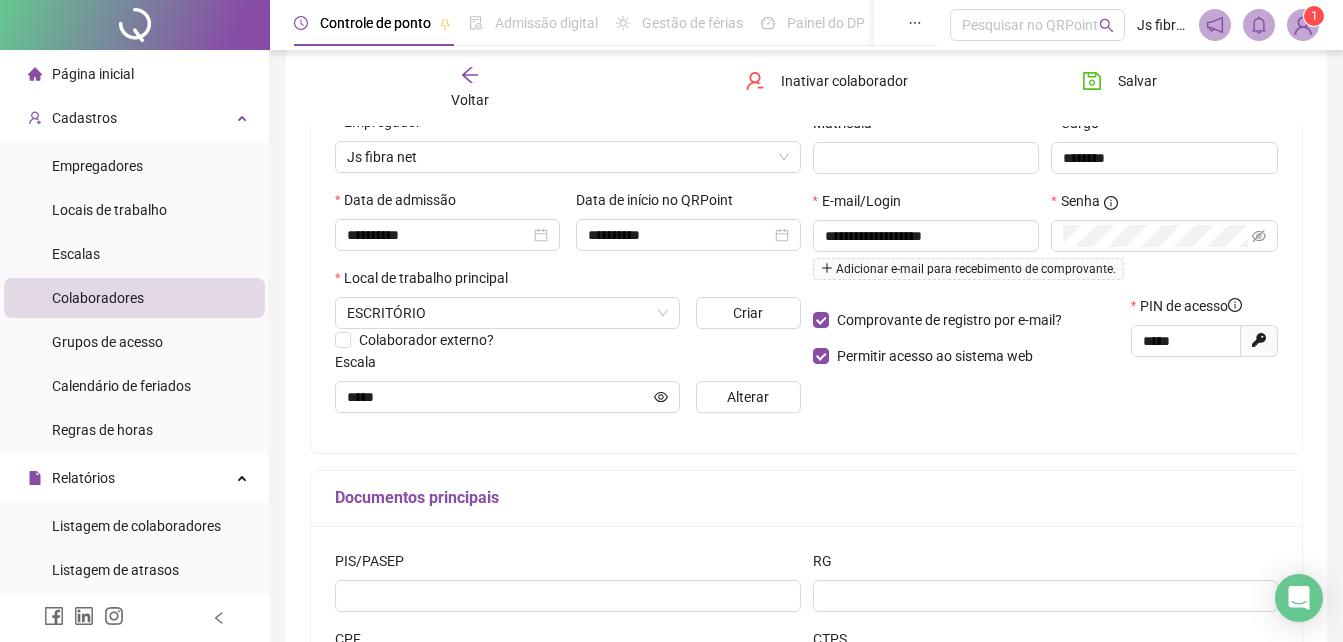 click on "Colaboradores" at bounding box center [98, 298] 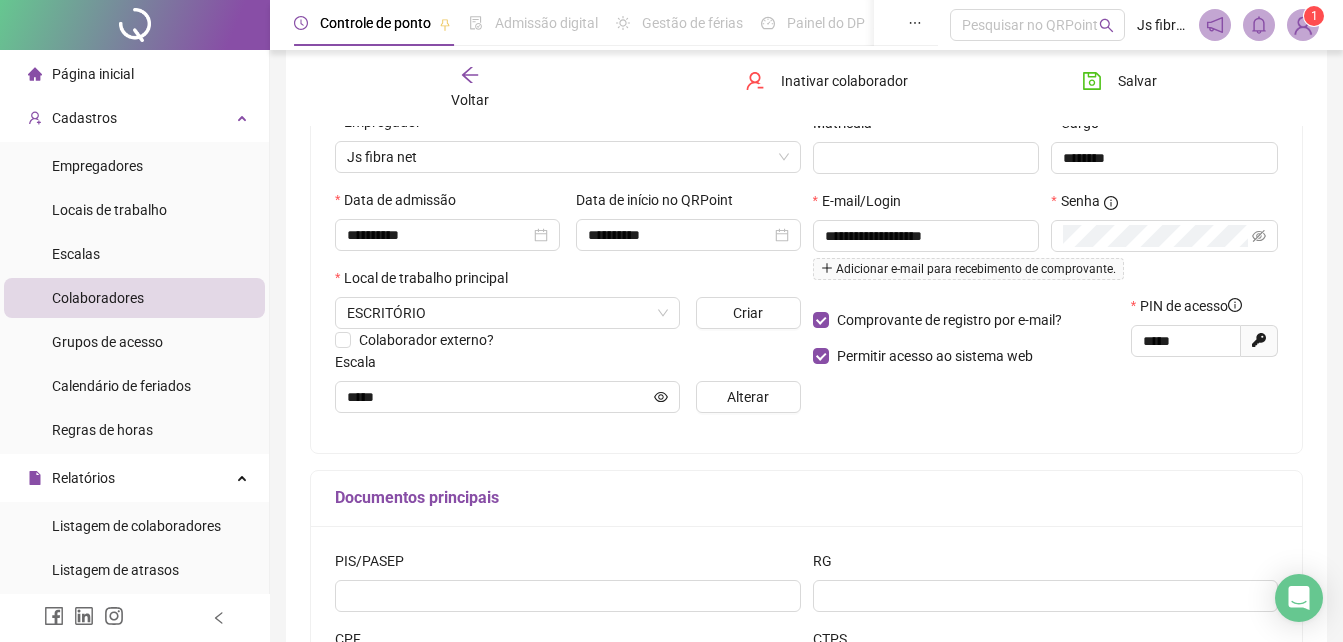 click on "Colaboradores" at bounding box center [134, 298] 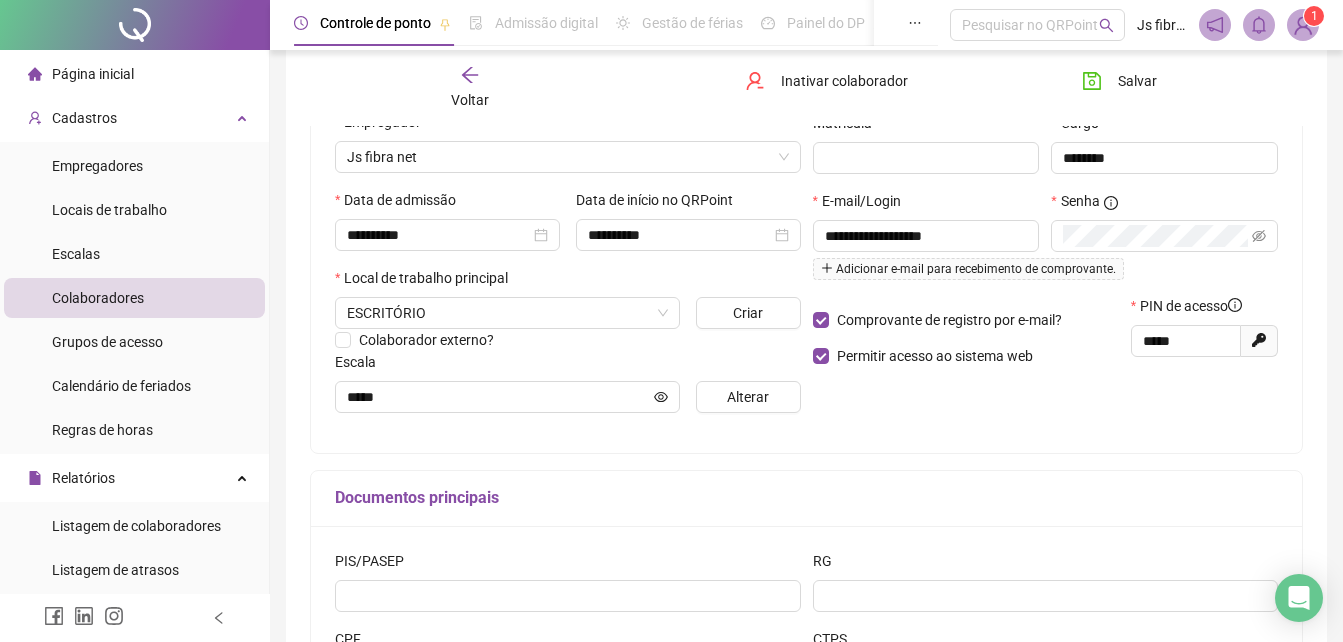 click on "Voltar" at bounding box center (470, 88) 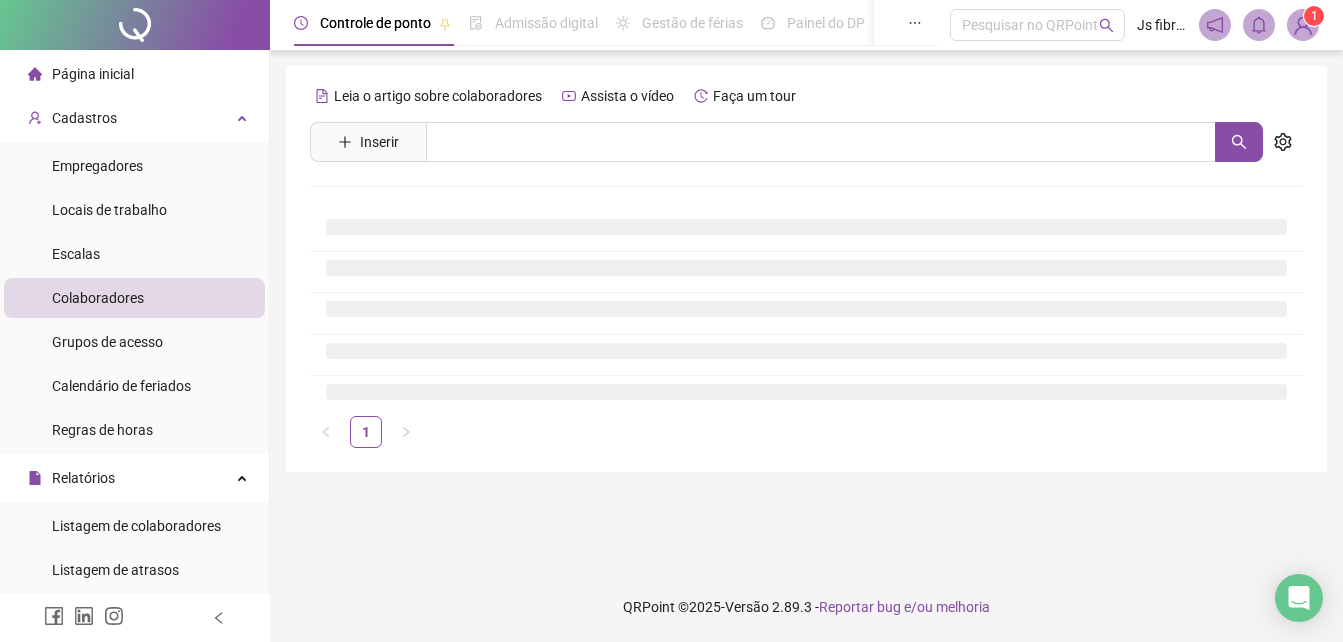 scroll, scrollTop: 0, scrollLeft: 0, axis: both 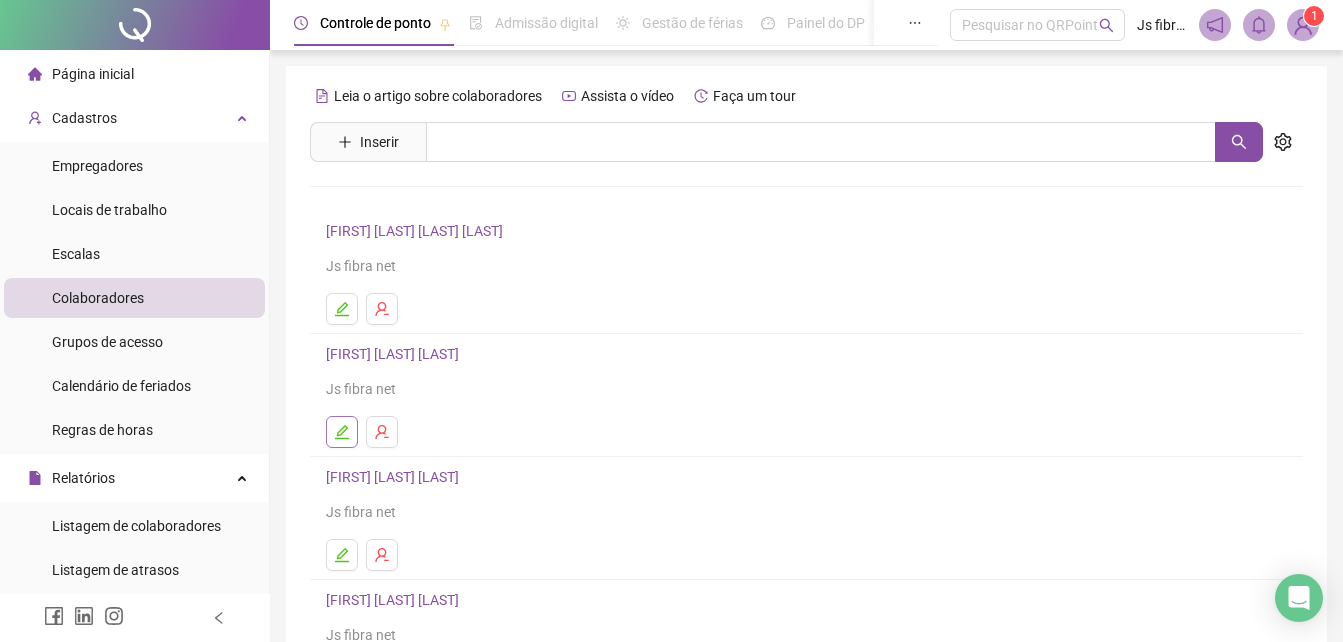 click 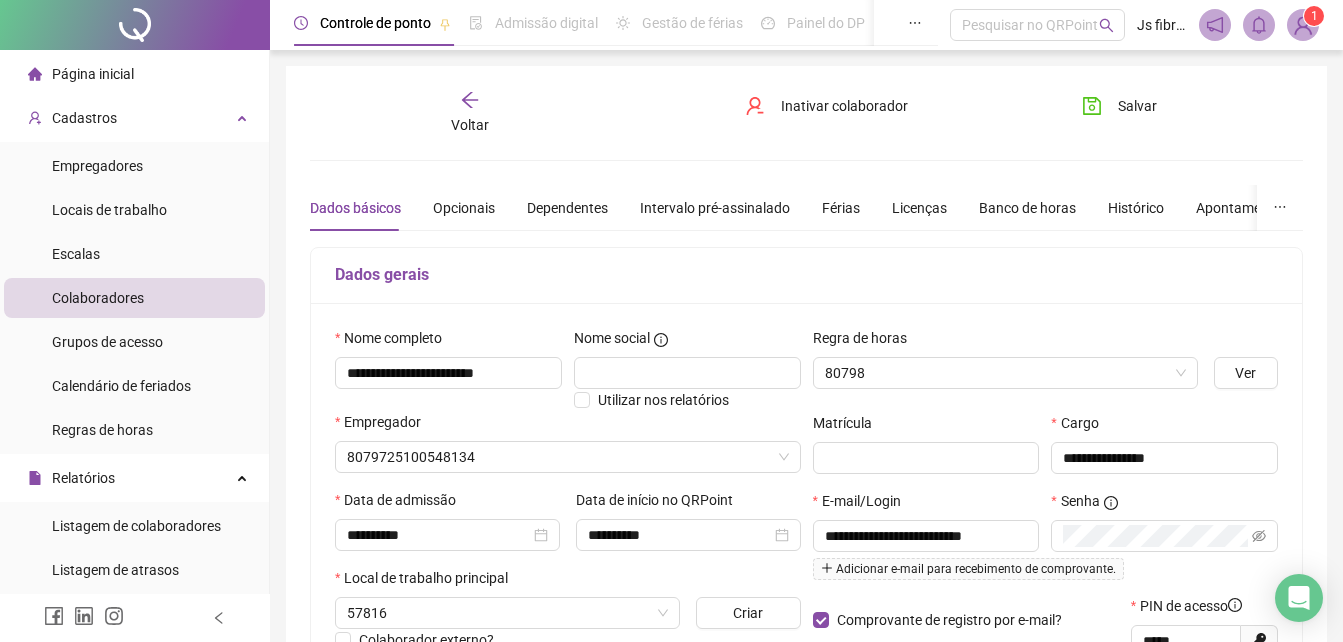 type on "********" 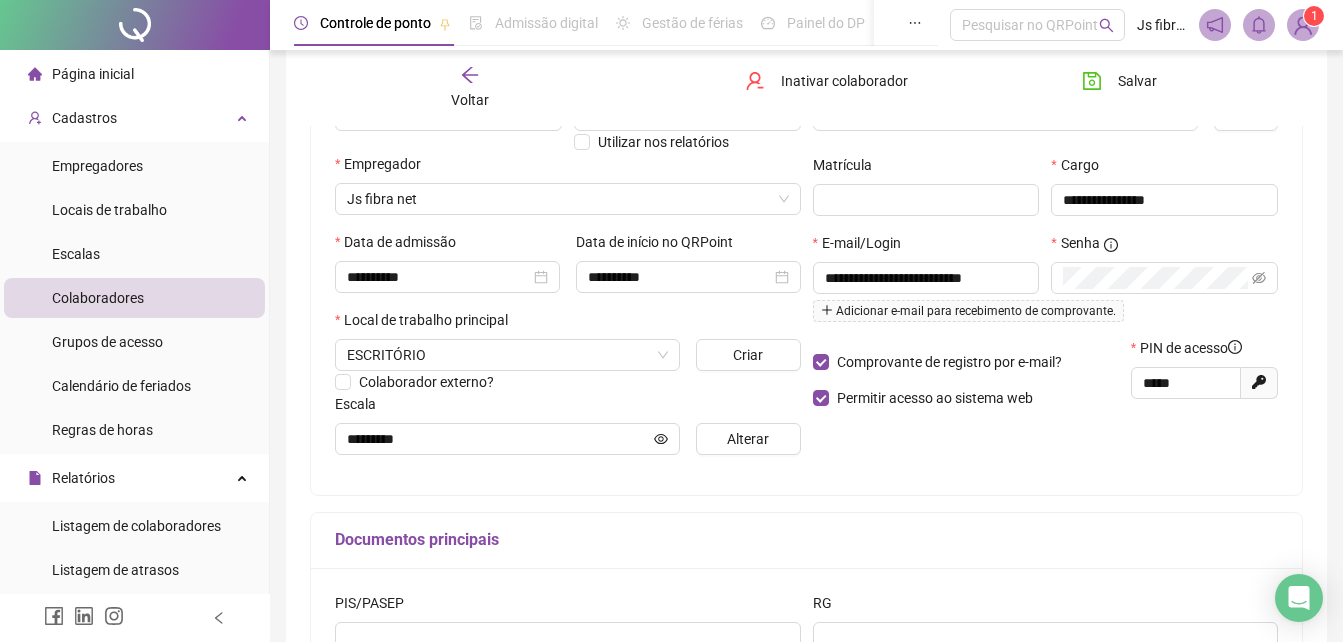 scroll, scrollTop: 300, scrollLeft: 0, axis: vertical 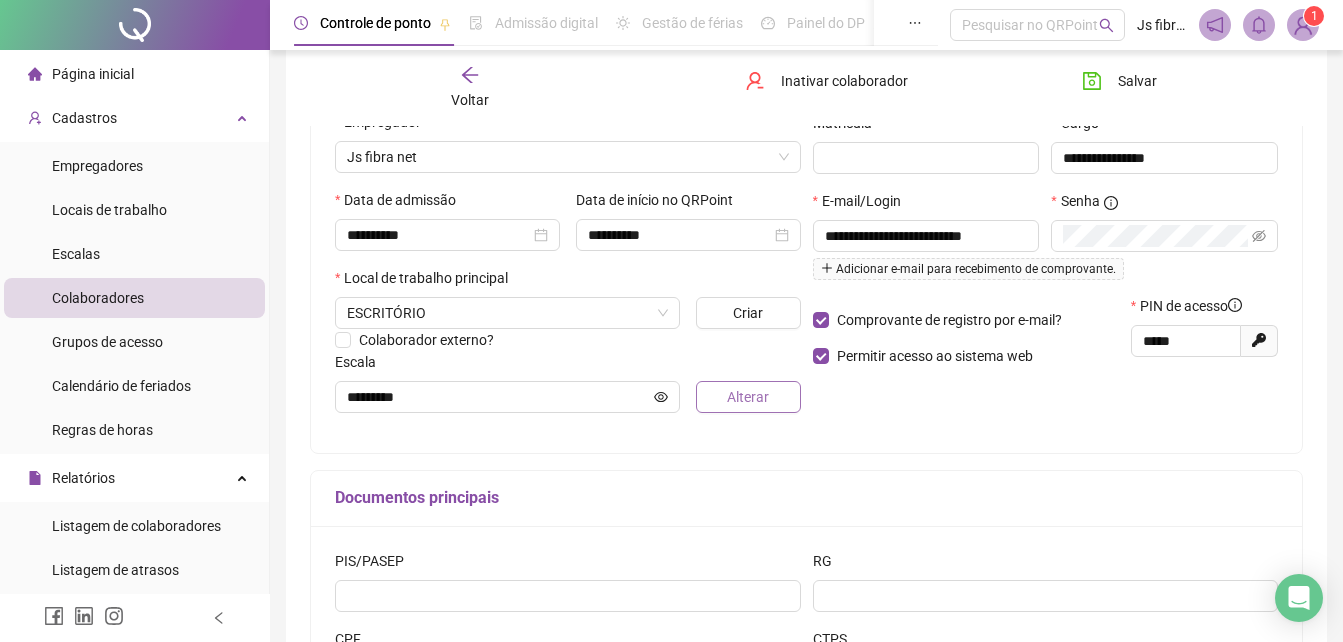 click on "Alterar" at bounding box center [748, 397] 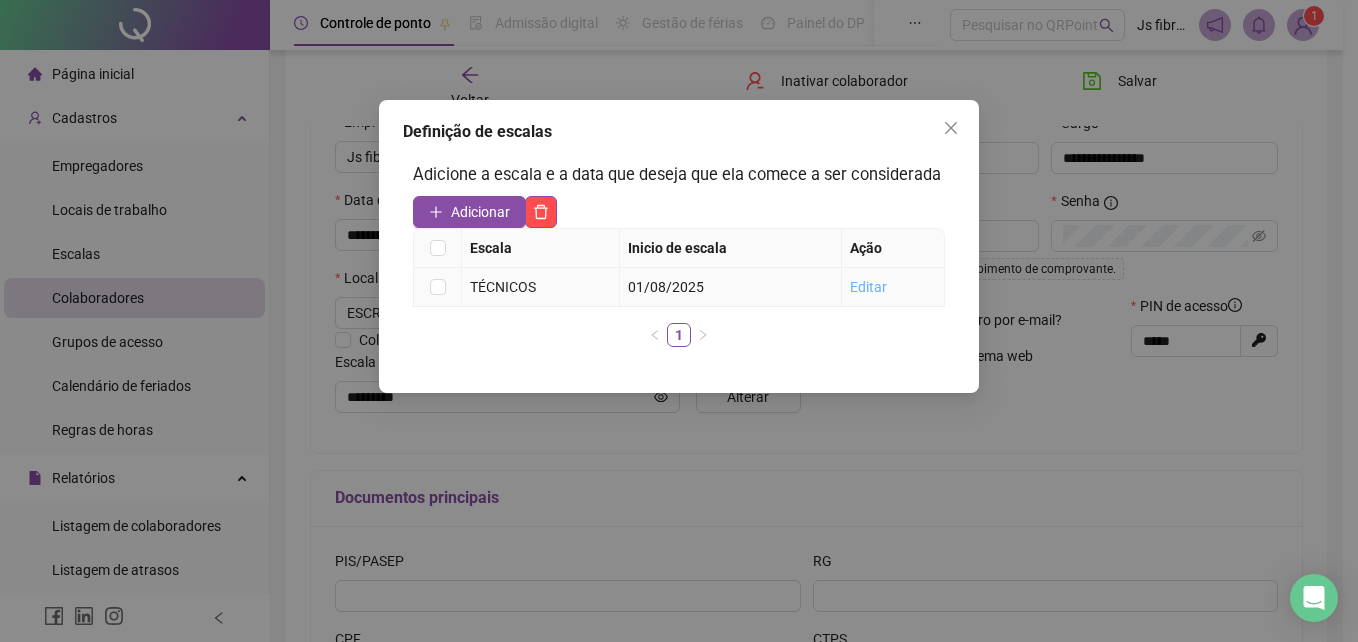 click on "Editar" at bounding box center (868, 287) 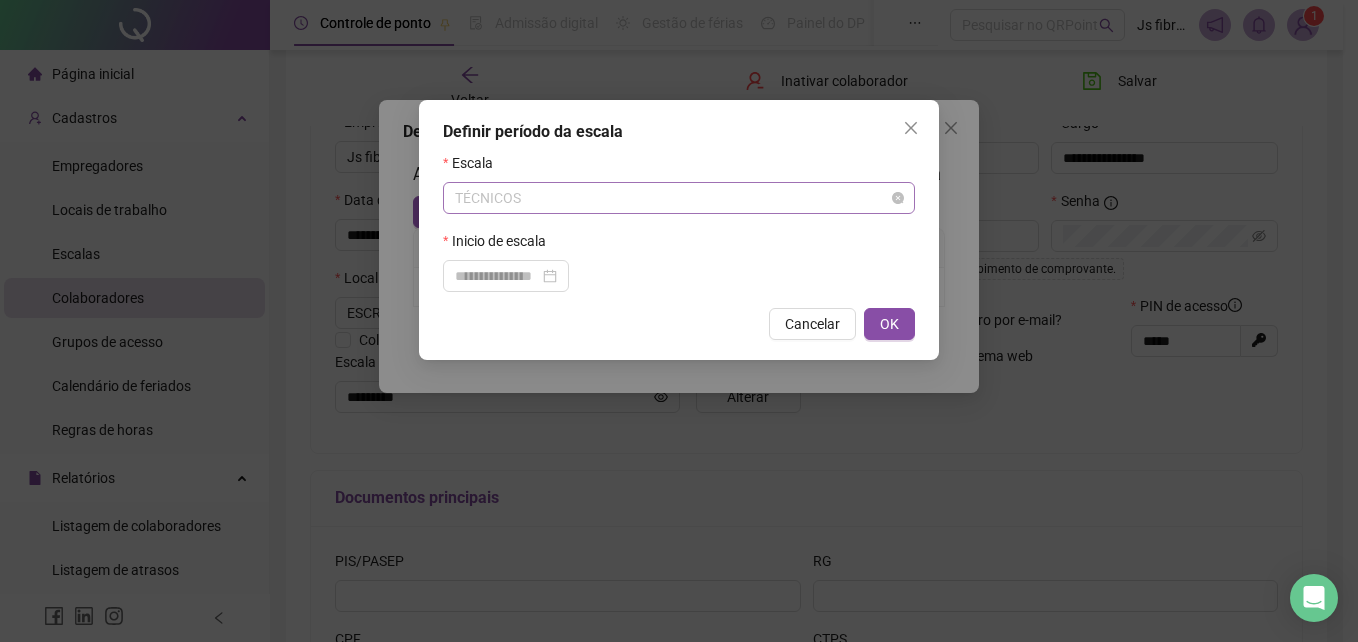 click on "TÉCNICOS" at bounding box center (679, 198) 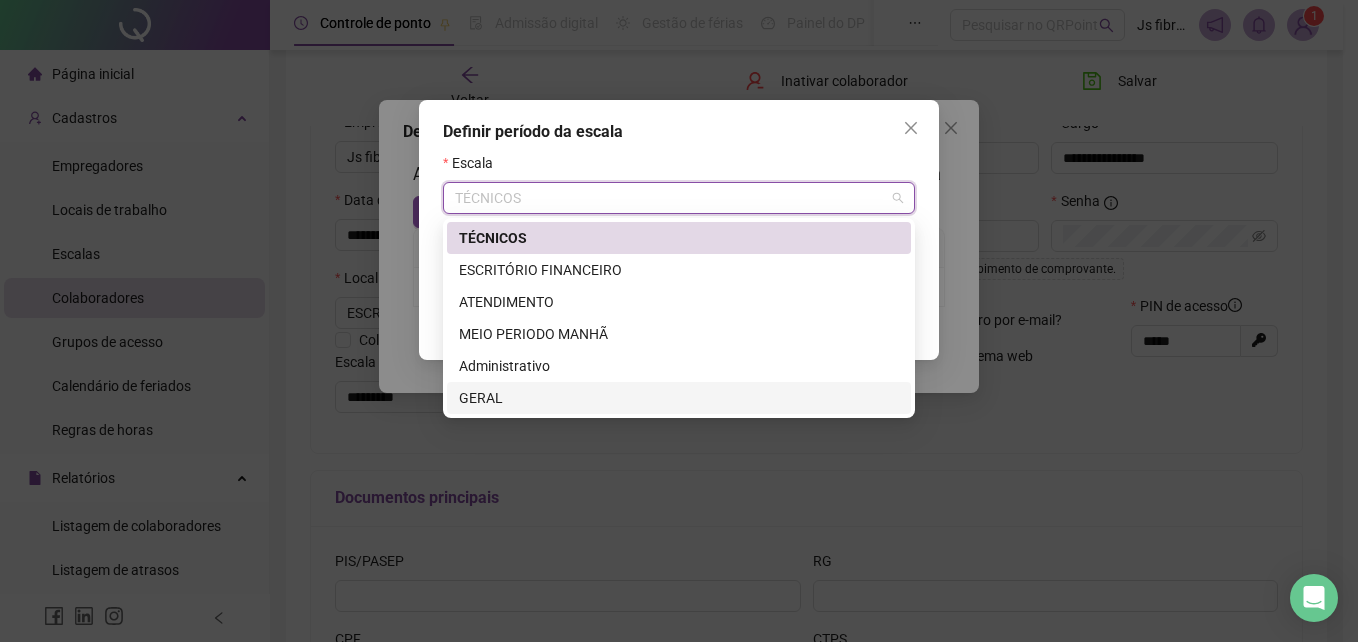 click on "GERAL" at bounding box center [679, 398] 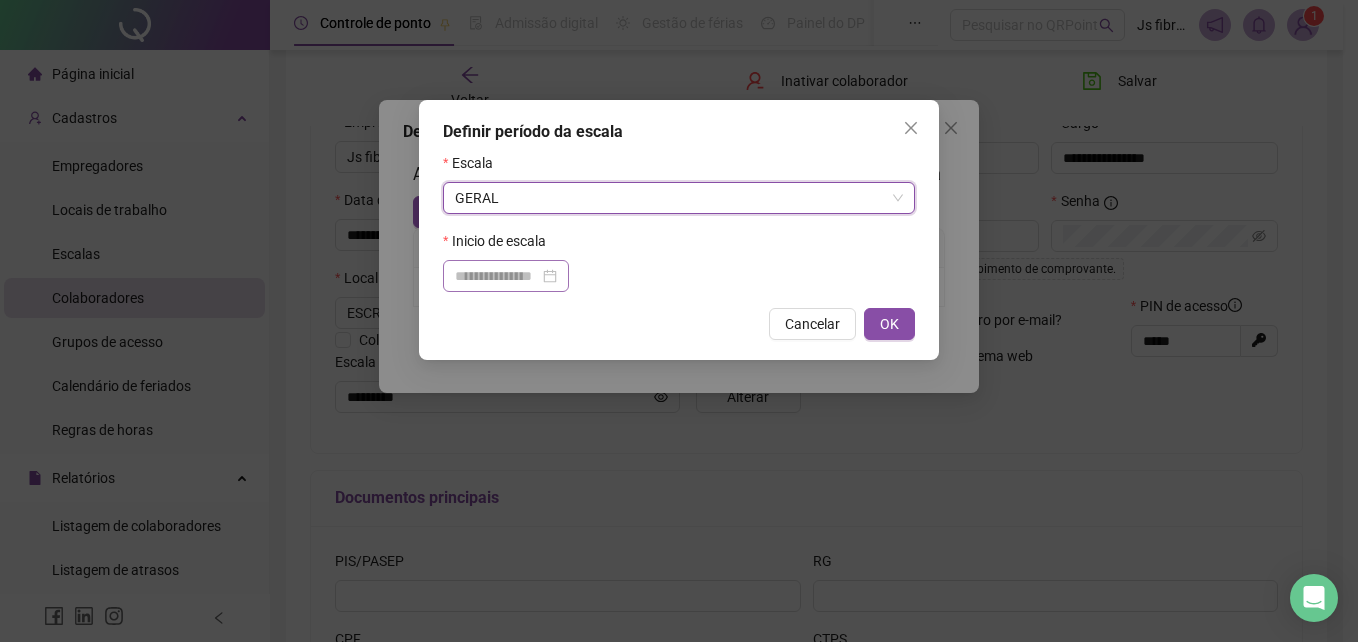 click at bounding box center (506, 276) 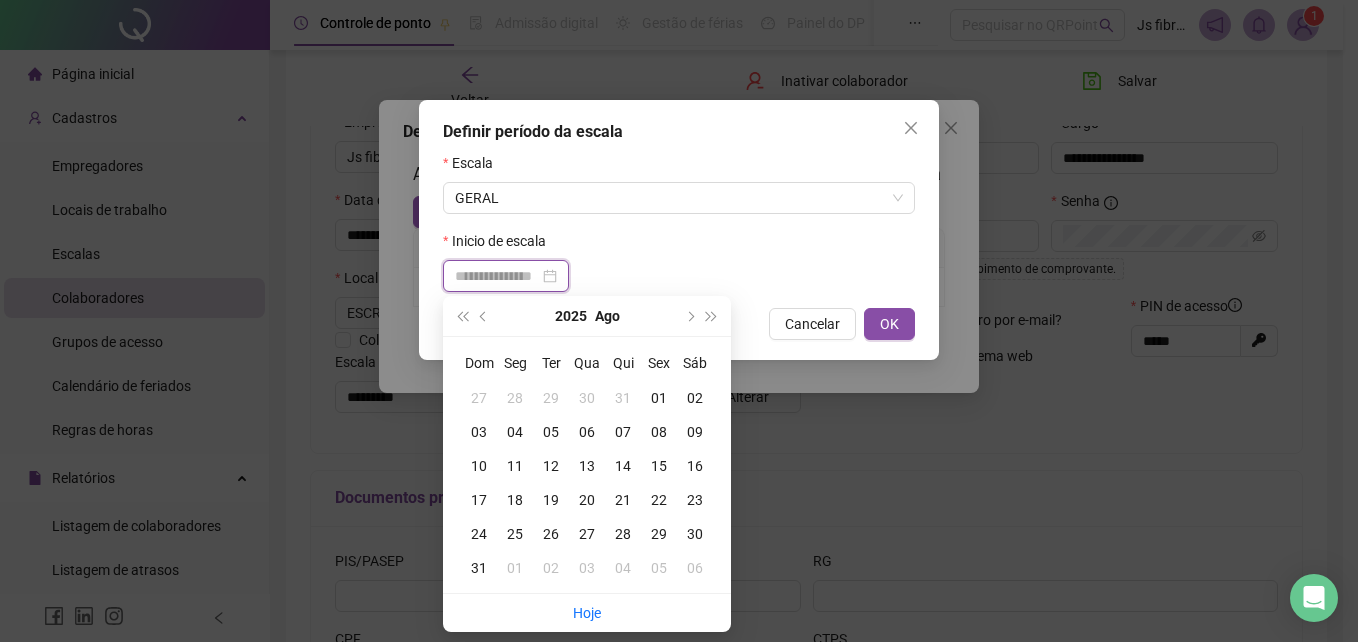 type on "**********" 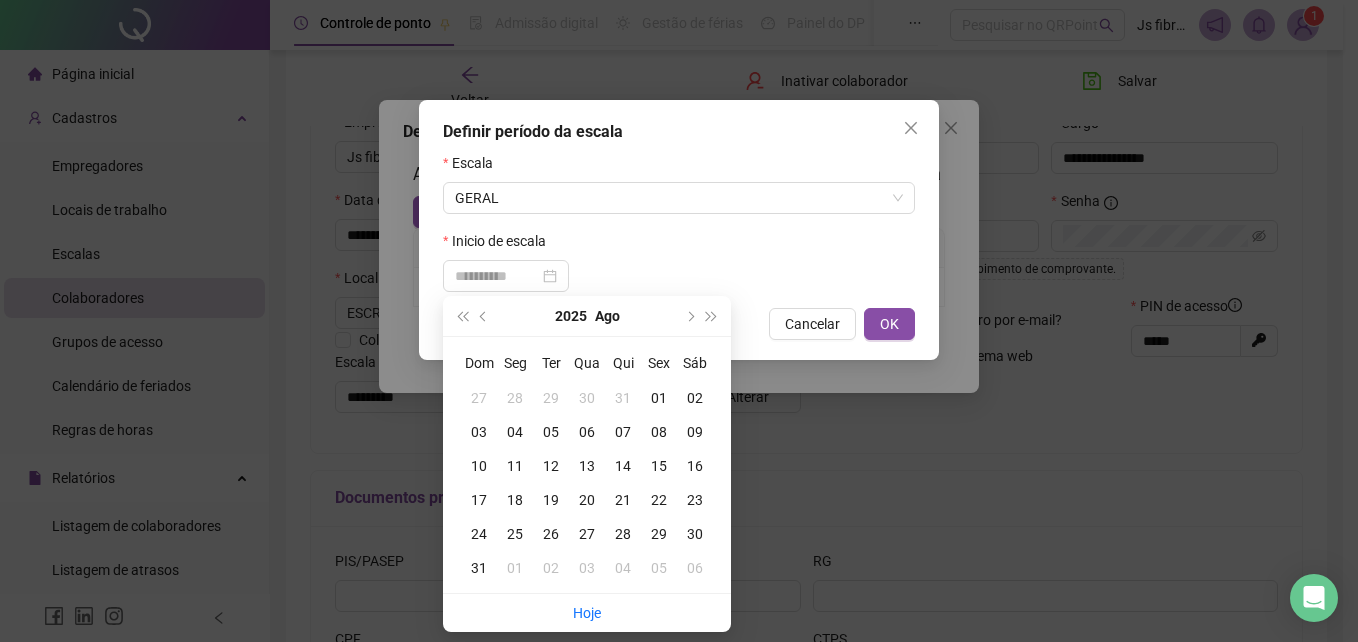 click on "01" at bounding box center (659, 398) 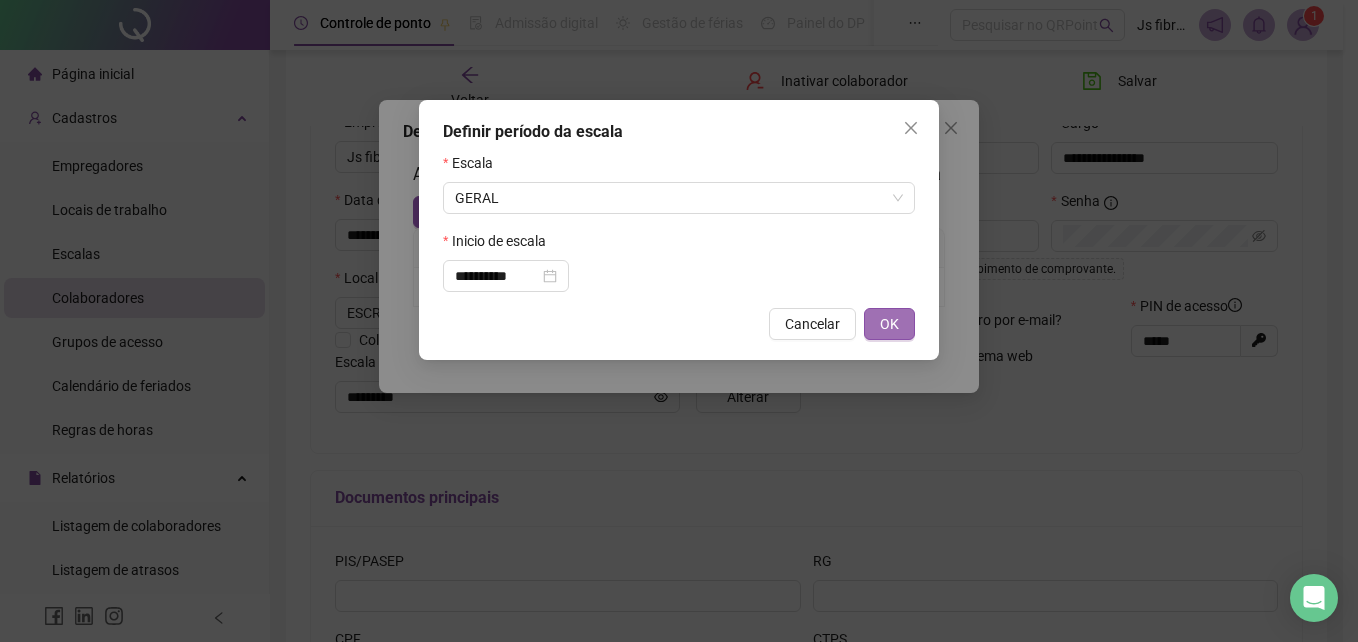 click on "OK" at bounding box center [889, 324] 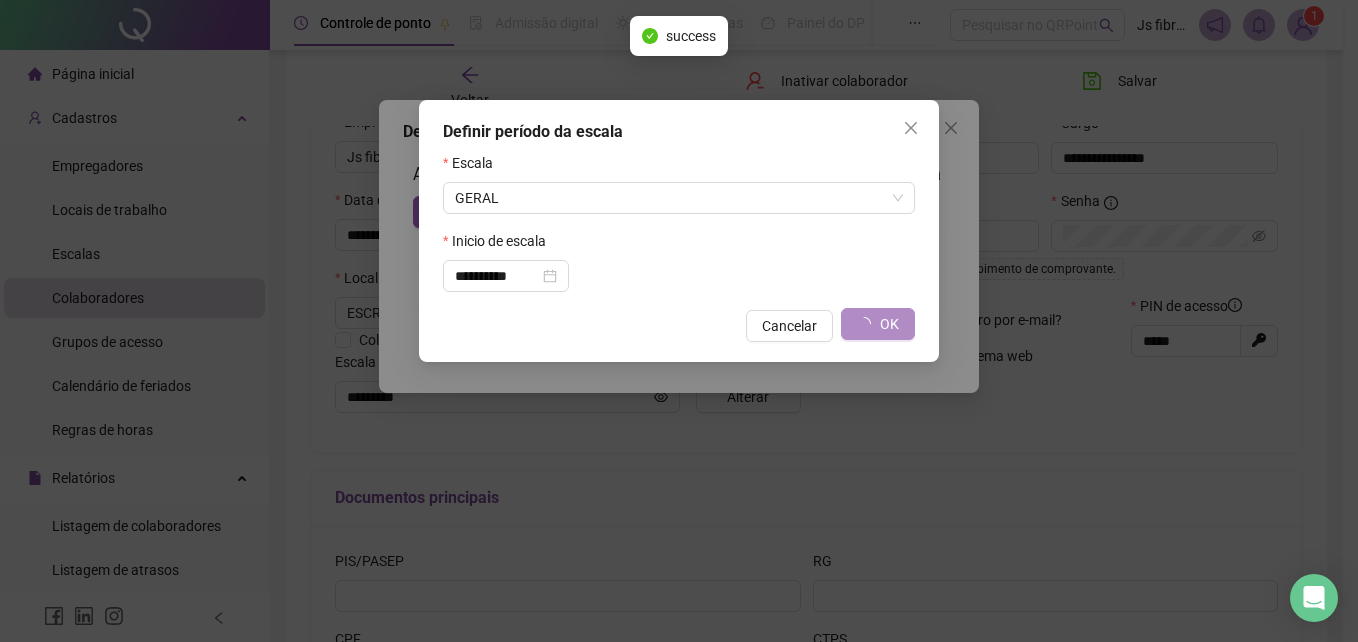 type on "*****" 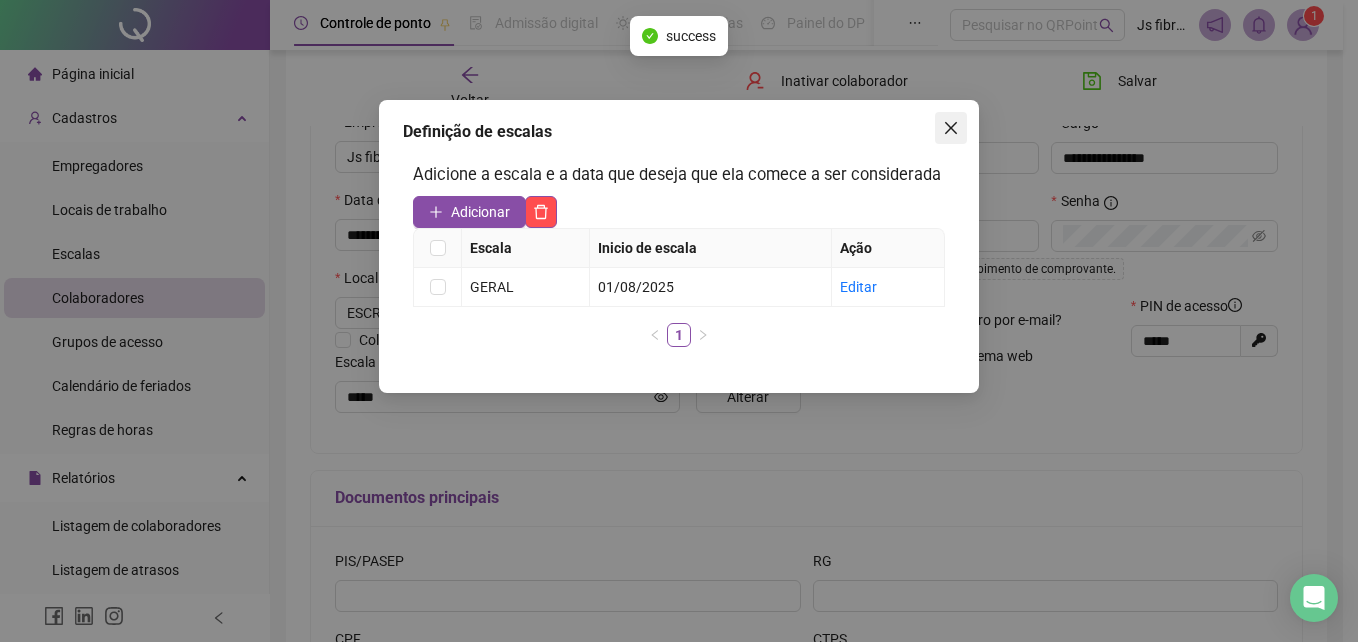 click at bounding box center (951, 128) 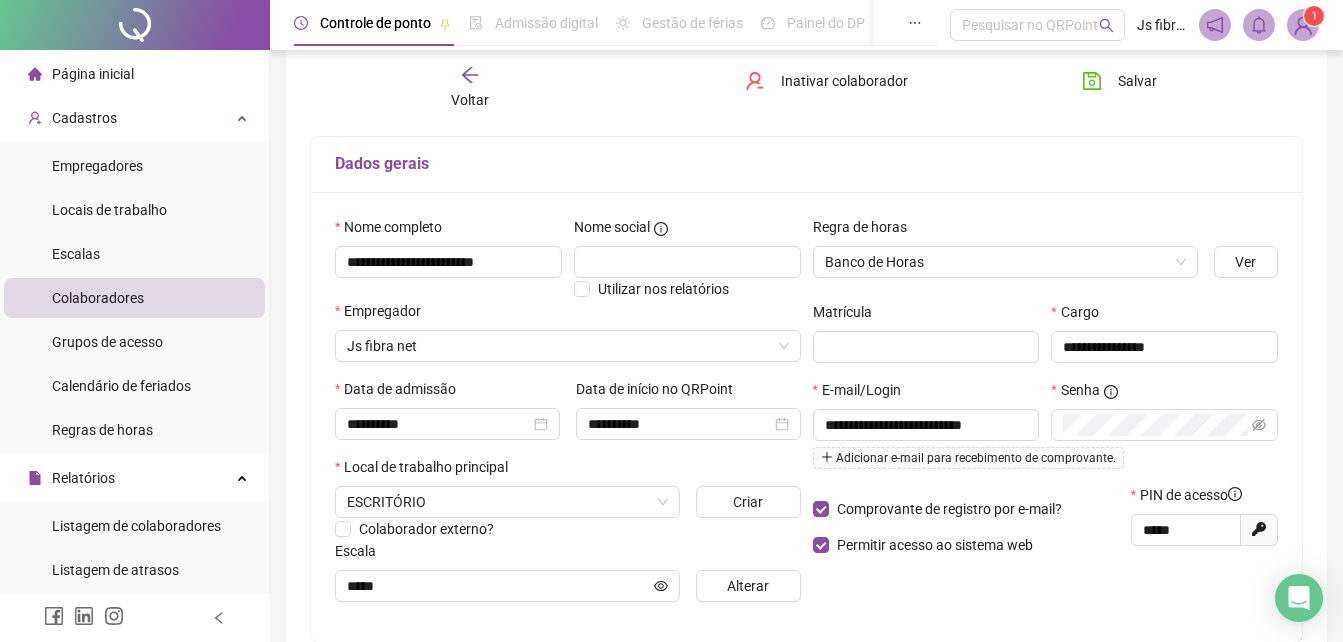 scroll, scrollTop: 100, scrollLeft: 0, axis: vertical 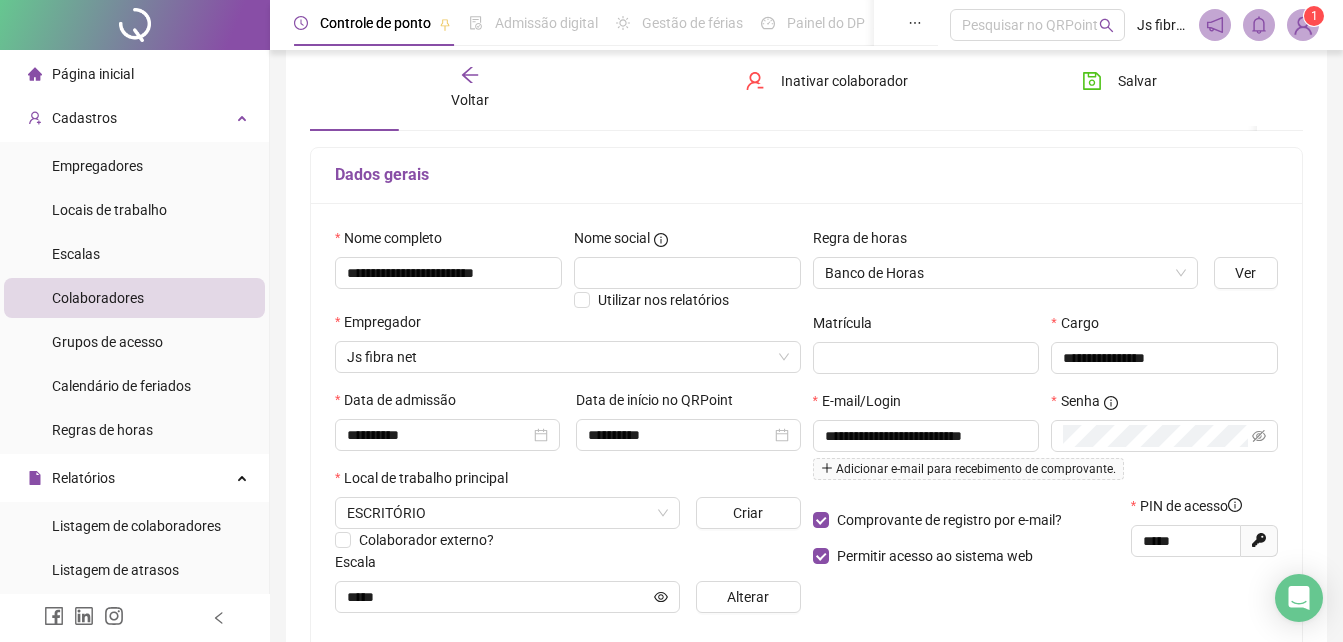 click on "Colaboradores" at bounding box center [98, 298] 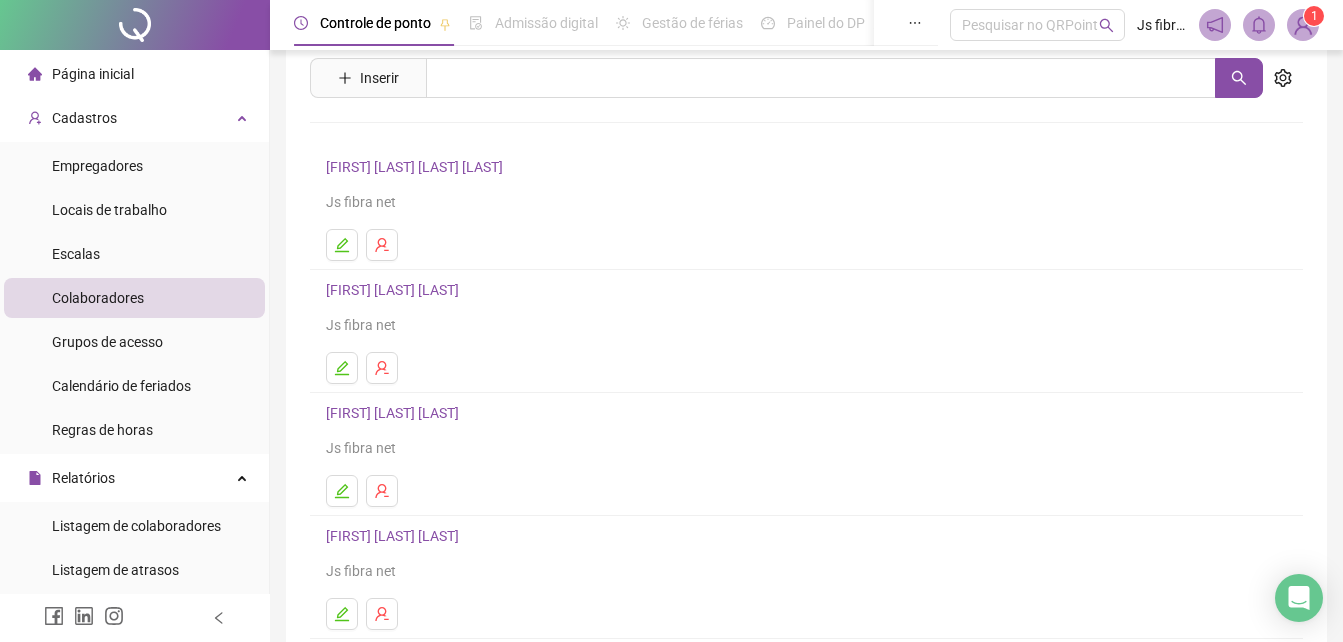 scroll, scrollTop: 100, scrollLeft: 0, axis: vertical 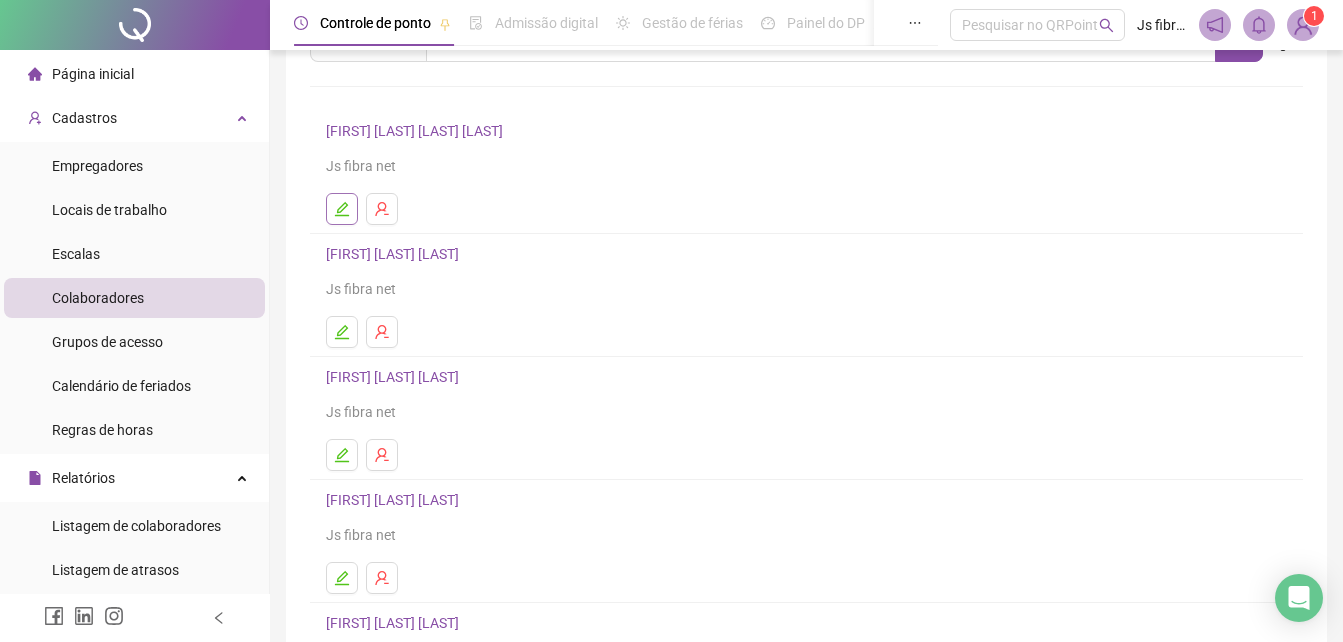 click 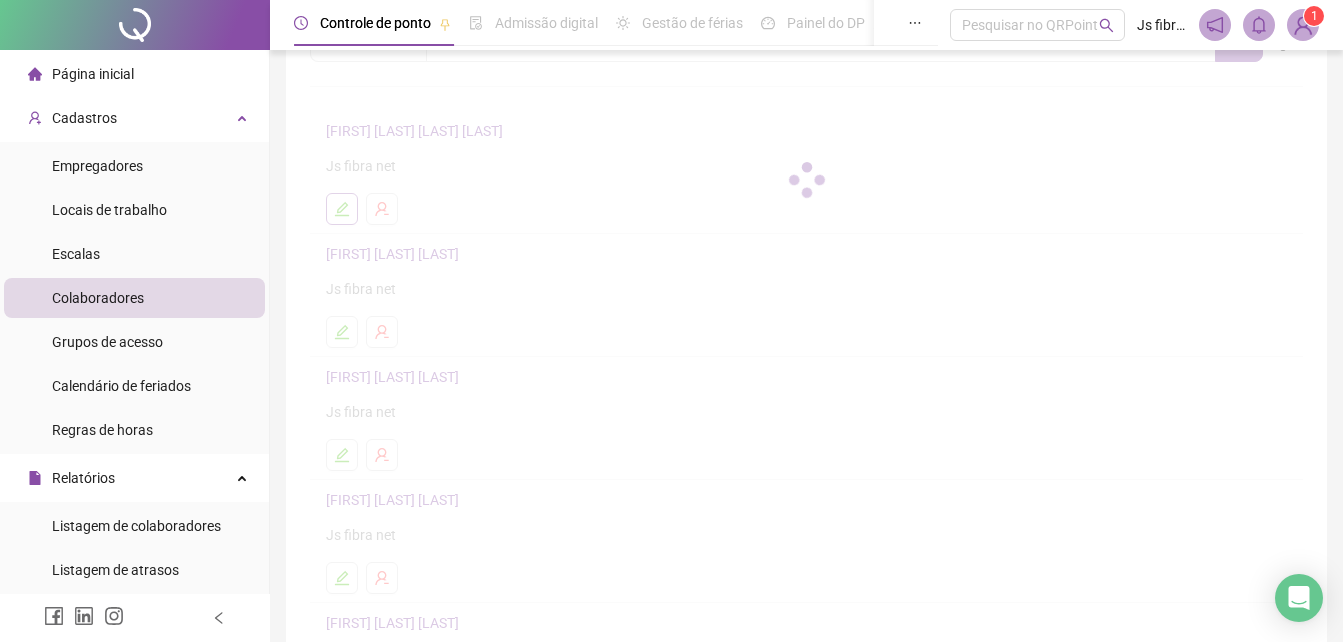 scroll, scrollTop: 110, scrollLeft: 0, axis: vertical 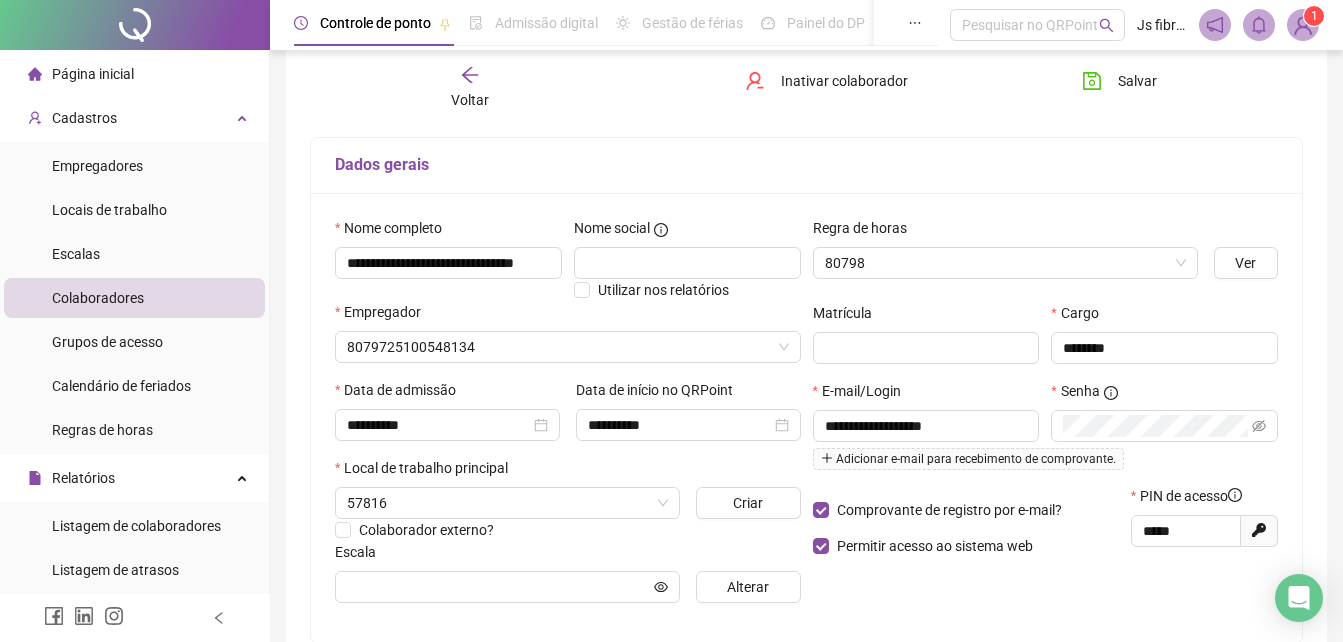 type on "*****" 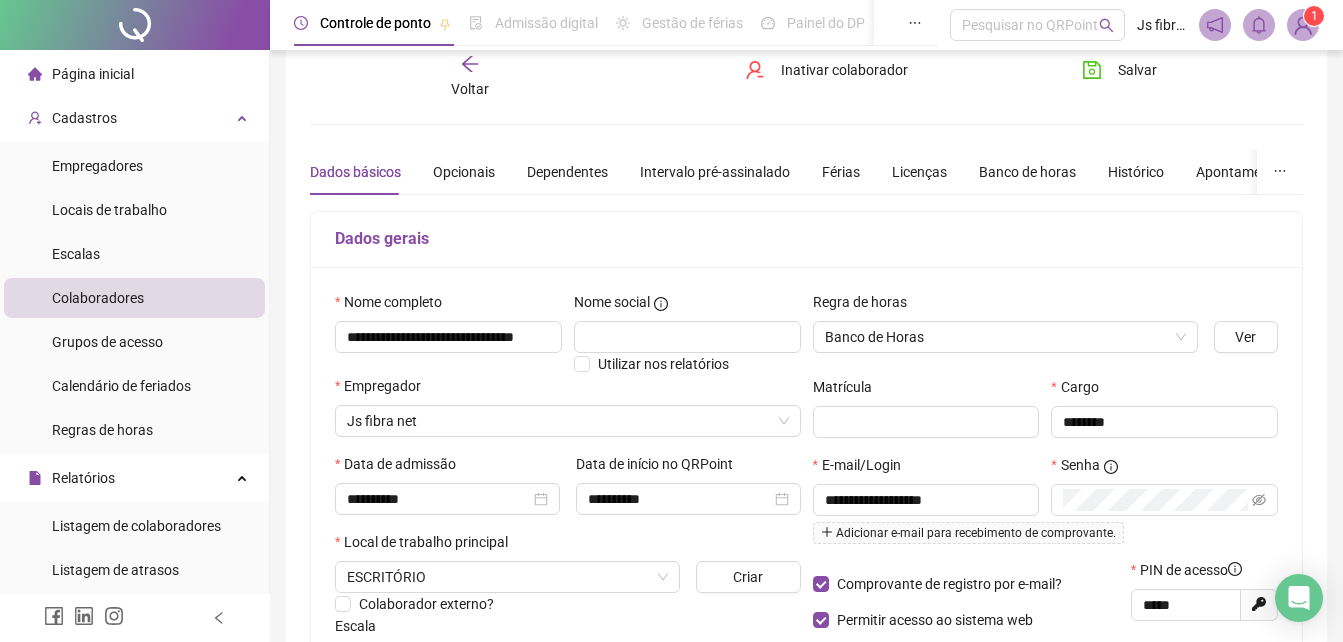 scroll, scrollTop: 0, scrollLeft: 0, axis: both 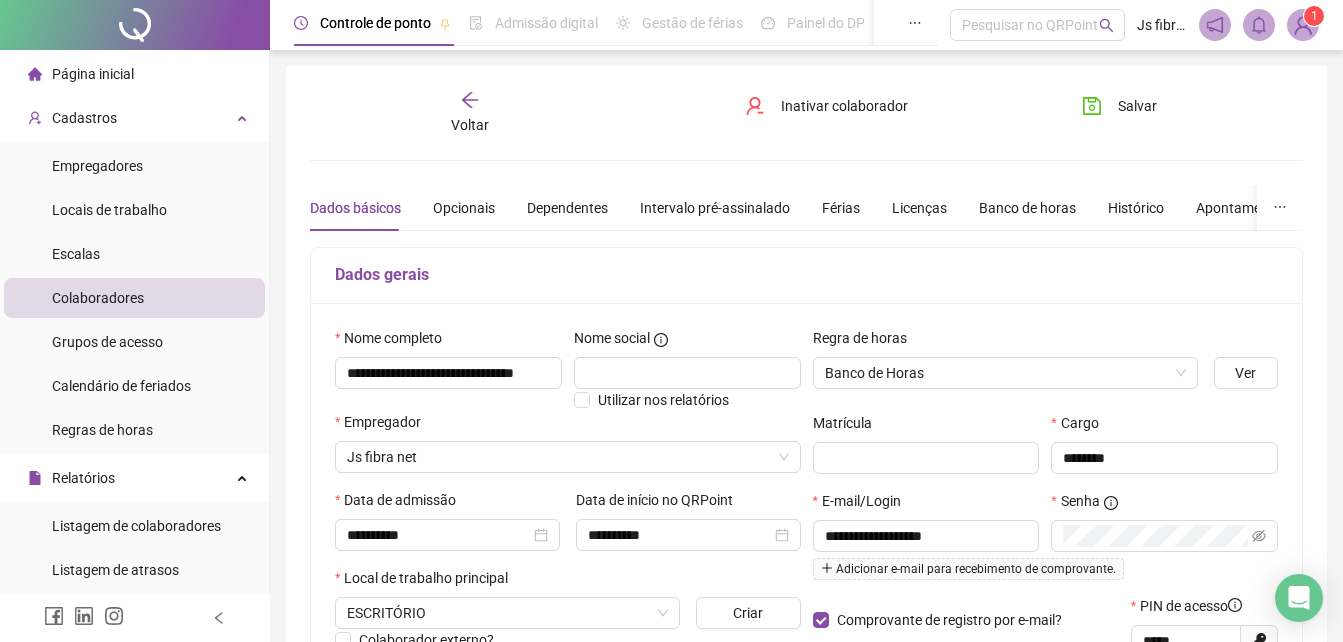 click 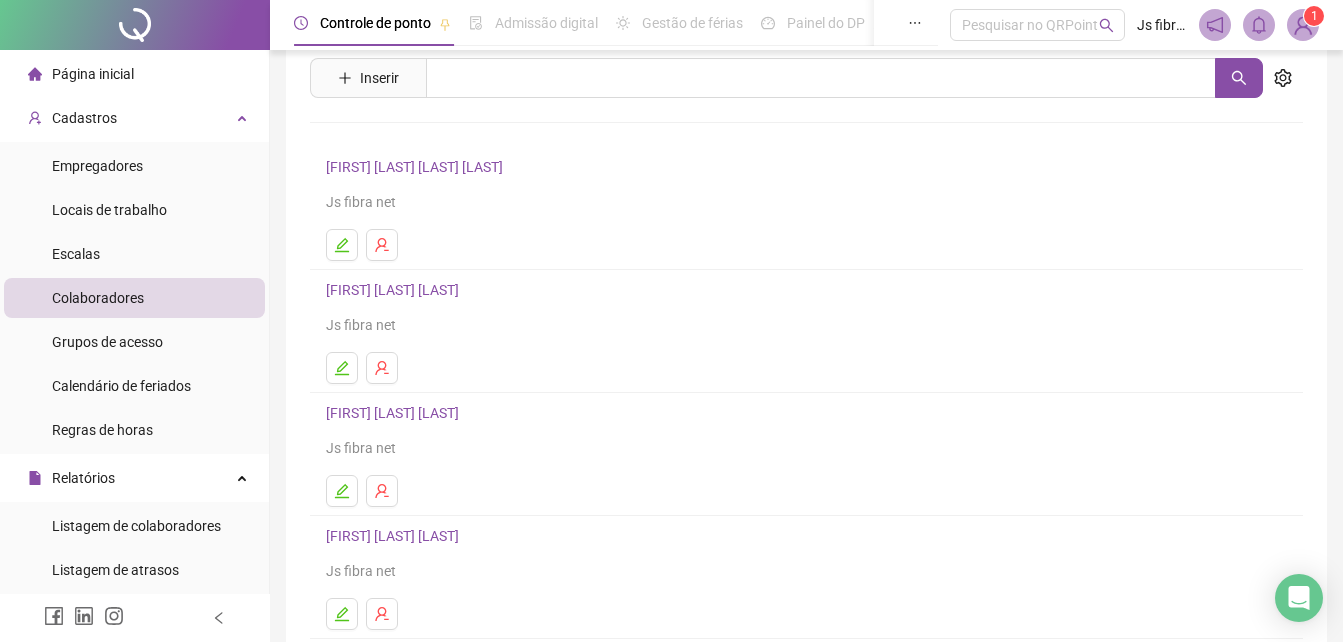 scroll, scrollTop: 100, scrollLeft: 0, axis: vertical 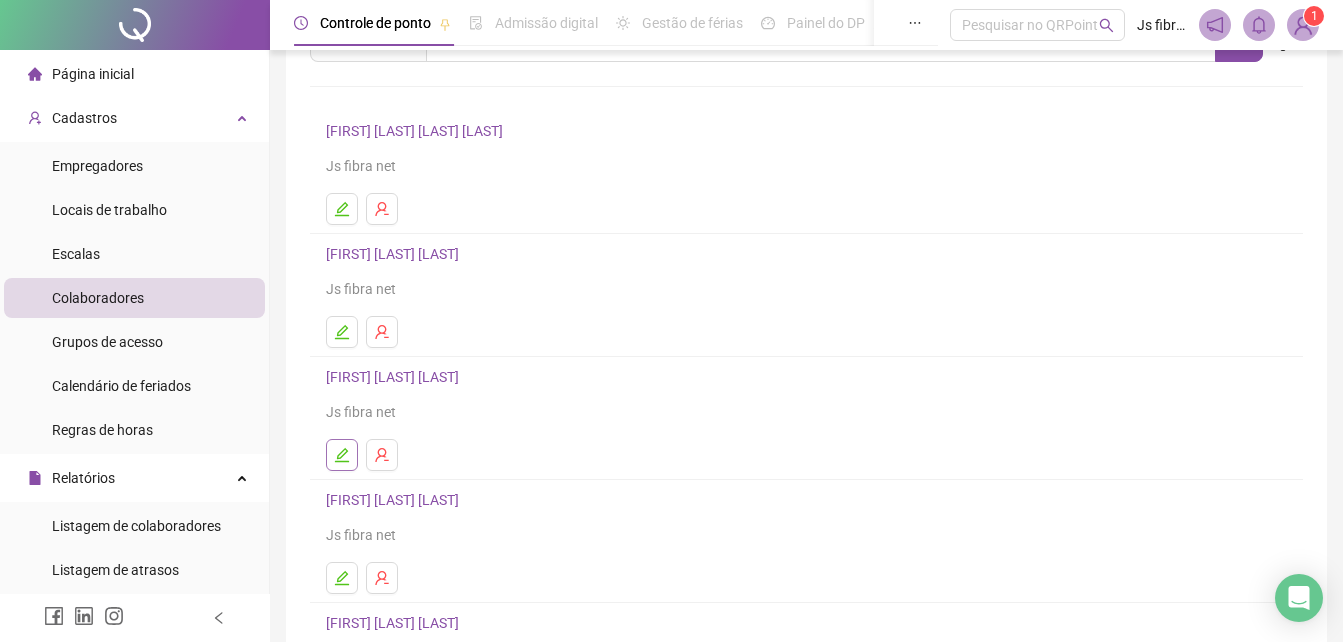 click at bounding box center [342, 455] 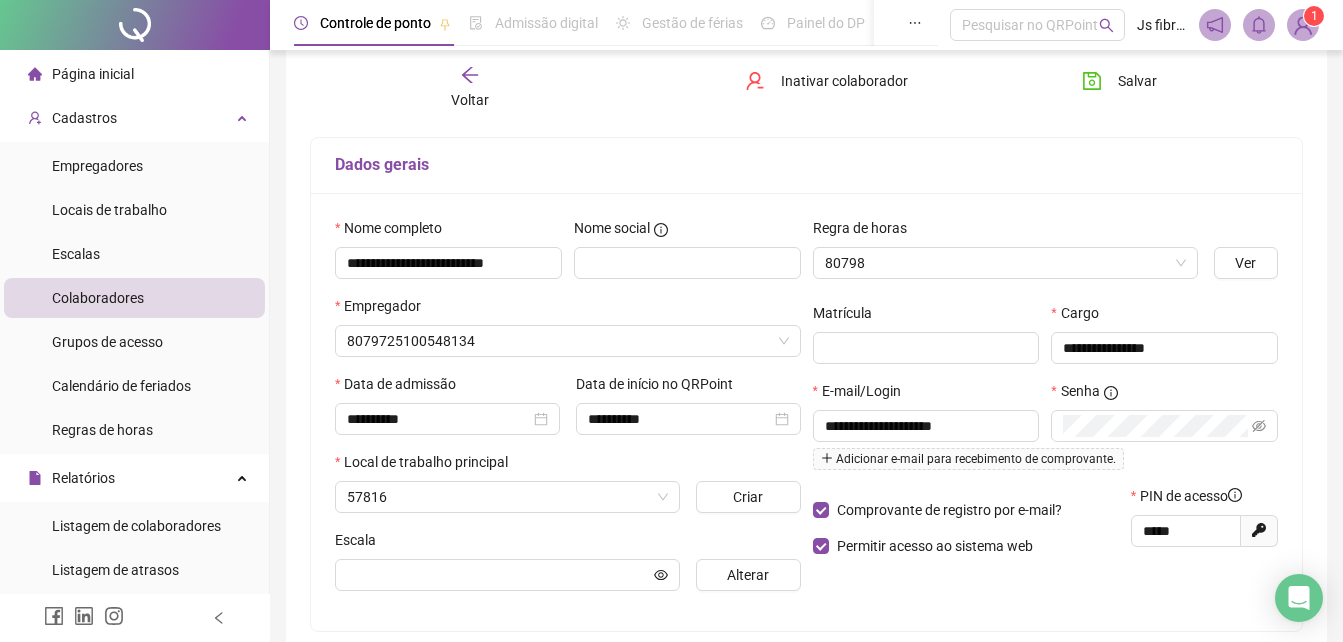 type on "********" 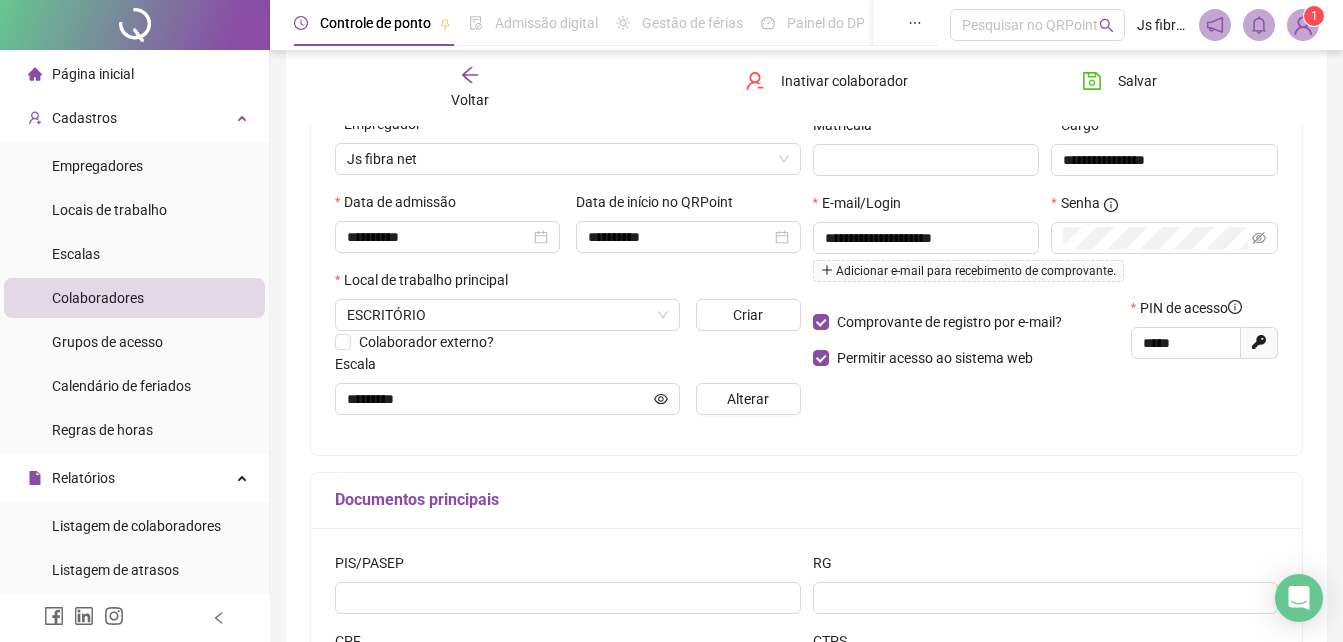 scroll, scrollTop: 310, scrollLeft: 0, axis: vertical 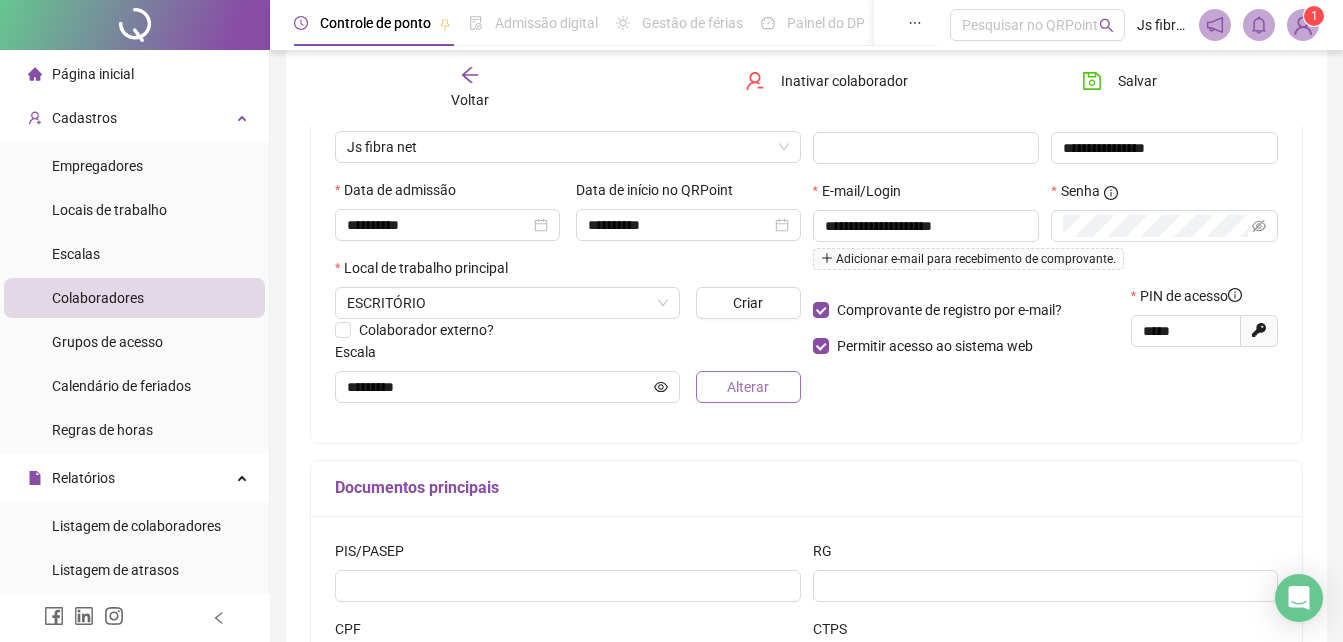 click on "Alterar" at bounding box center (748, 387) 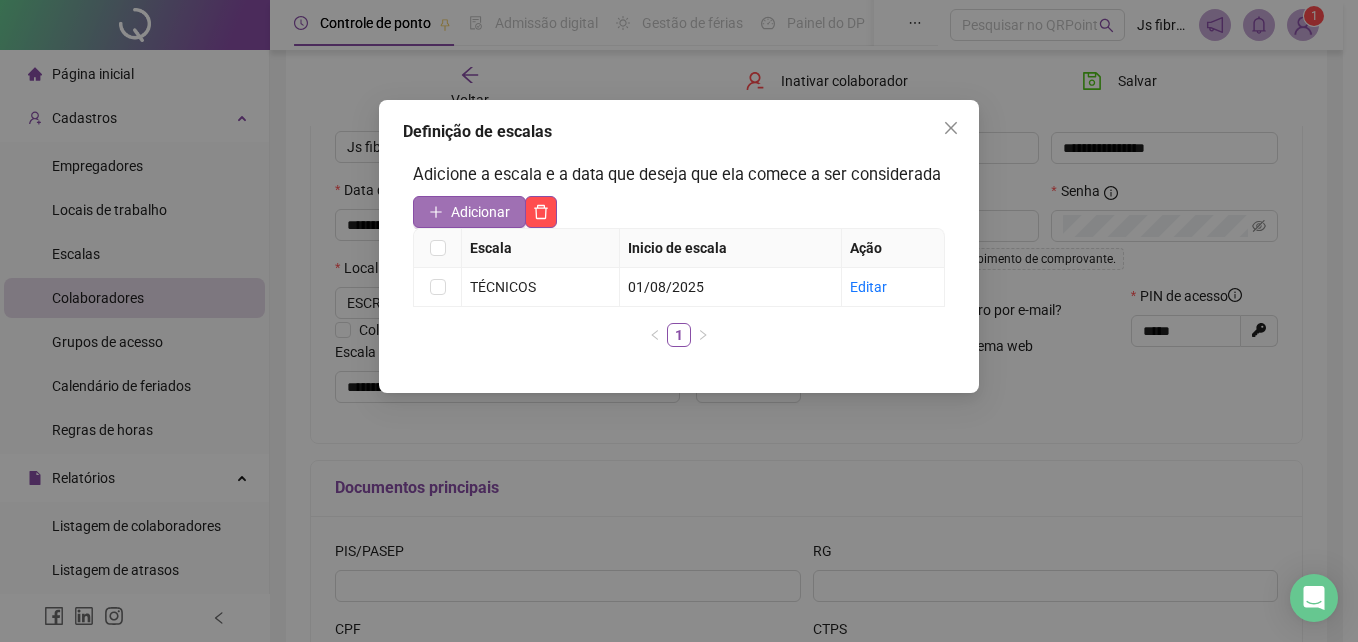 click on "Adicionar" at bounding box center [480, 212] 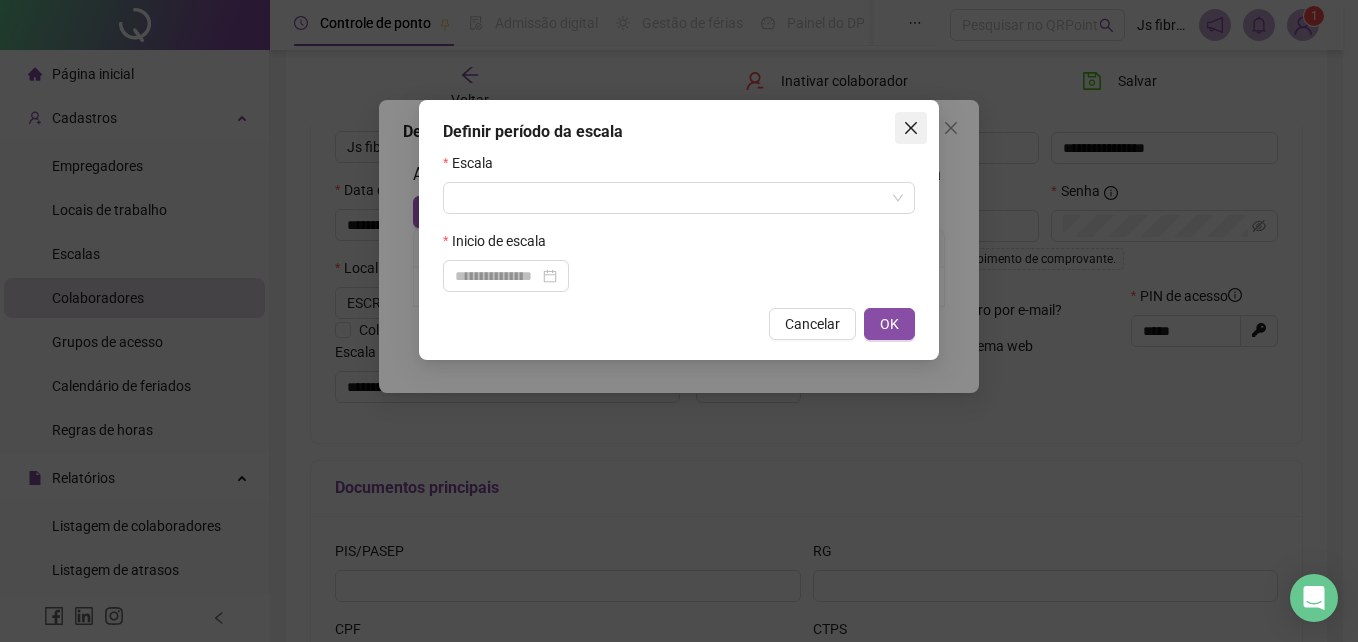 click at bounding box center [911, 128] 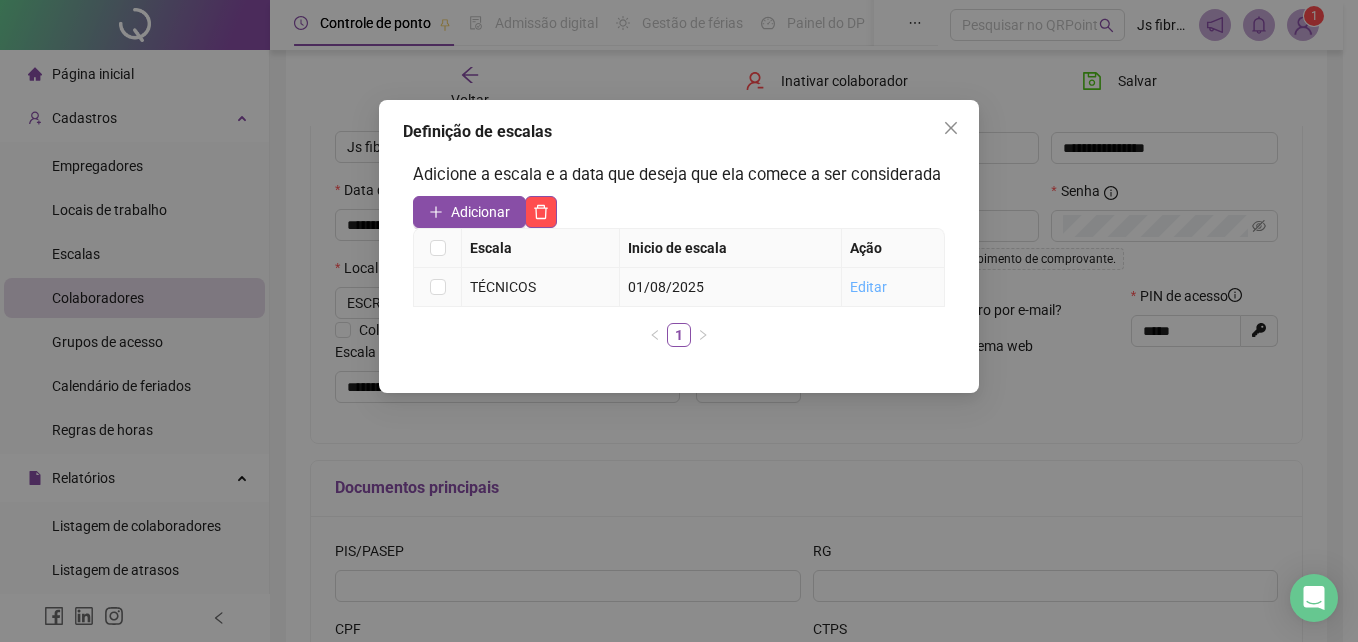 click on "Editar" at bounding box center [868, 287] 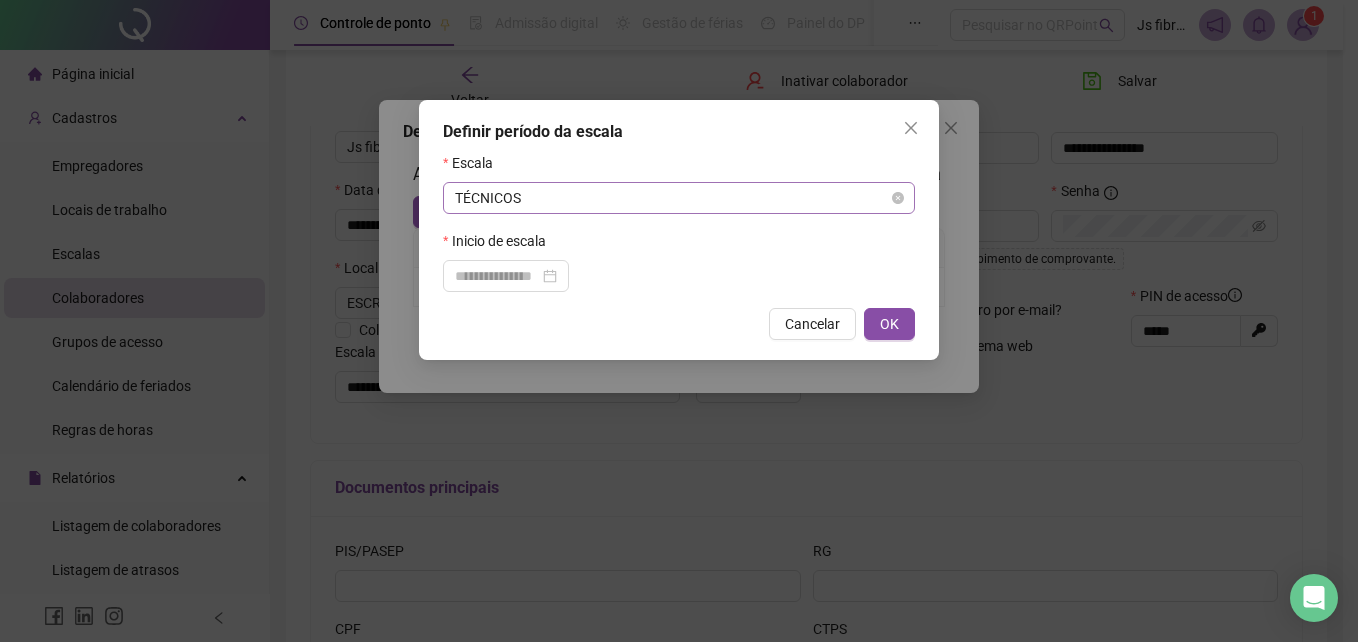 click on "TÉCNICOS" at bounding box center (679, 198) 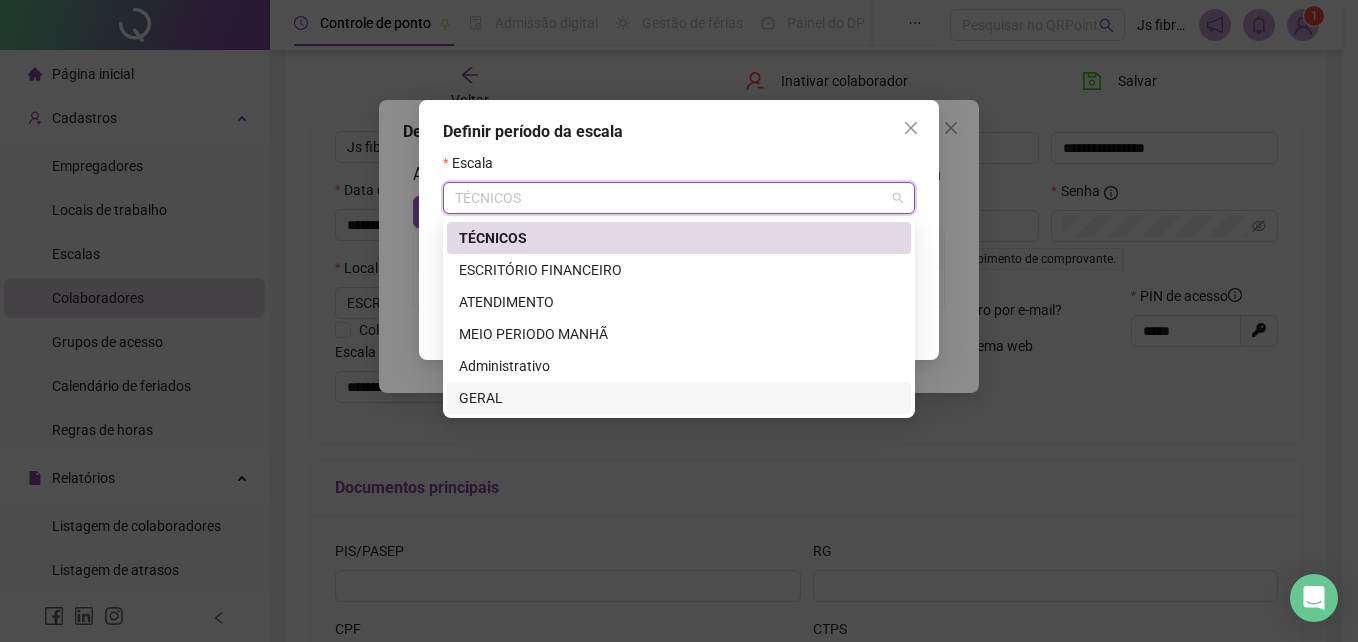click on "GERAL" at bounding box center (679, 398) 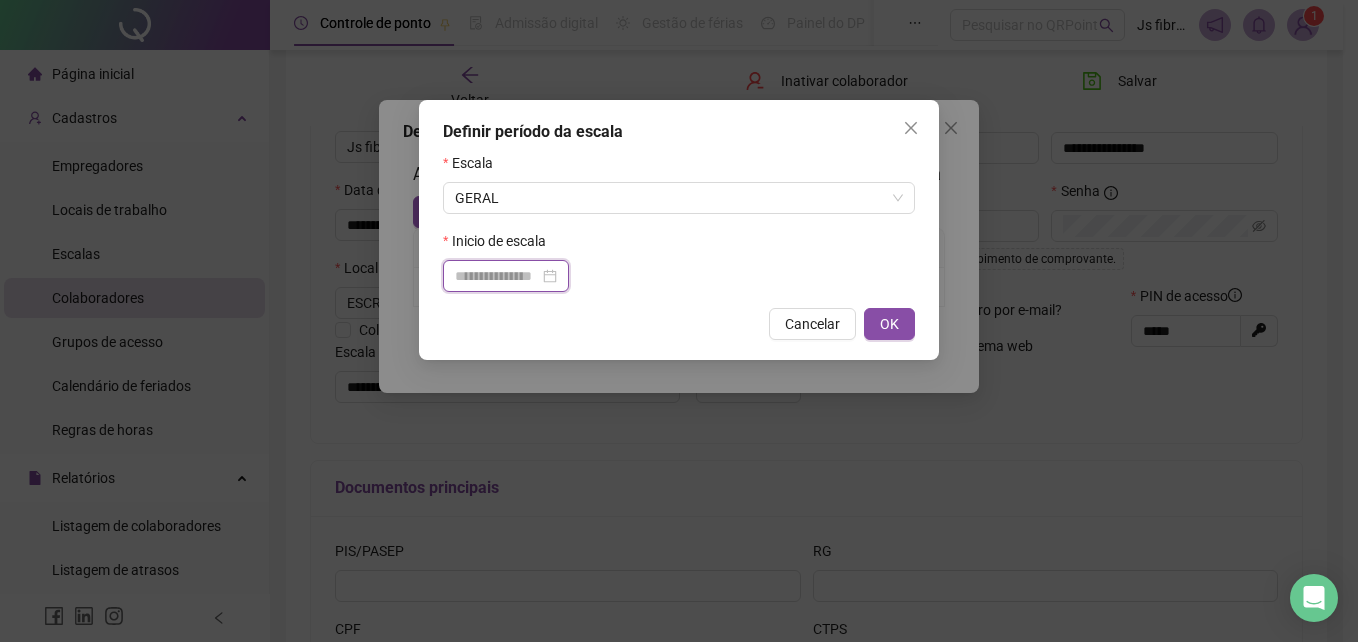 click at bounding box center (497, 276) 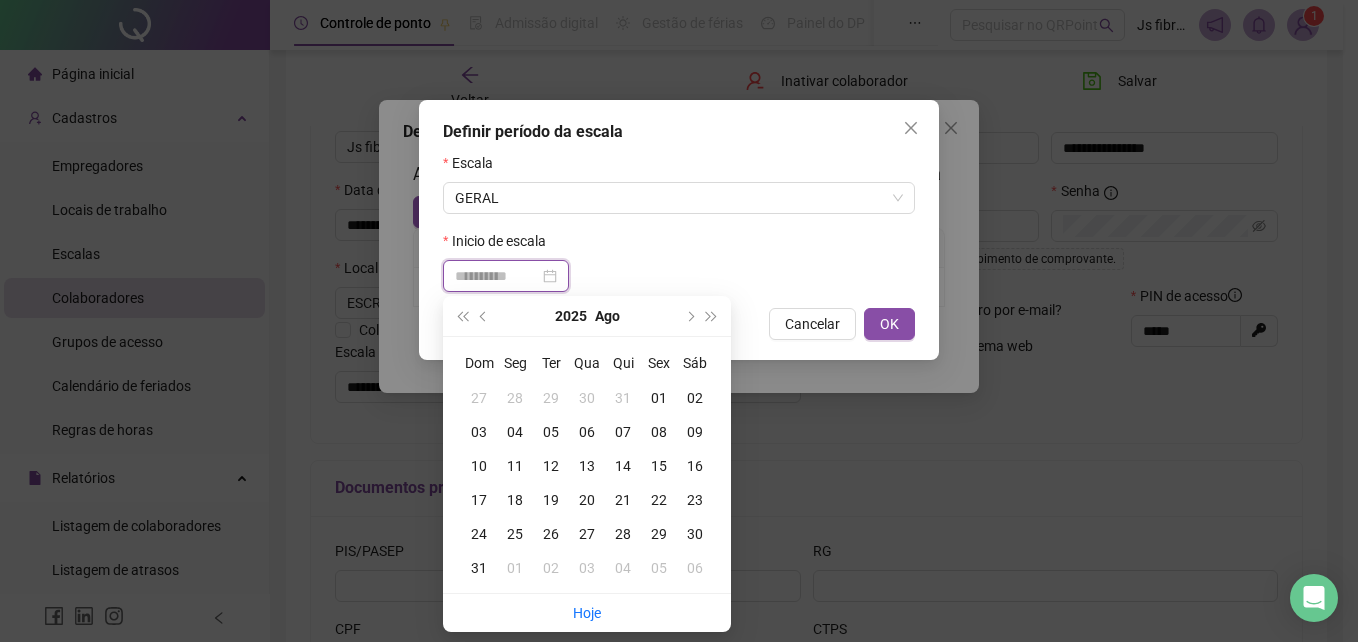 type on "**********" 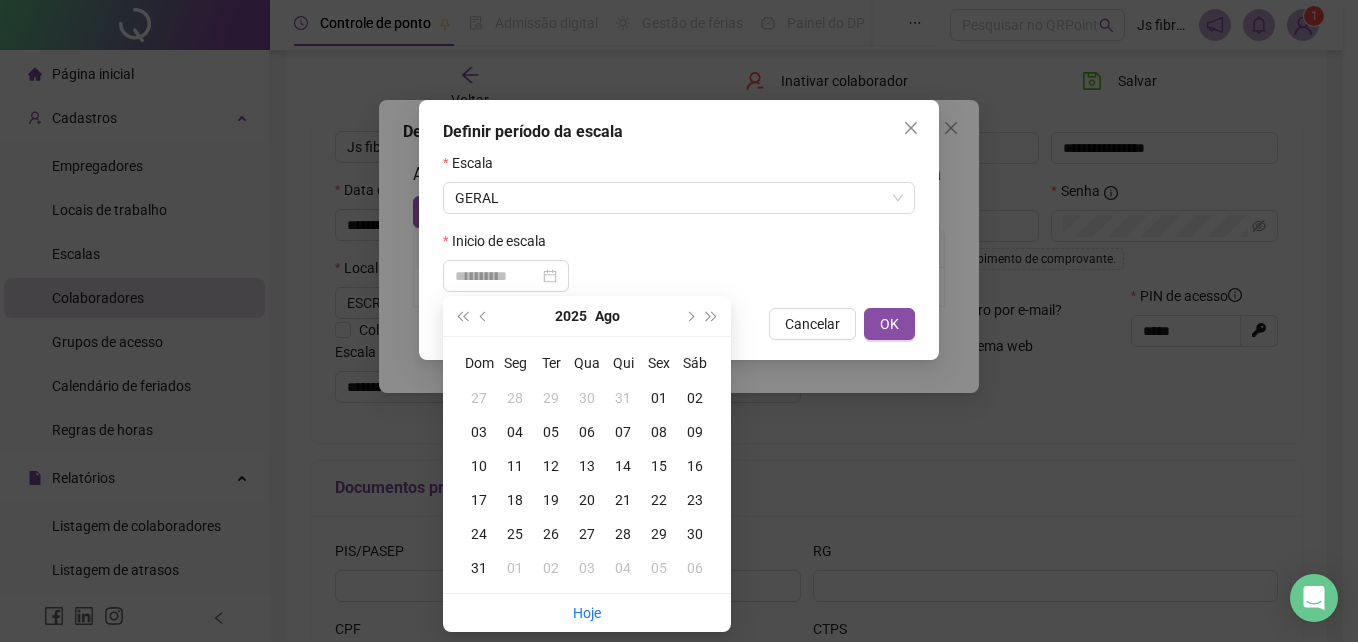 click on "01" at bounding box center (659, 398) 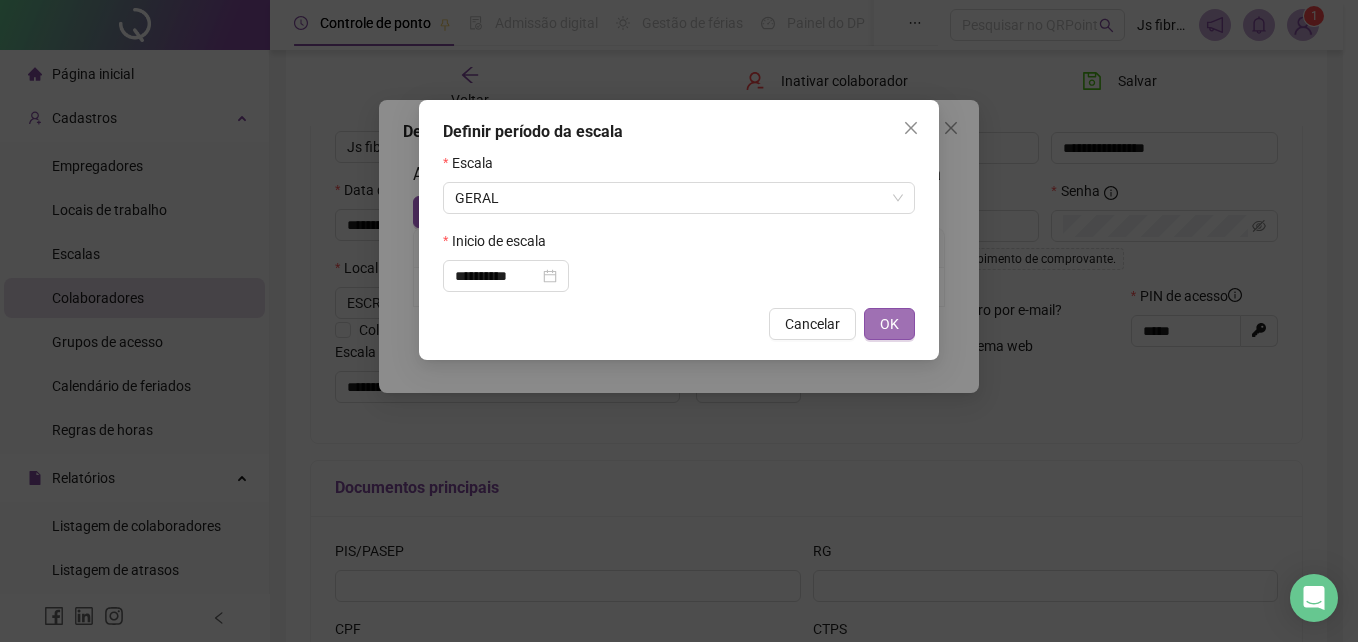 click on "OK" at bounding box center [889, 324] 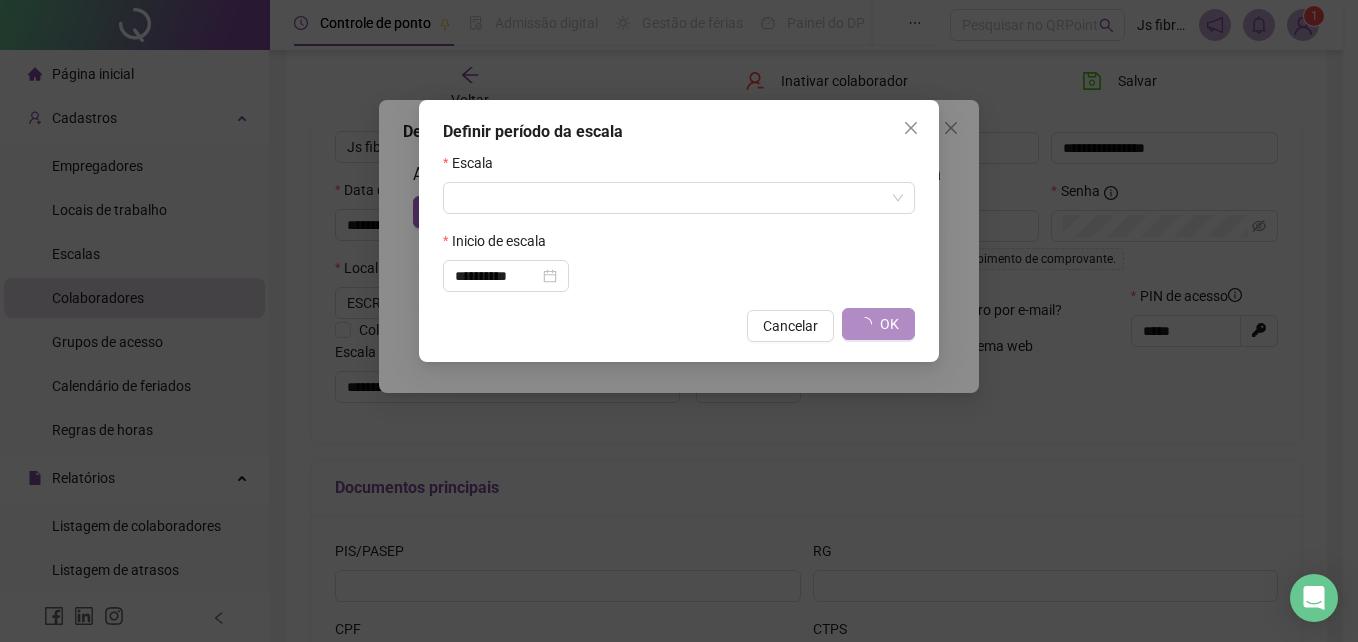 type on "*****" 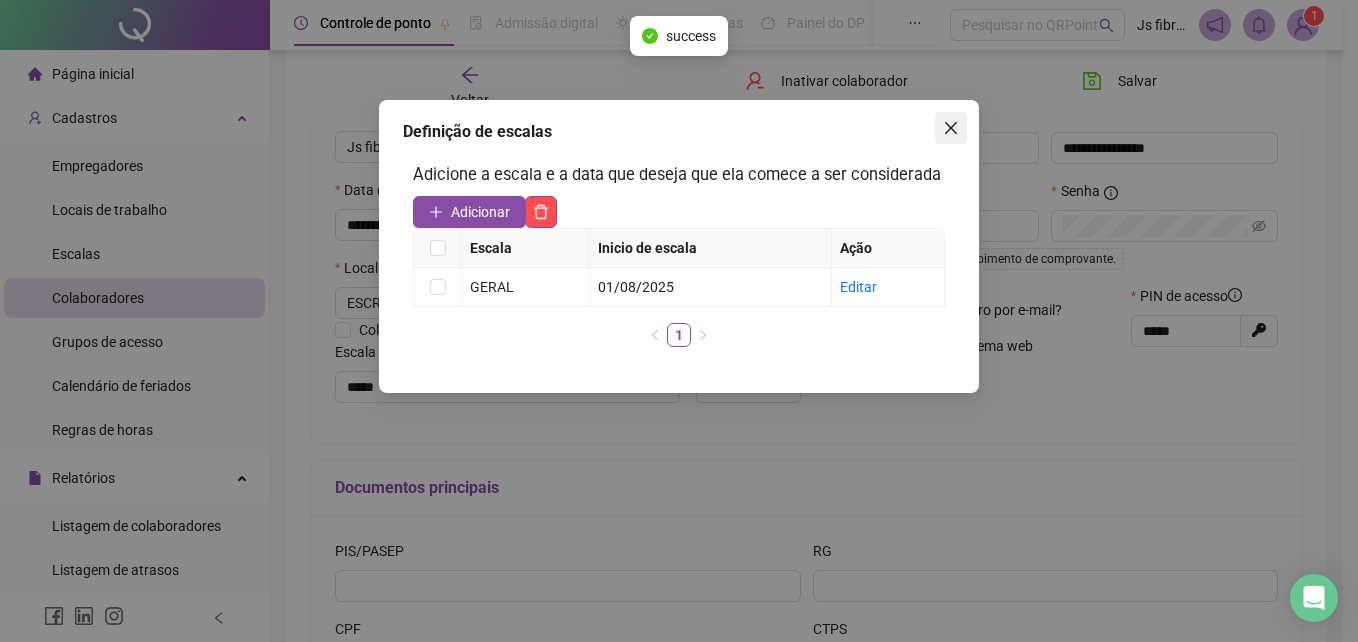click 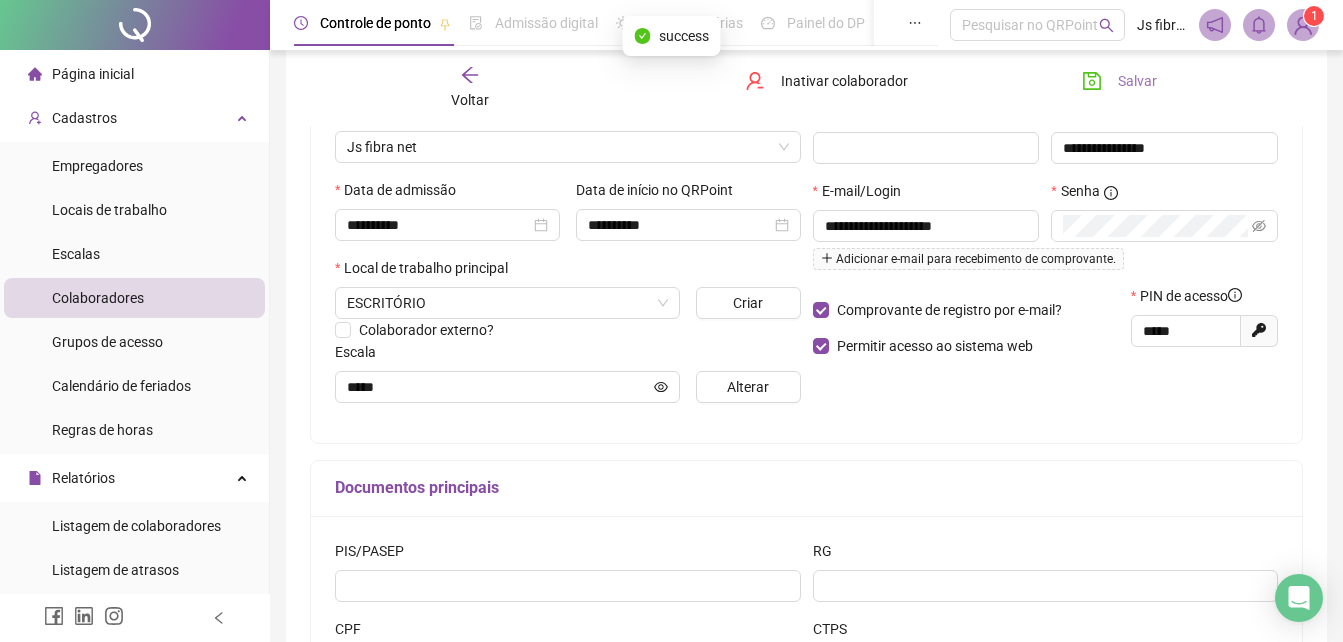drag, startPoint x: 1140, startPoint y: 78, endPoint x: 1105, endPoint y: 96, distance: 39.357338 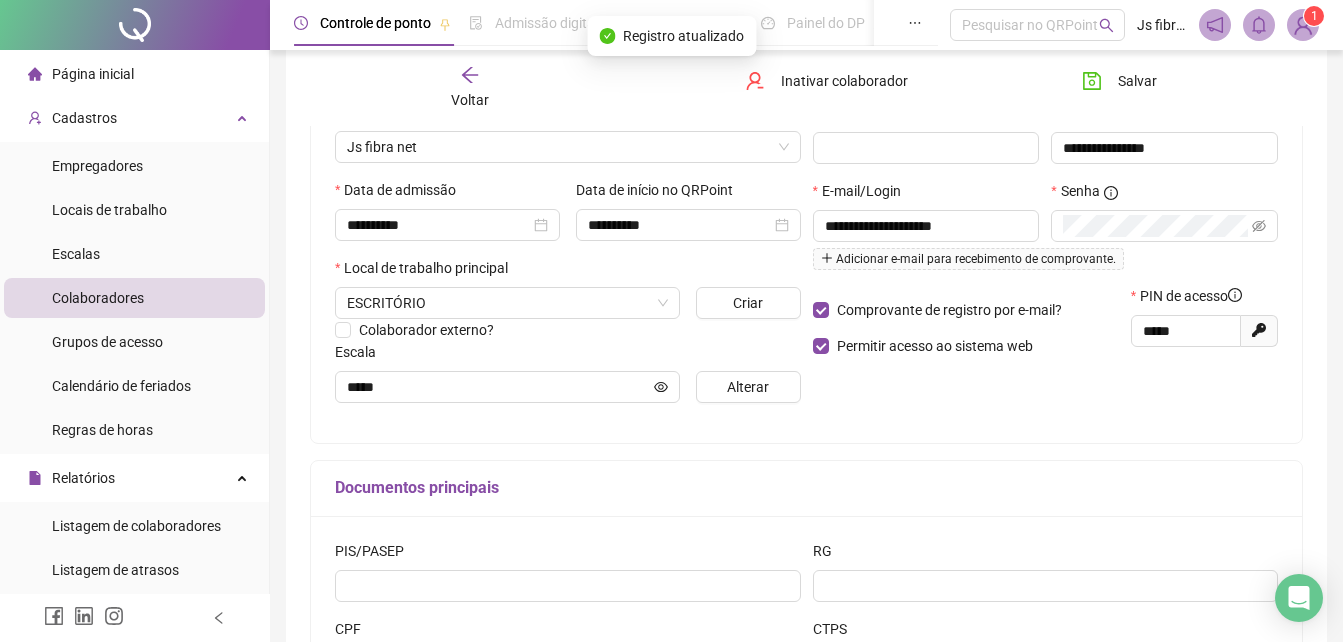 click on "Voltar" at bounding box center [470, 100] 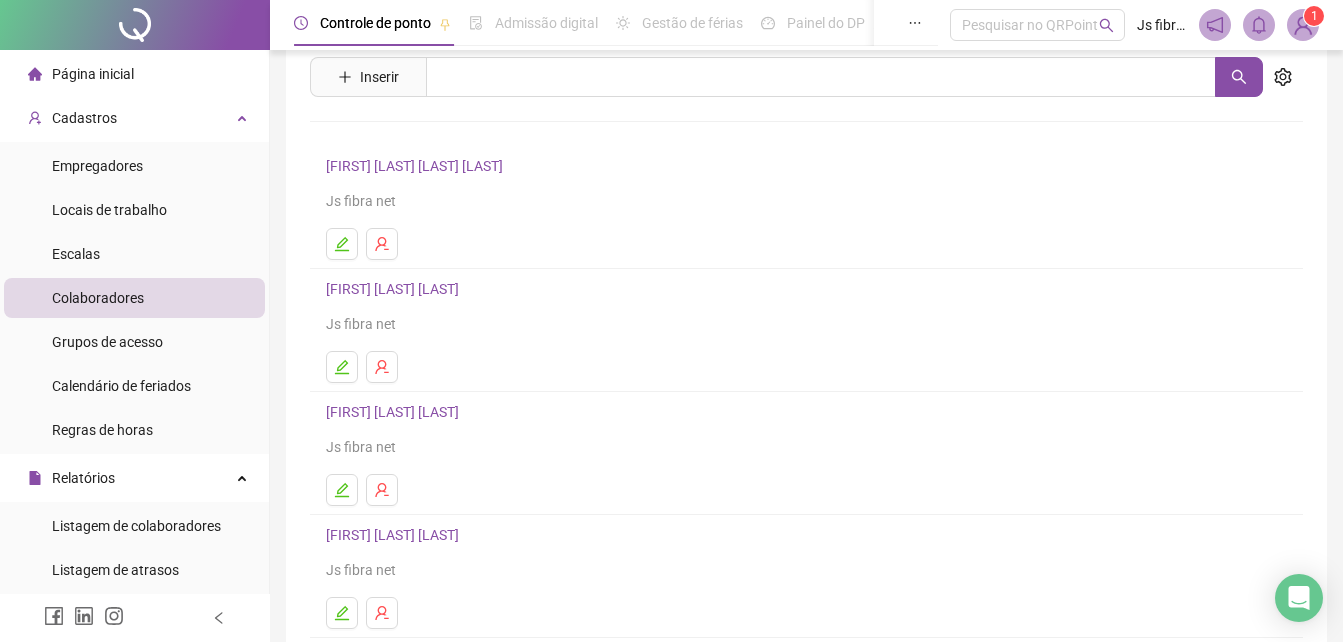 scroll, scrollTop: 200, scrollLeft: 0, axis: vertical 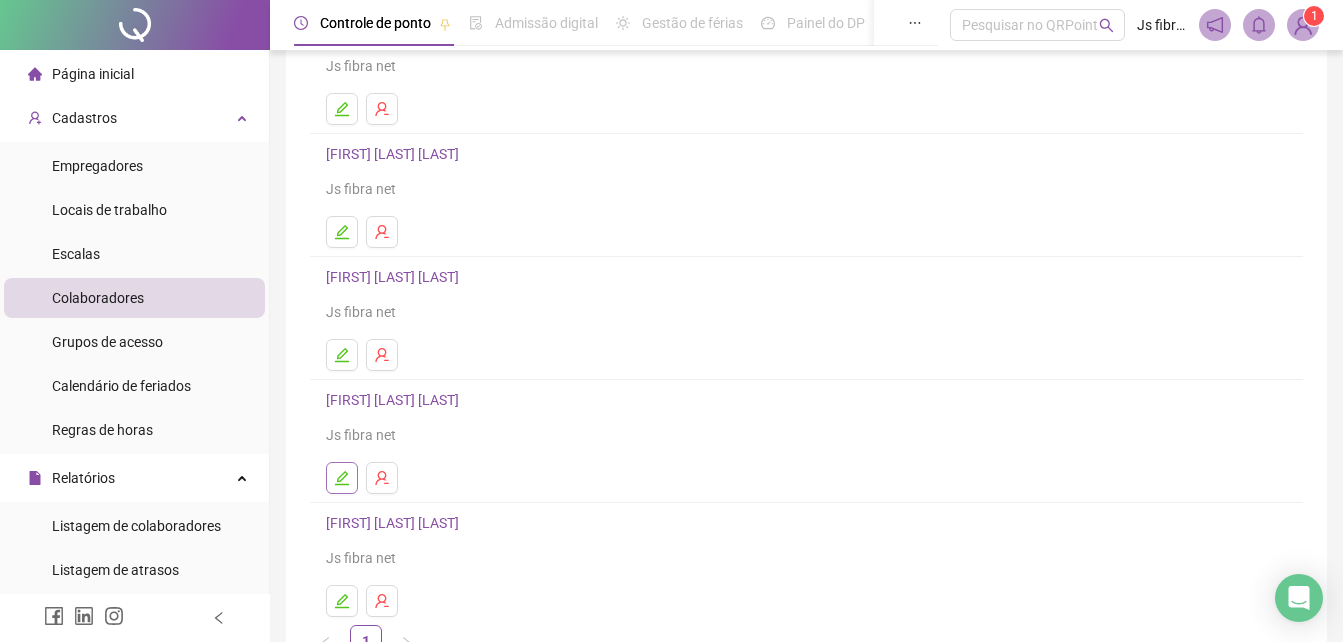 click 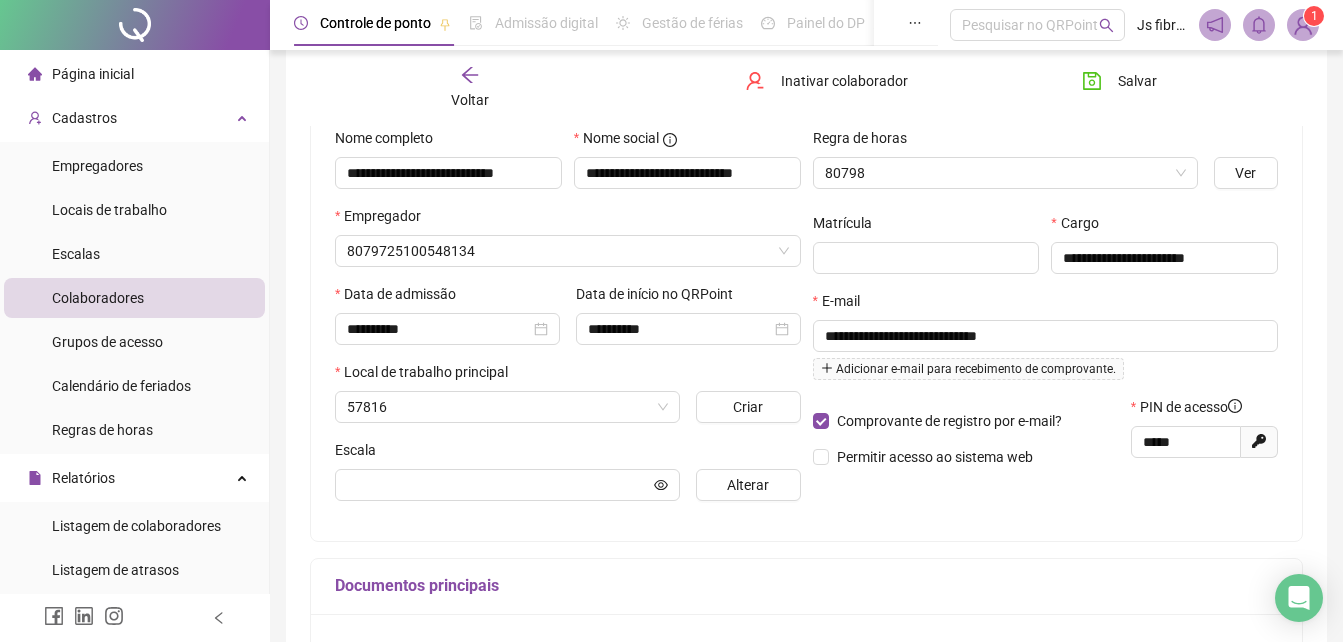 scroll, scrollTop: 210, scrollLeft: 0, axis: vertical 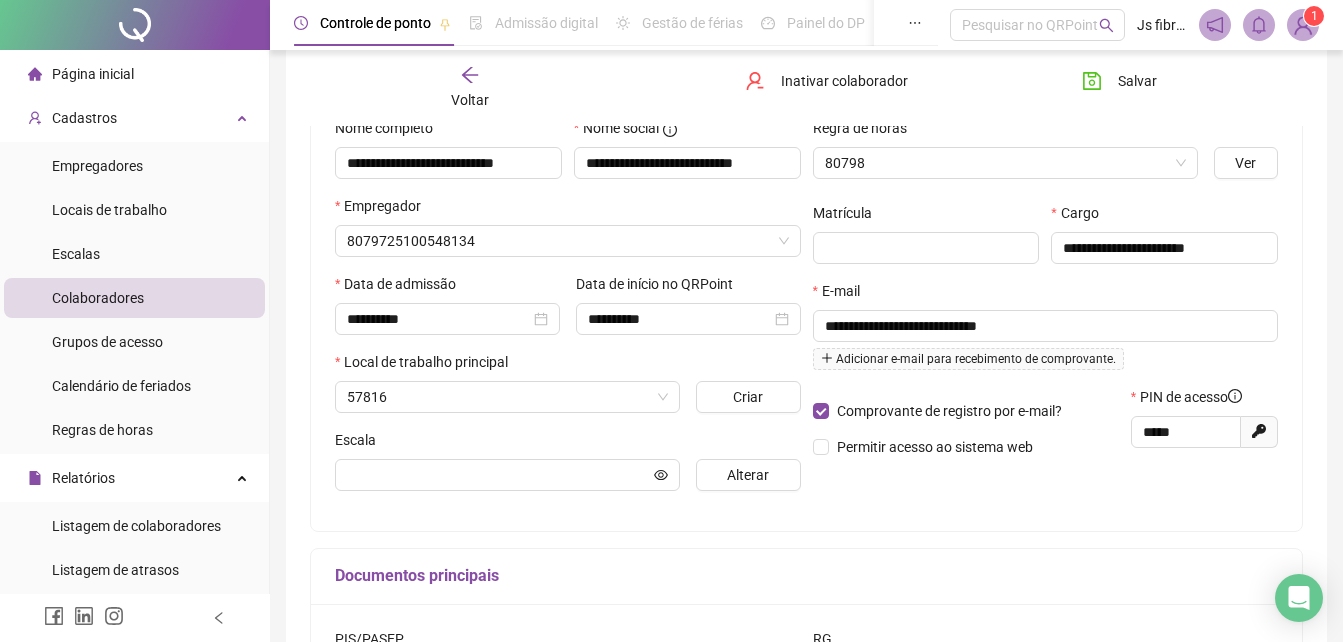 type on "**********" 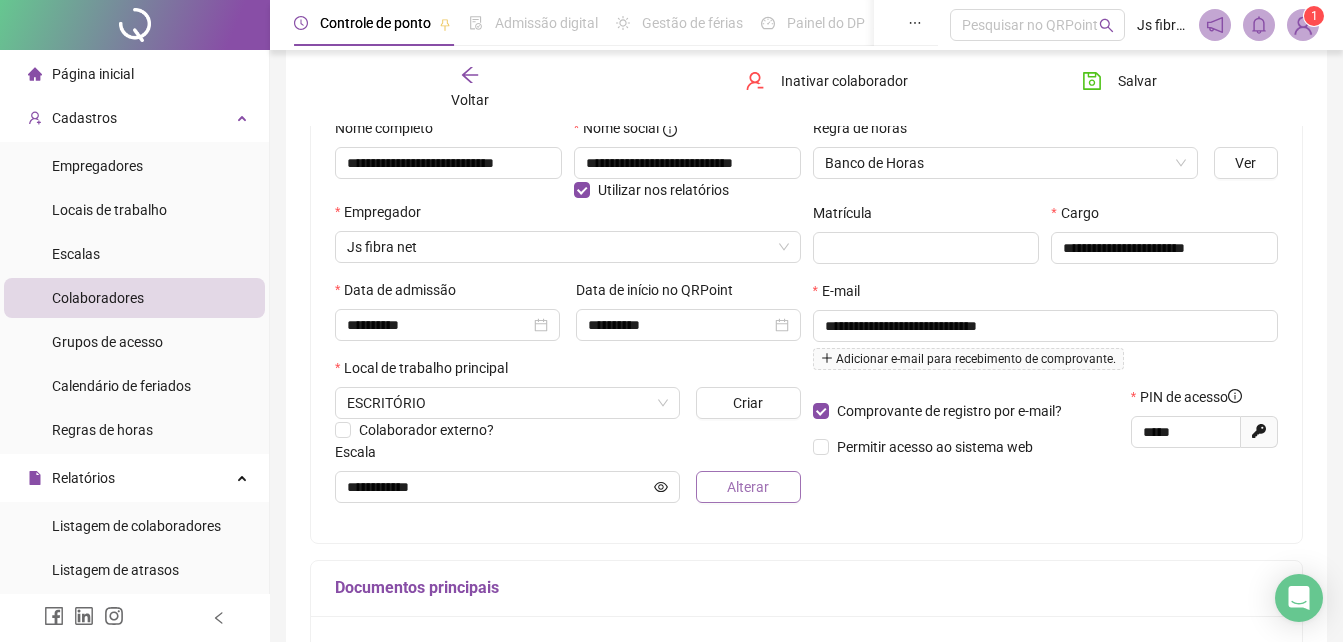 click on "Alterar" at bounding box center [748, 487] 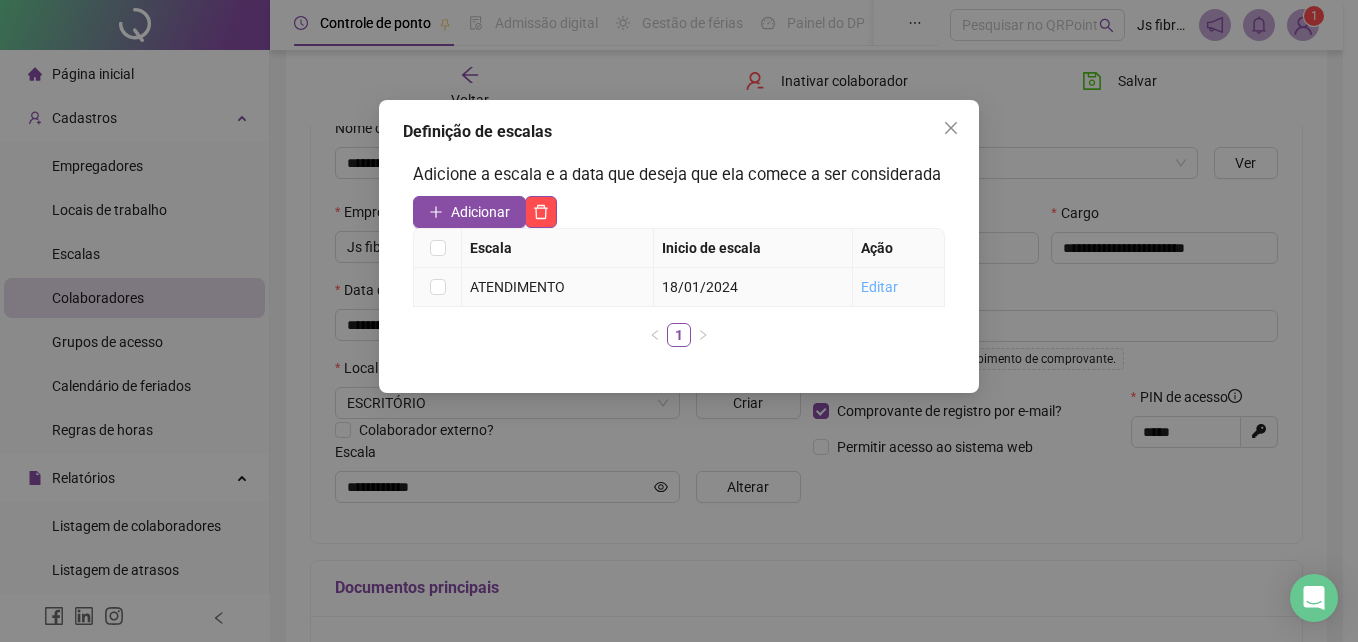 click on "Editar" at bounding box center (879, 287) 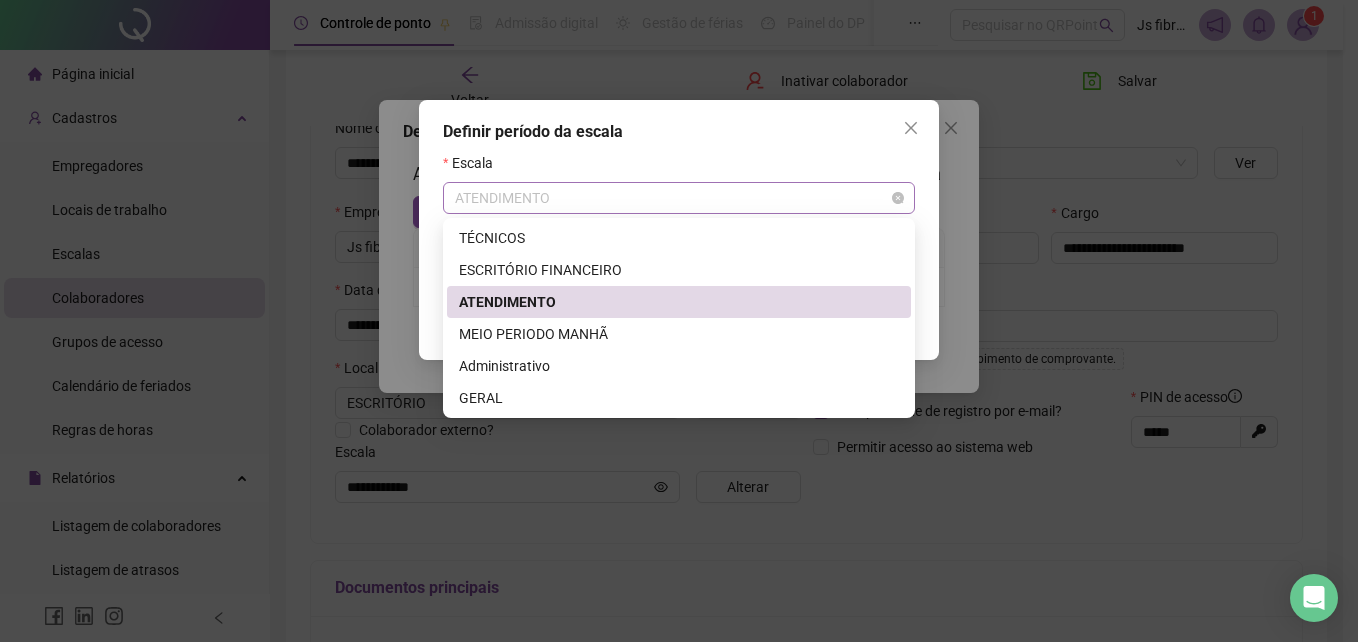 click on "ATENDIMENTO" at bounding box center [679, 198] 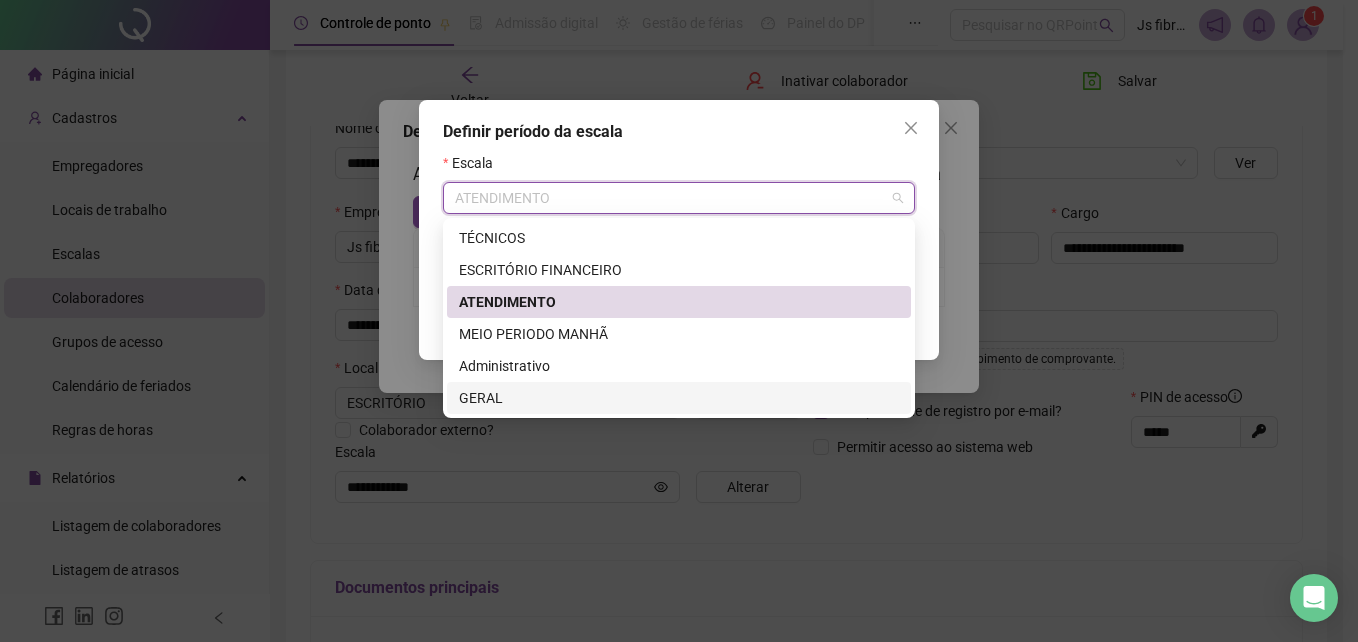 click on "GERAL" at bounding box center [679, 398] 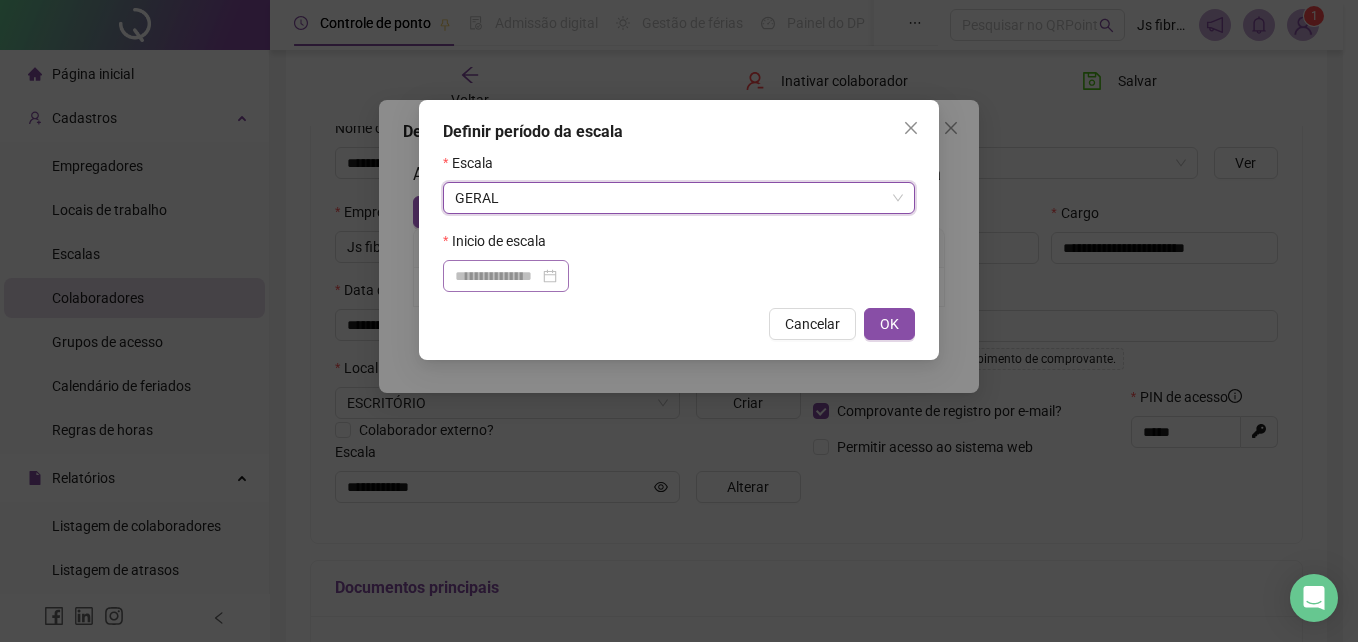 click at bounding box center [506, 276] 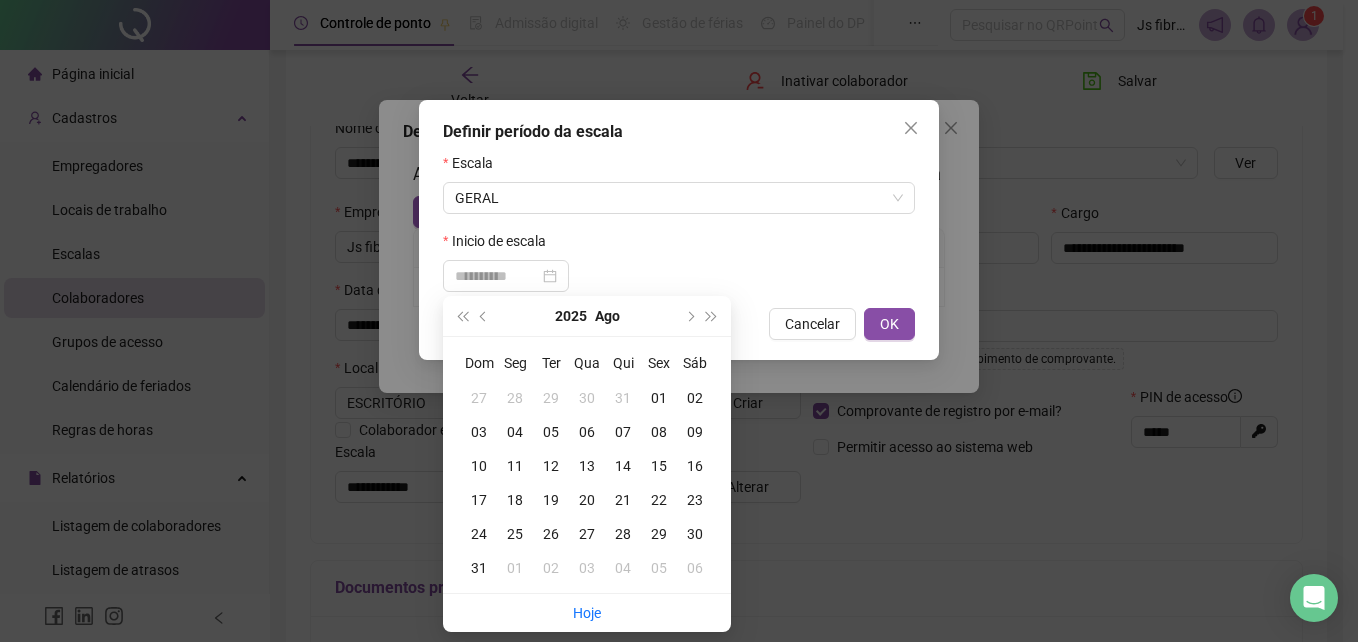 click on "01" at bounding box center (659, 398) 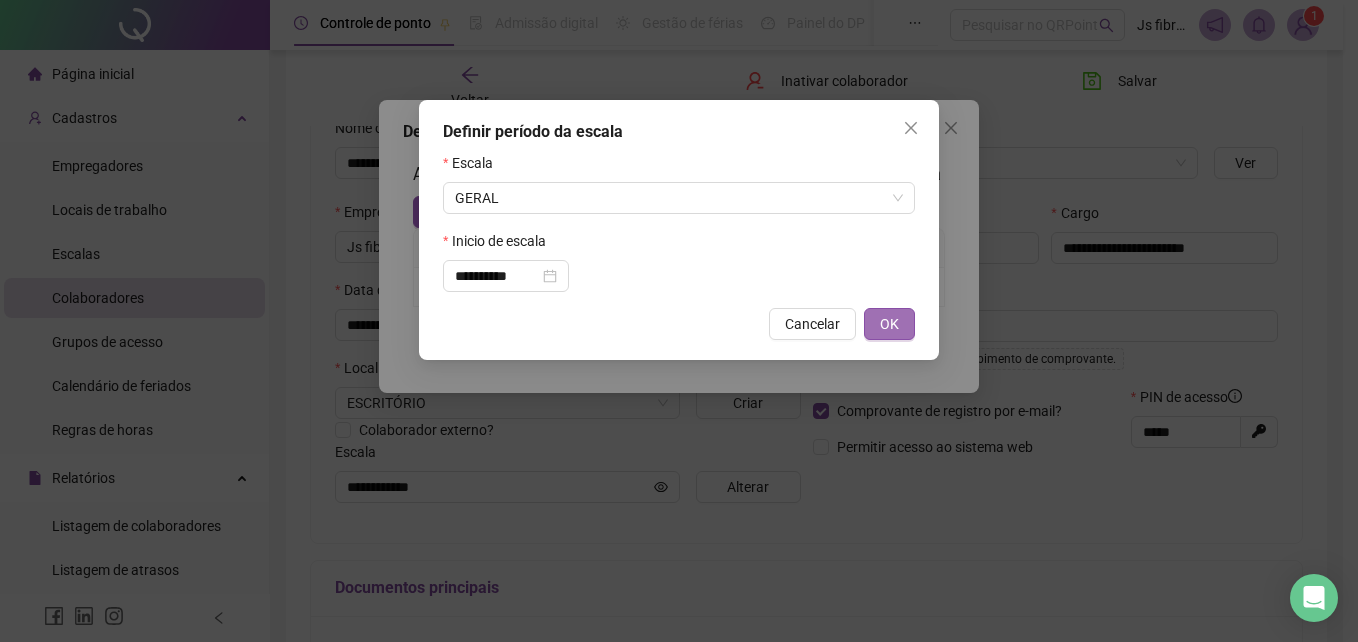 click on "OK" at bounding box center [889, 324] 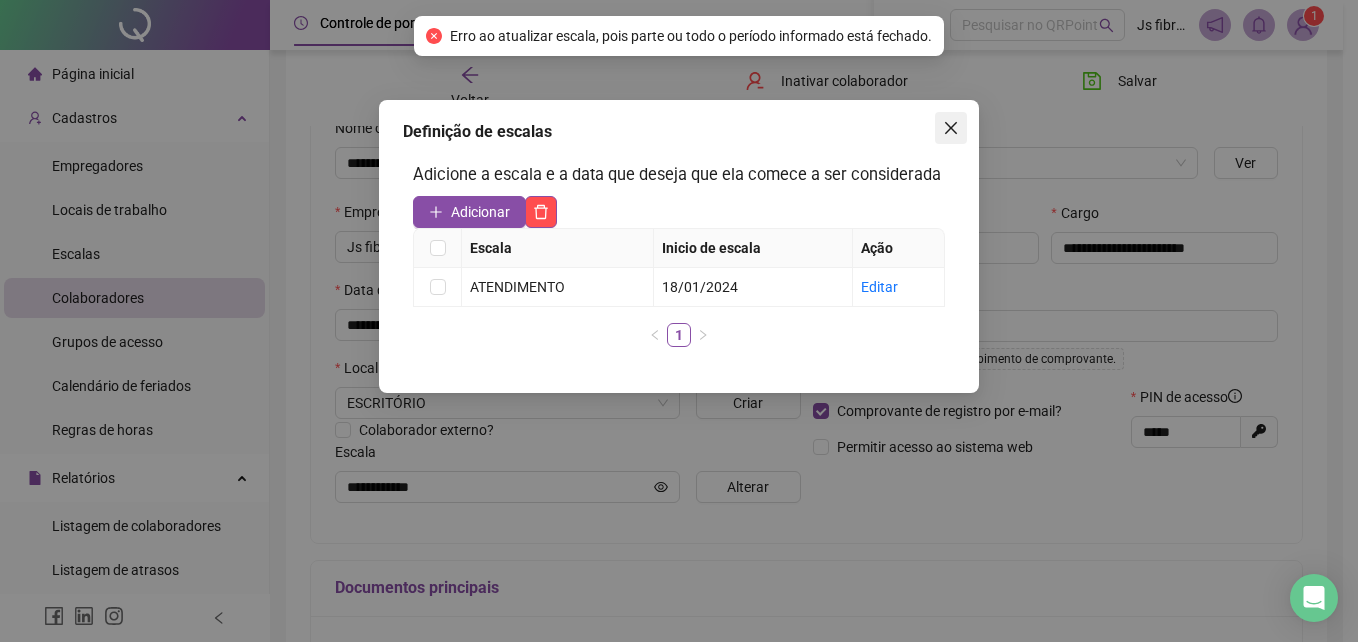 click 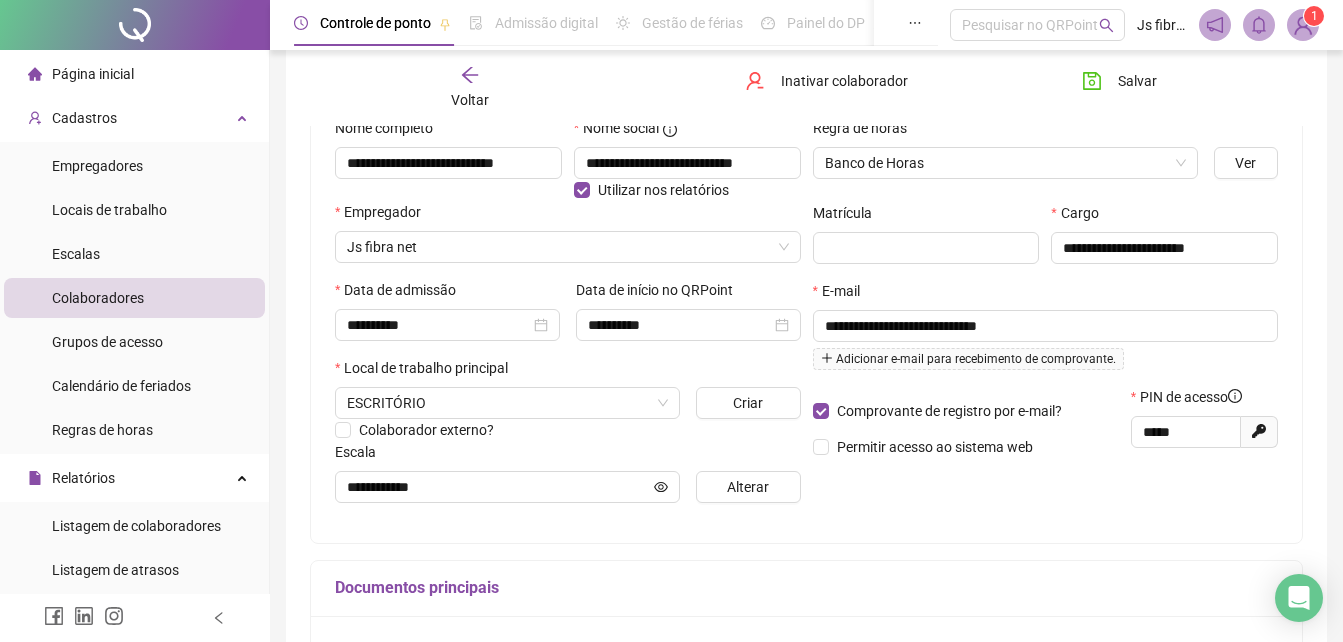 click on "Alterar" at bounding box center [748, 487] 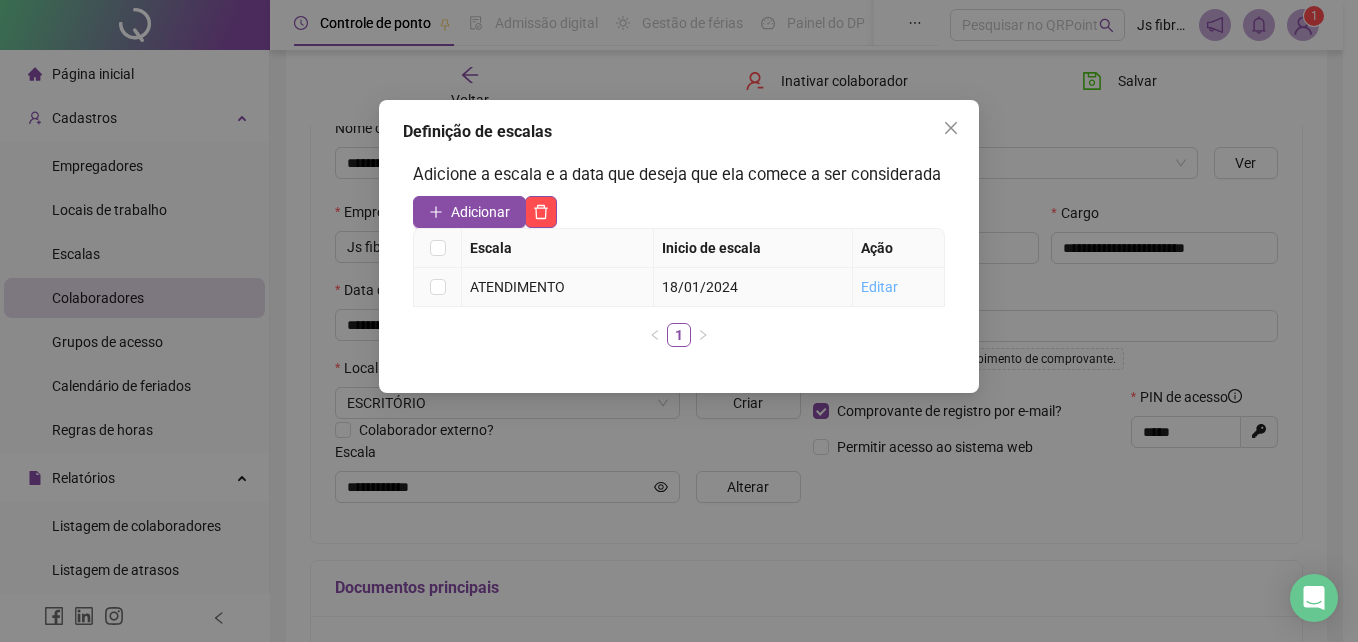 click on "Editar" at bounding box center [879, 287] 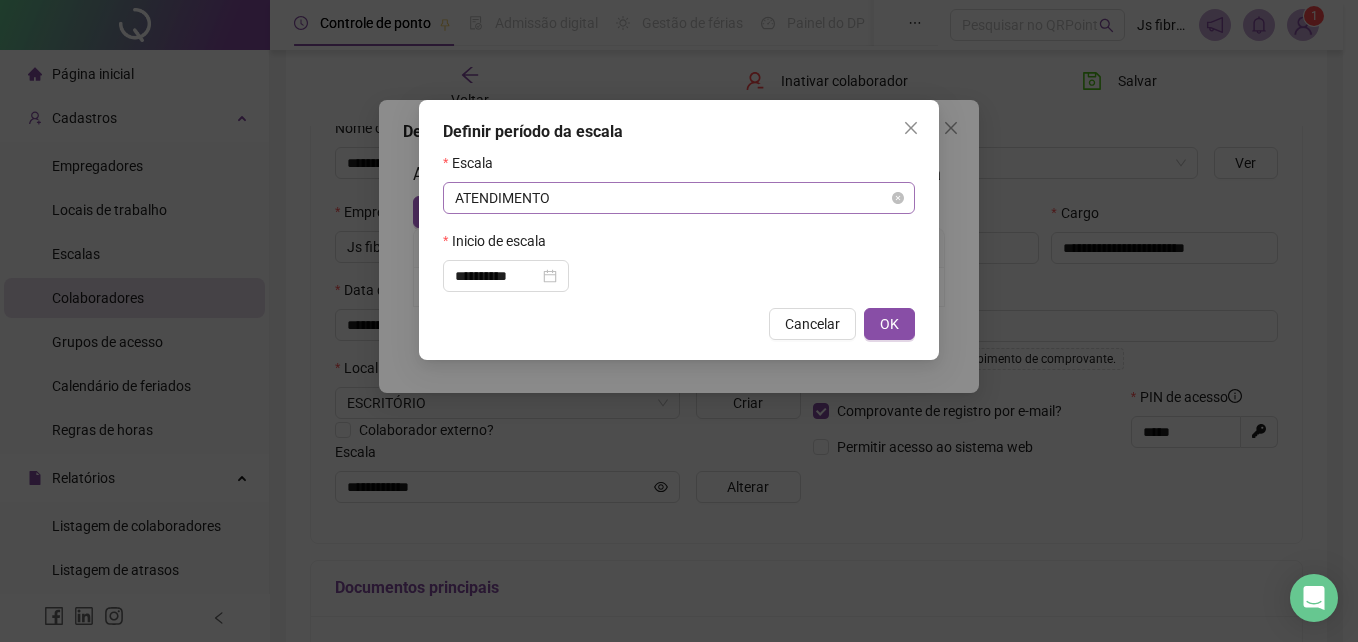 click on "ATENDIMENTO" at bounding box center (679, 198) 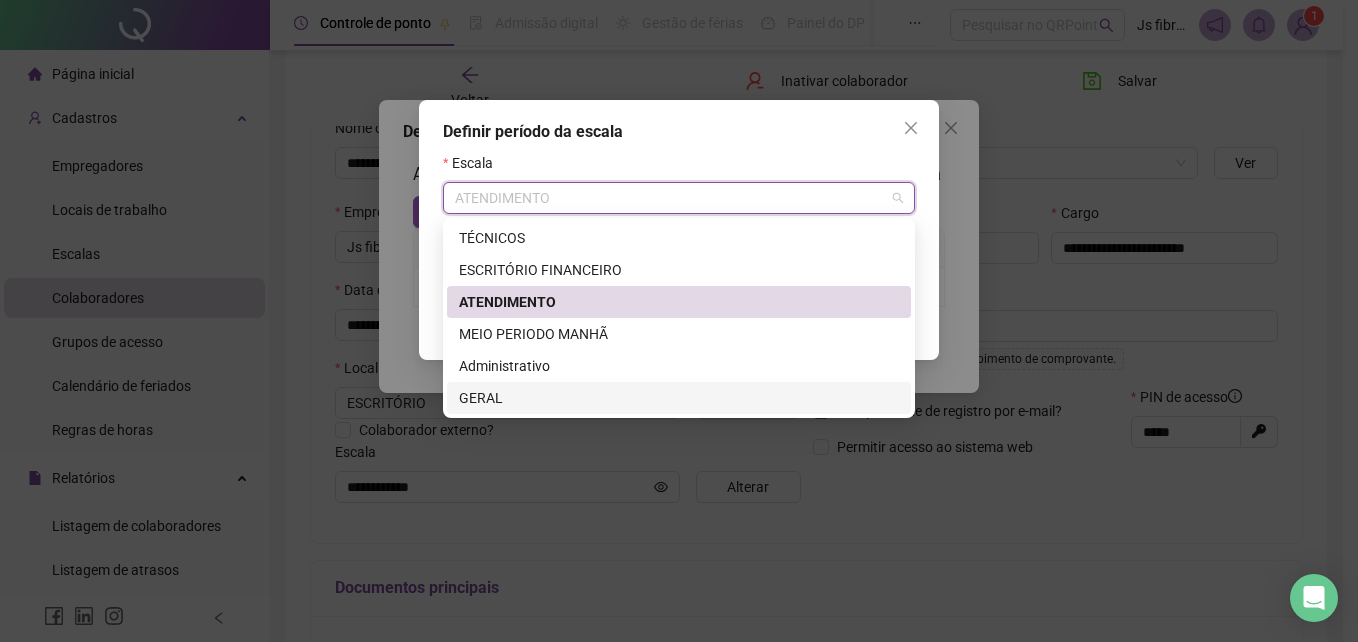 click on "GERAL" at bounding box center [679, 398] 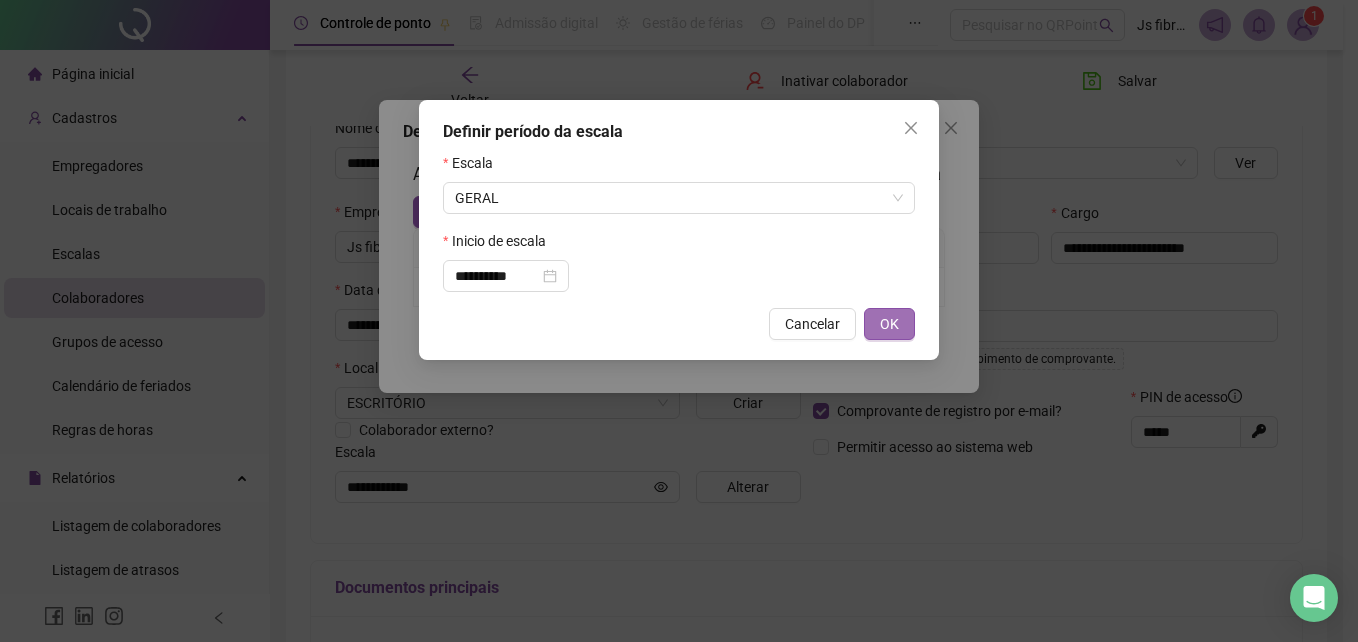 click on "OK" at bounding box center [889, 324] 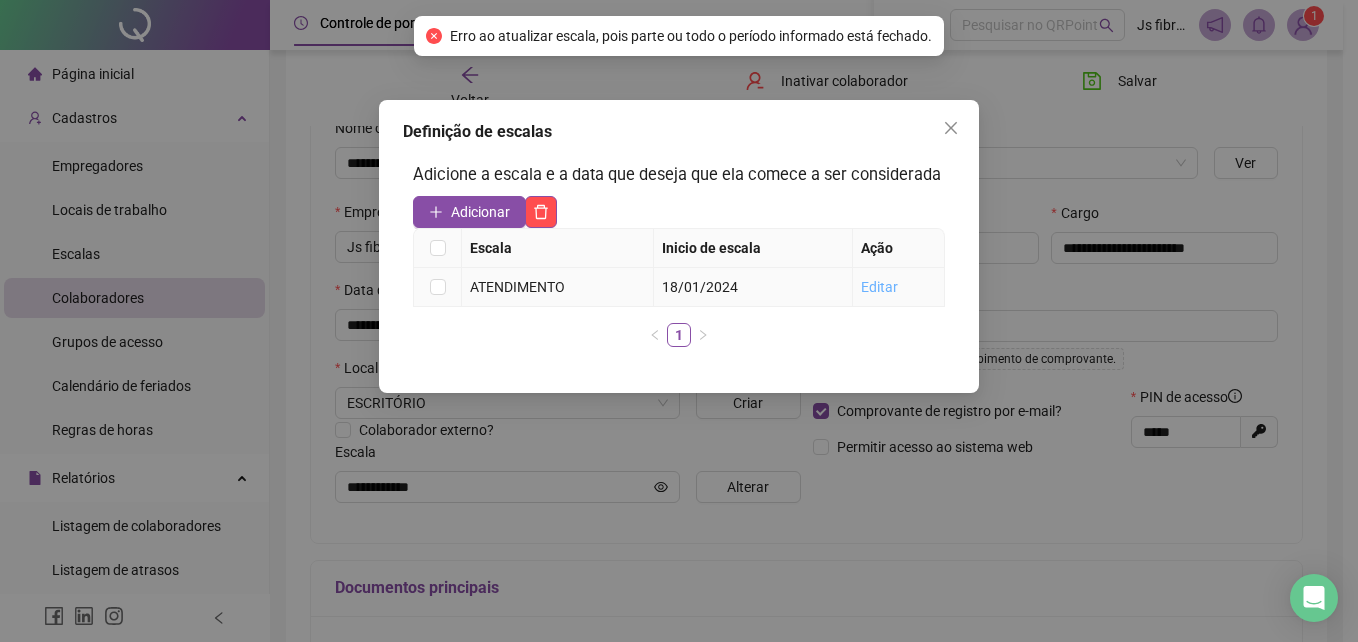 click on "Editar" at bounding box center (879, 287) 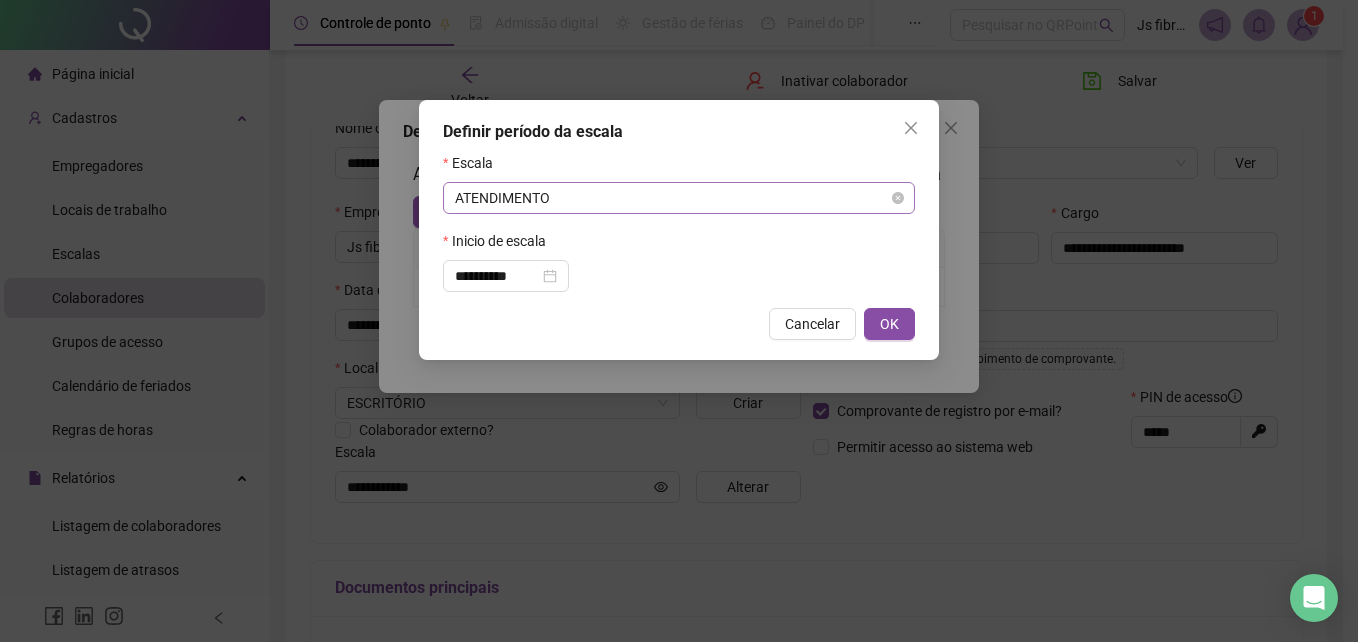 click on "ATENDIMENTO" at bounding box center [679, 198] 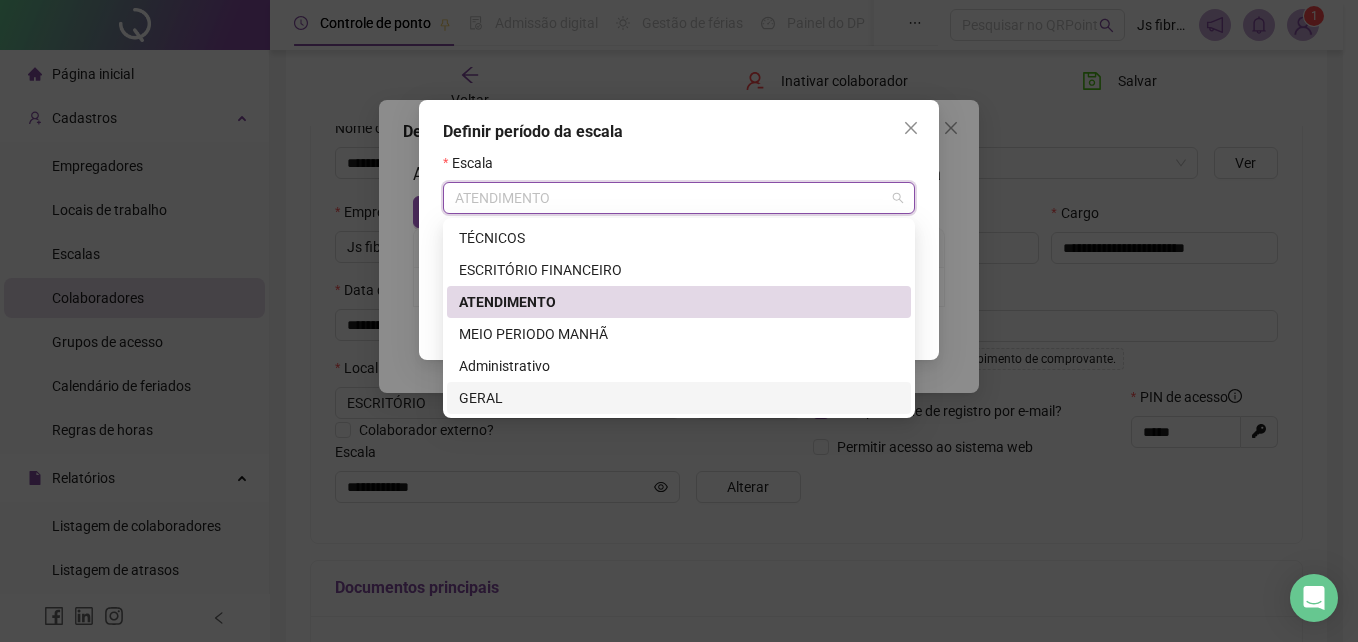click on "GERAL" at bounding box center (679, 398) 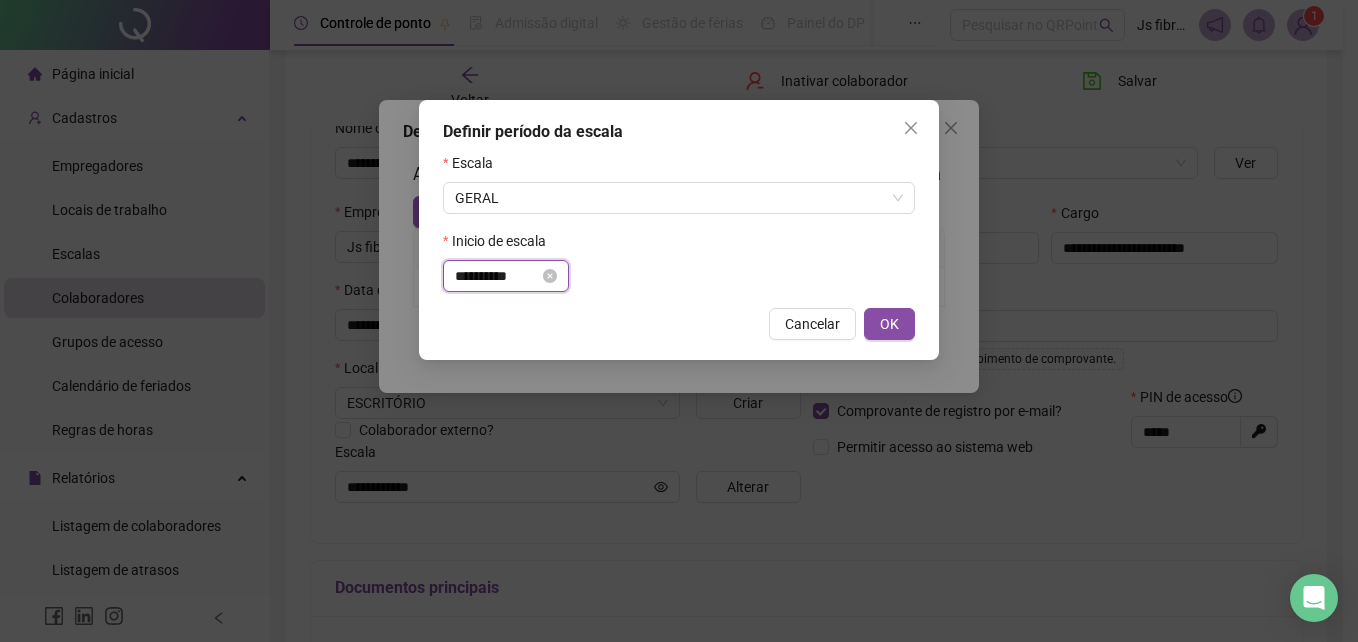 click on "**********" at bounding box center [497, 276] 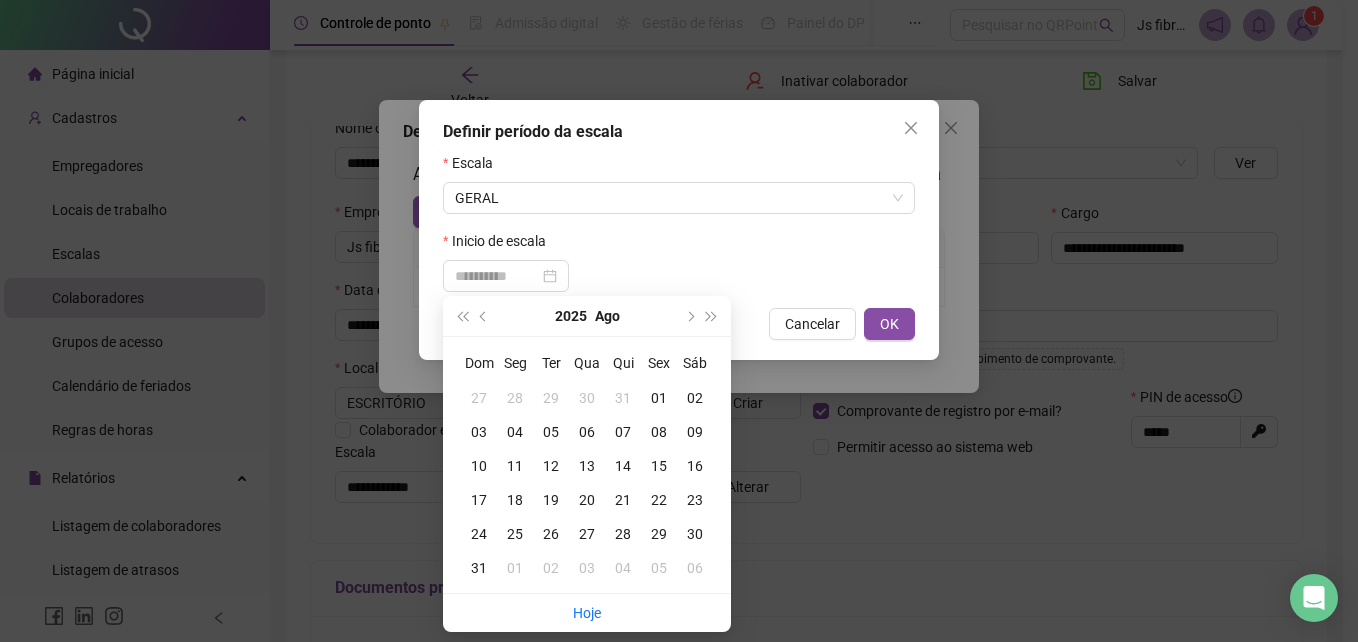 click on "01" at bounding box center (659, 398) 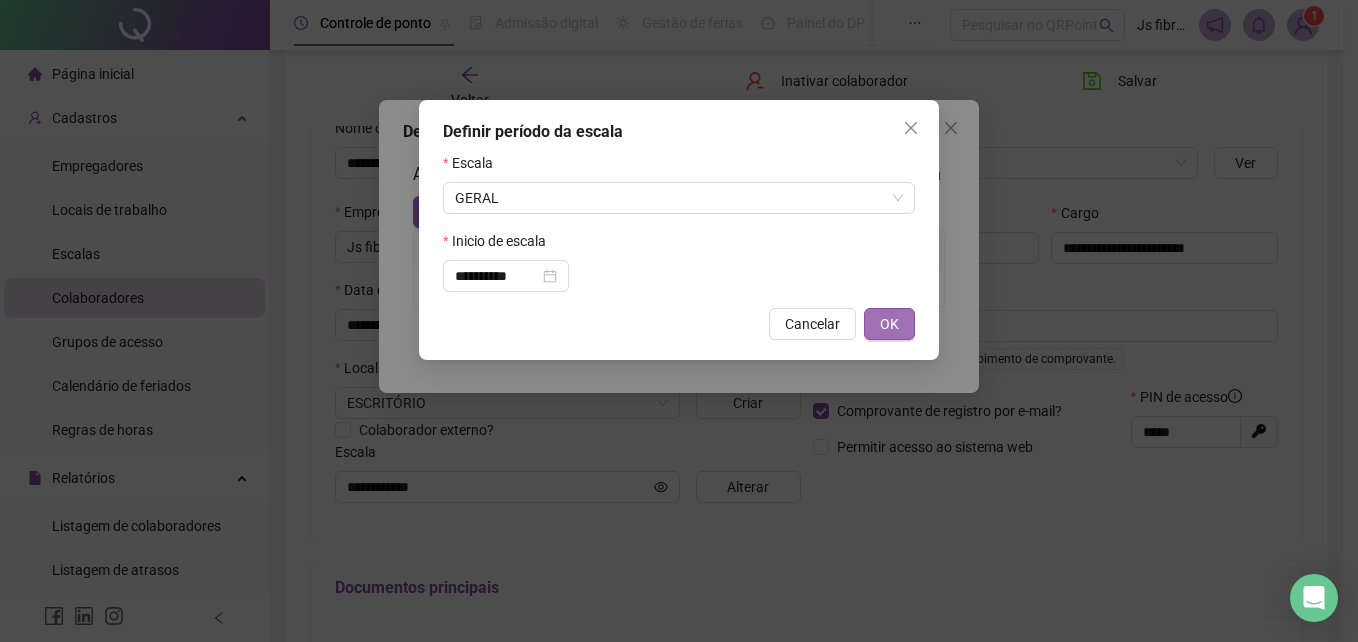 click on "OK" at bounding box center [889, 324] 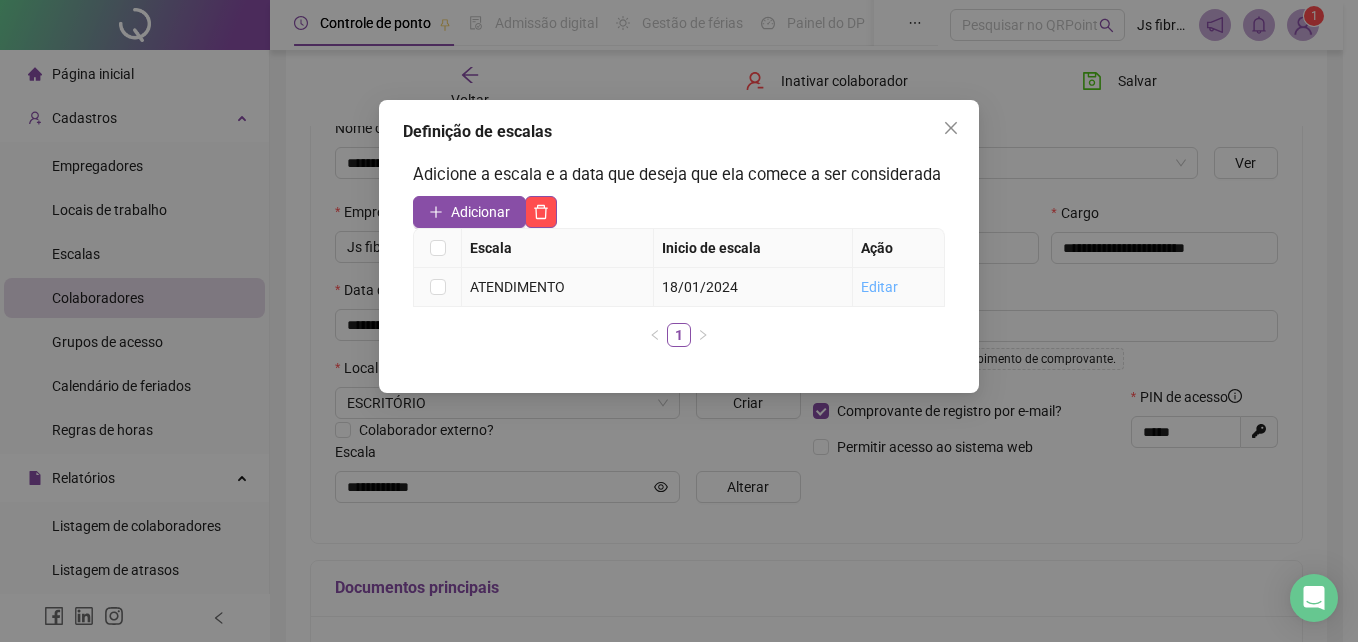 click on "Editar" at bounding box center [879, 287] 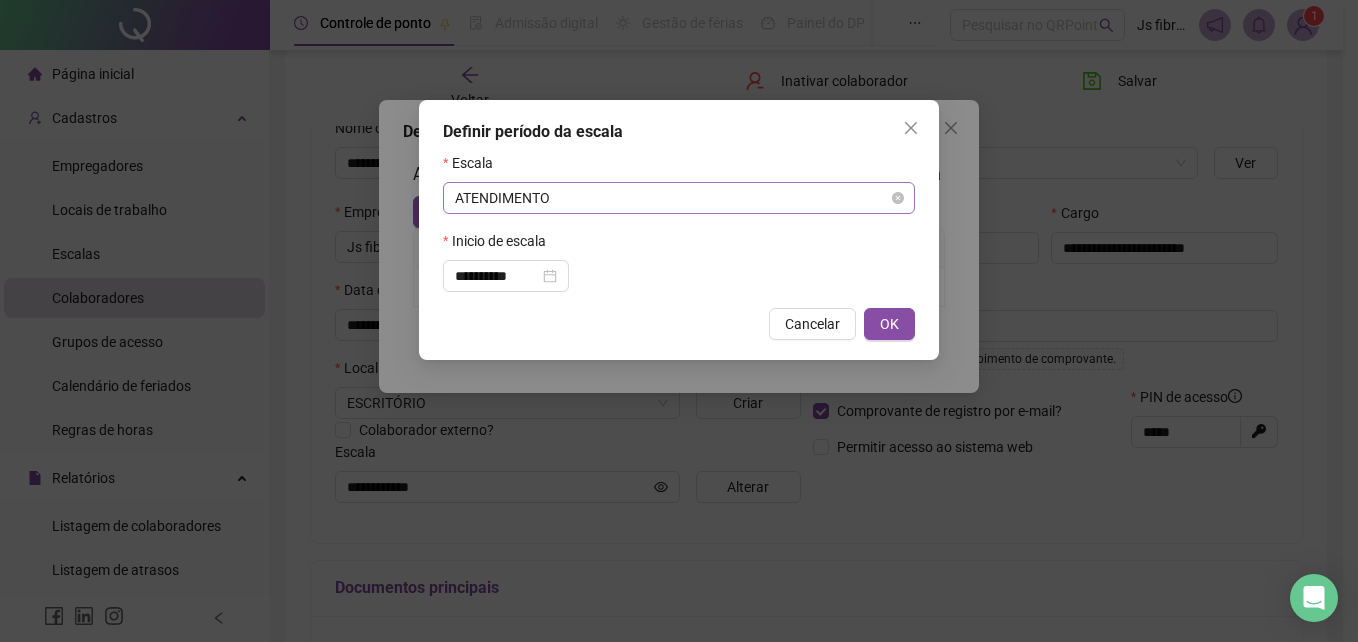 click on "ATENDIMENTO" at bounding box center [679, 198] 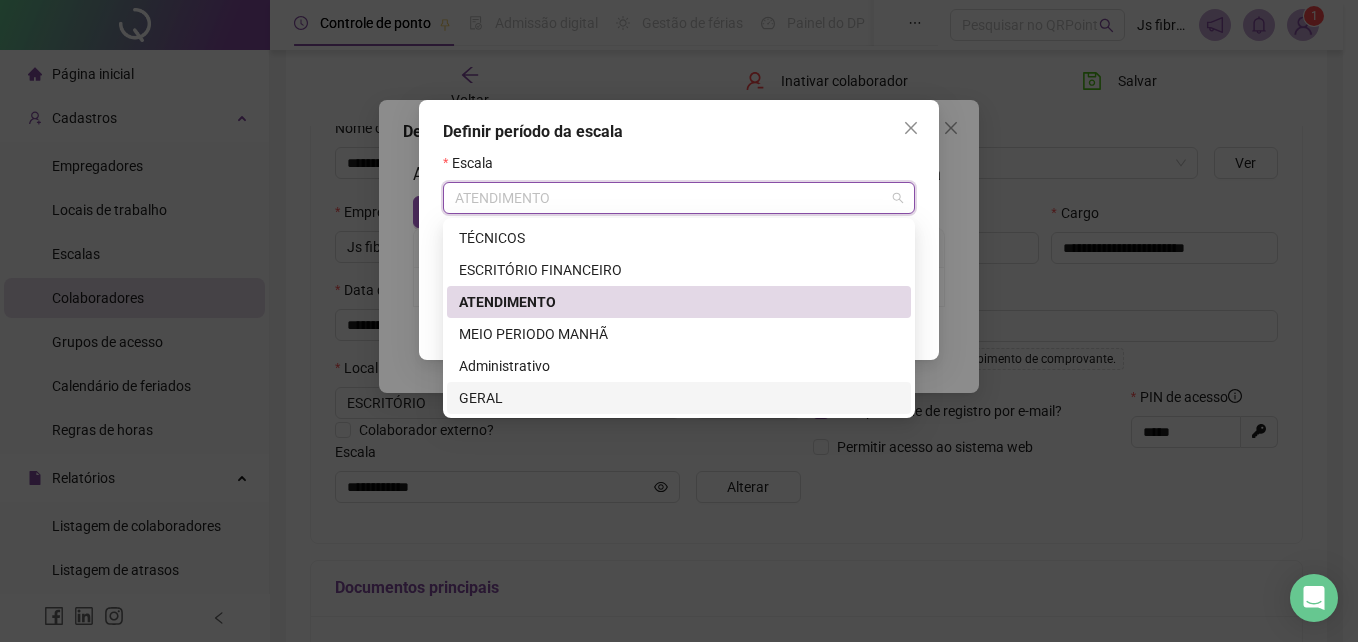 drag, startPoint x: 523, startPoint y: 408, endPoint x: 526, endPoint y: 378, distance: 30.149628 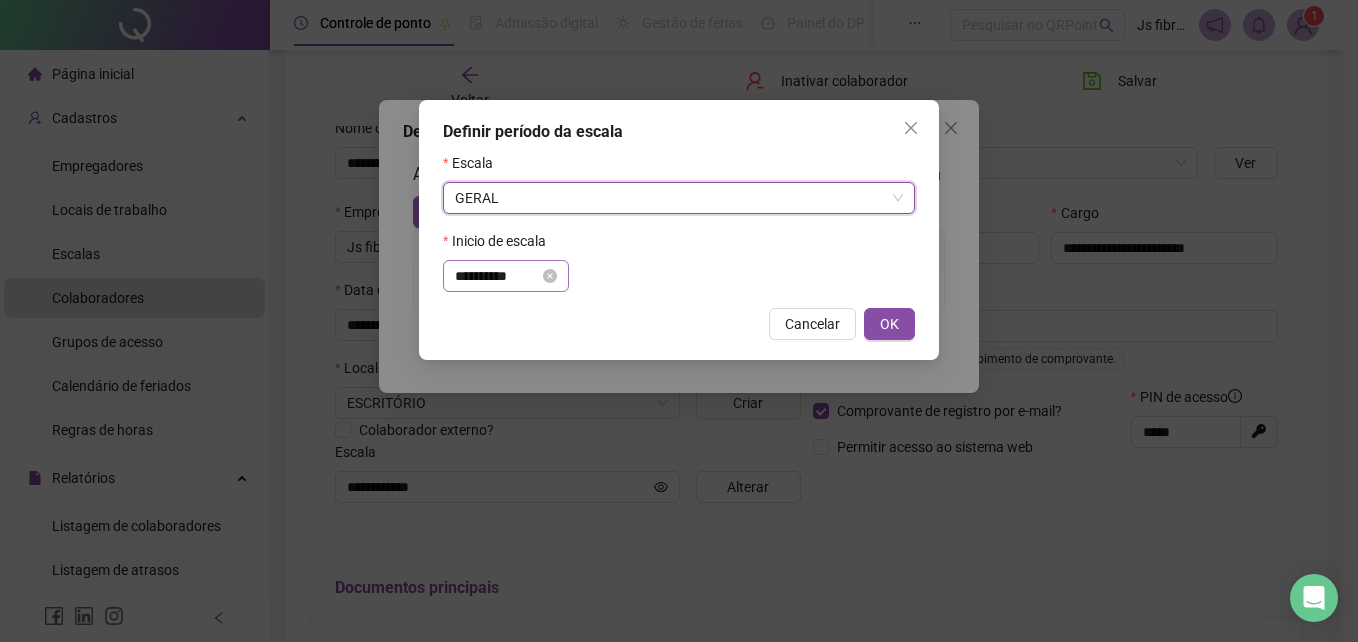 click on "**********" at bounding box center [506, 276] 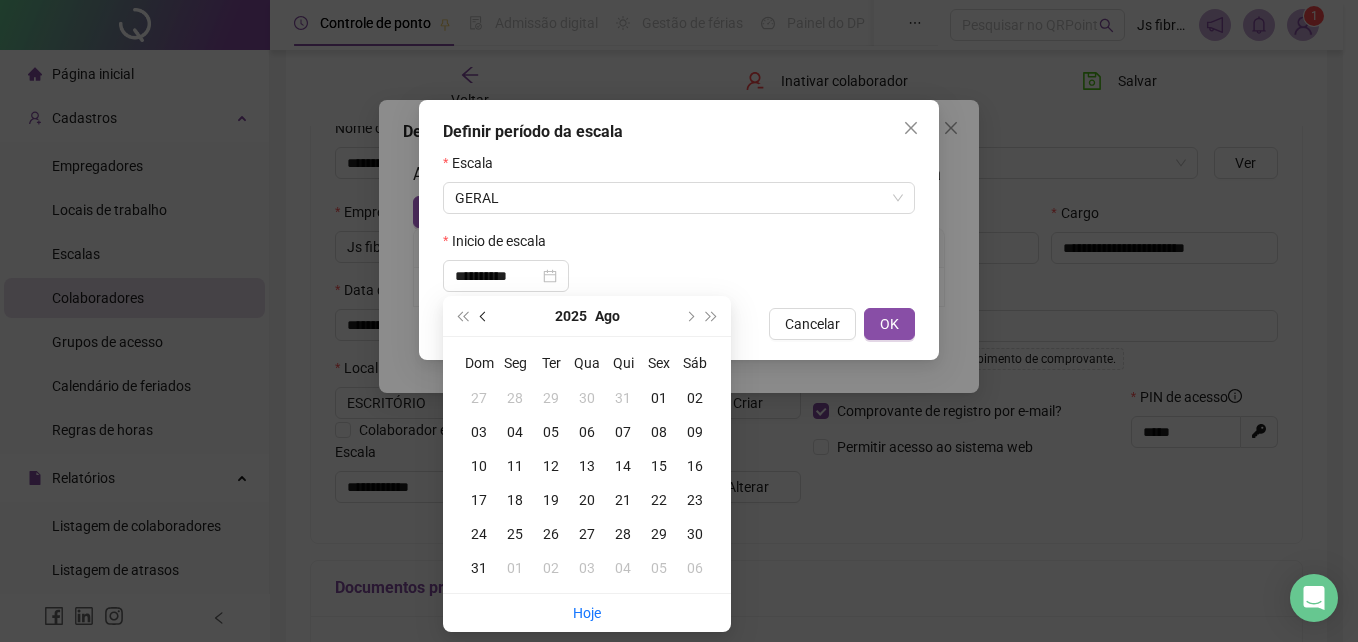 click at bounding box center [484, 316] 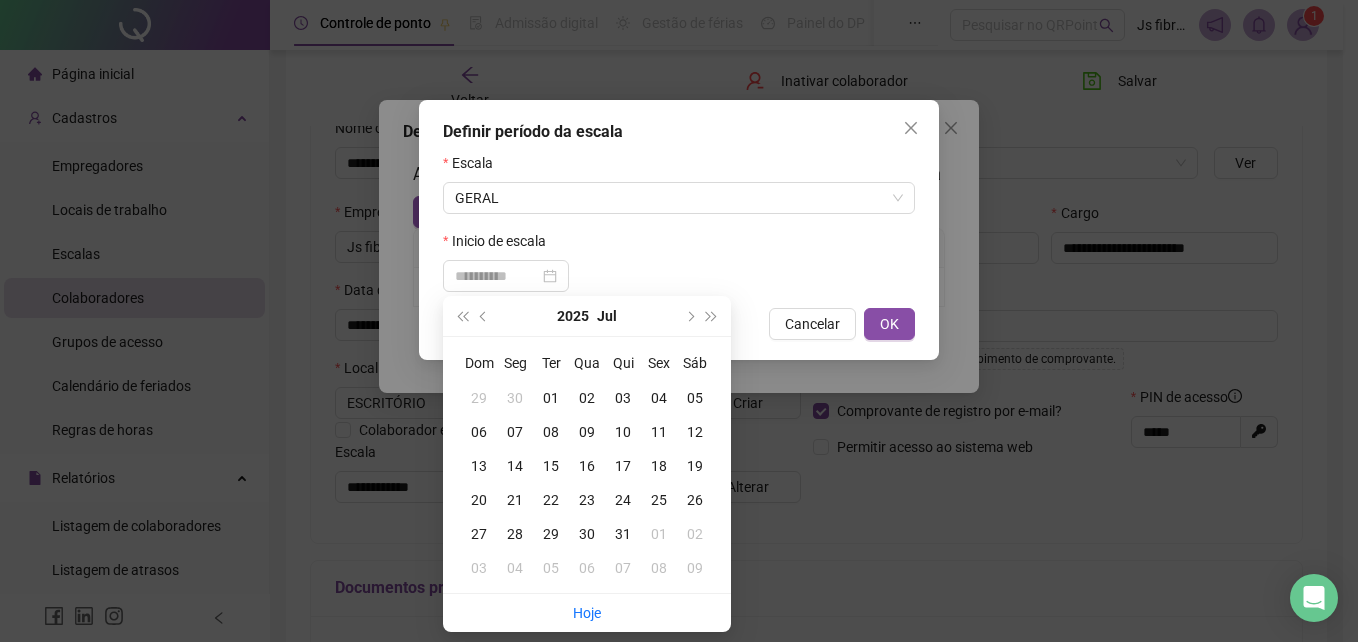 click on "31" at bounding box center [623, 534] 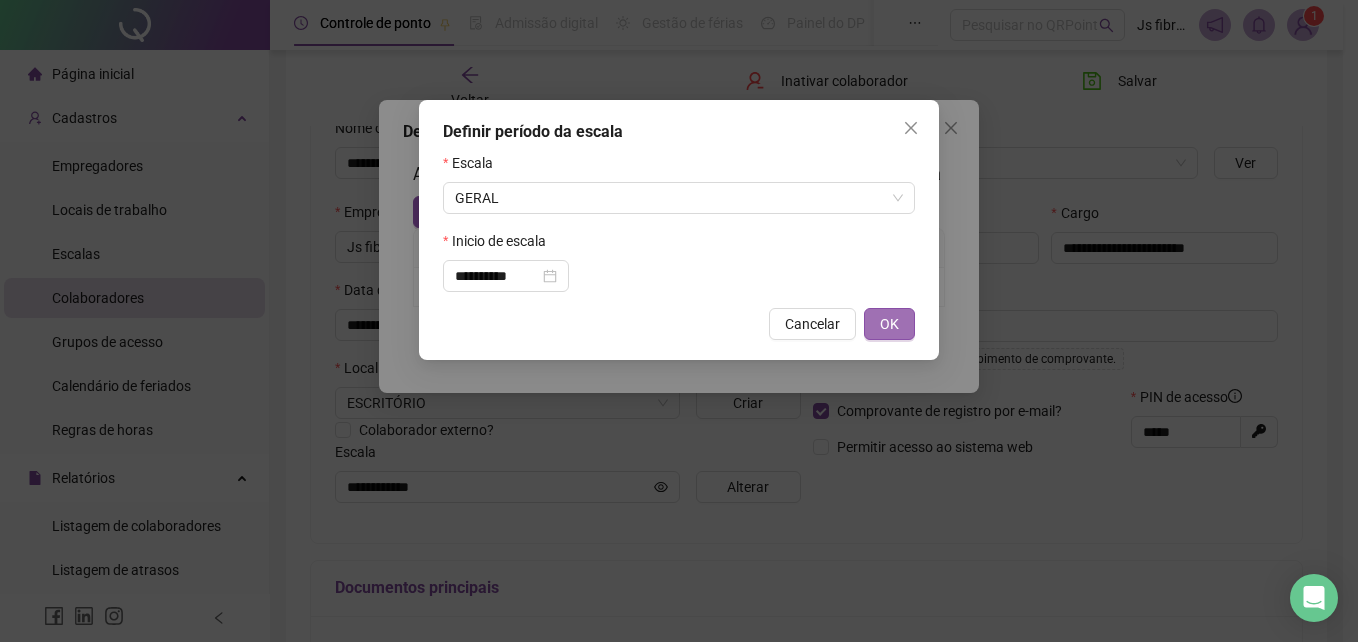 click on "OK" at bounding box center [889, 324] 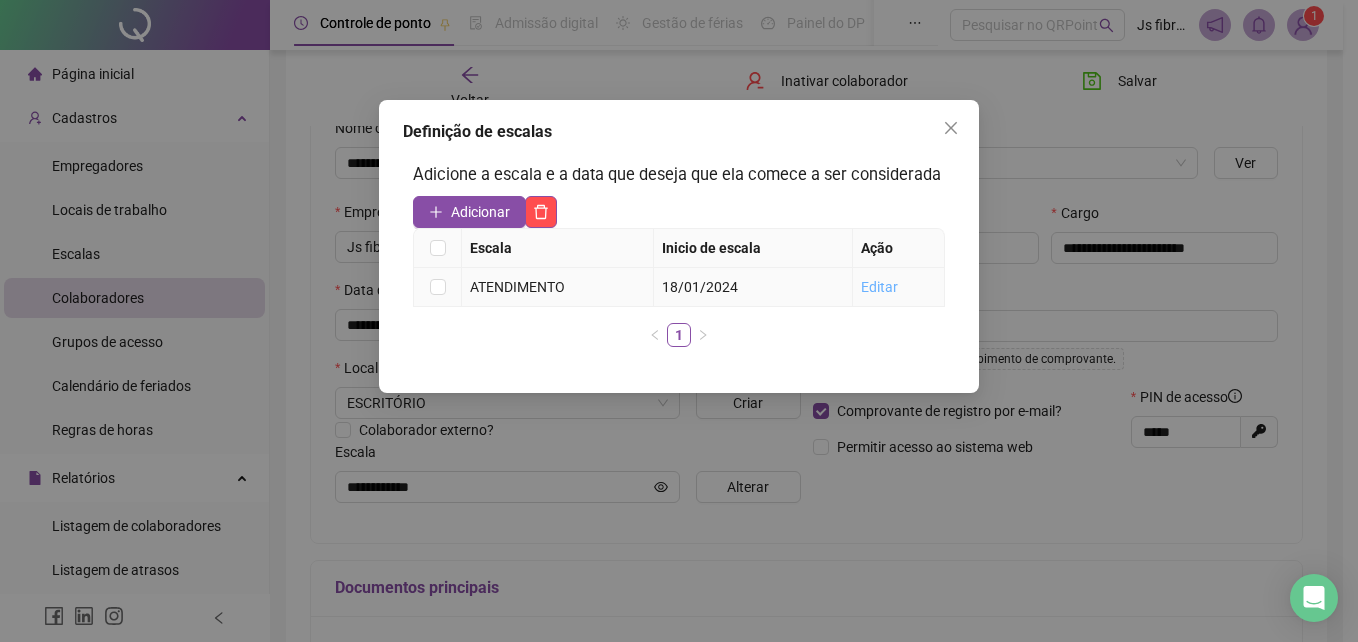 click on "Editar" at bounding box center [879, 287] 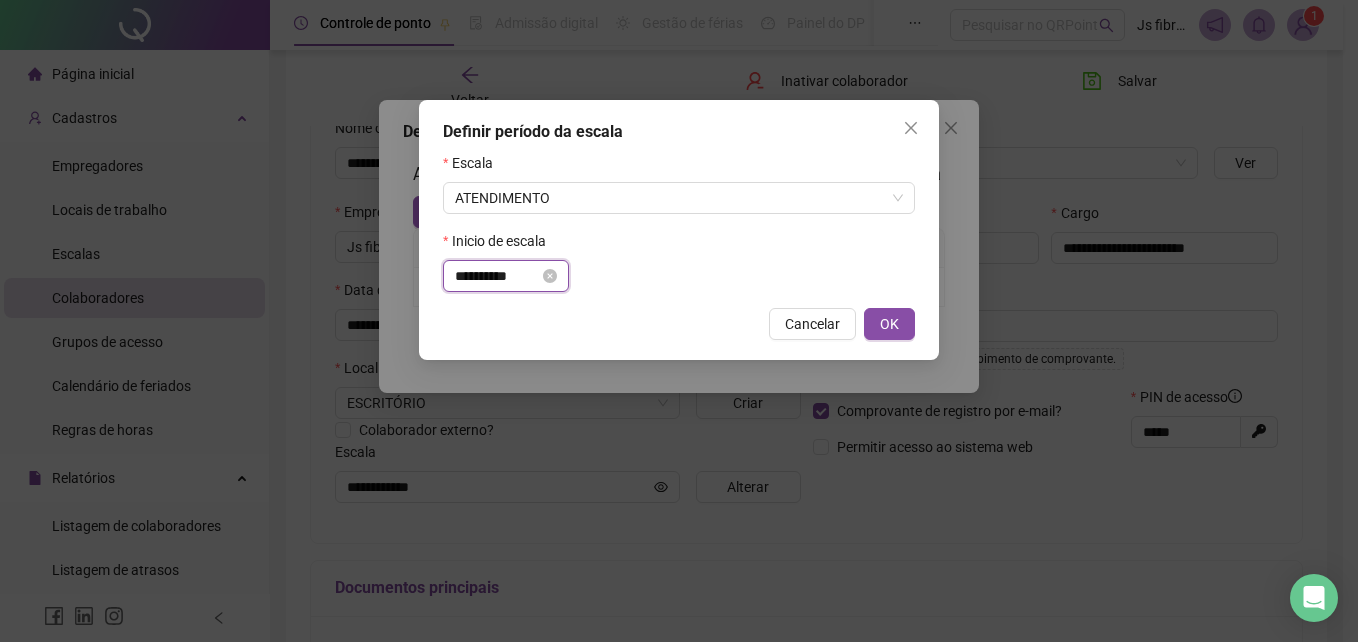 click on "**********" at bounding box center [497, 276] 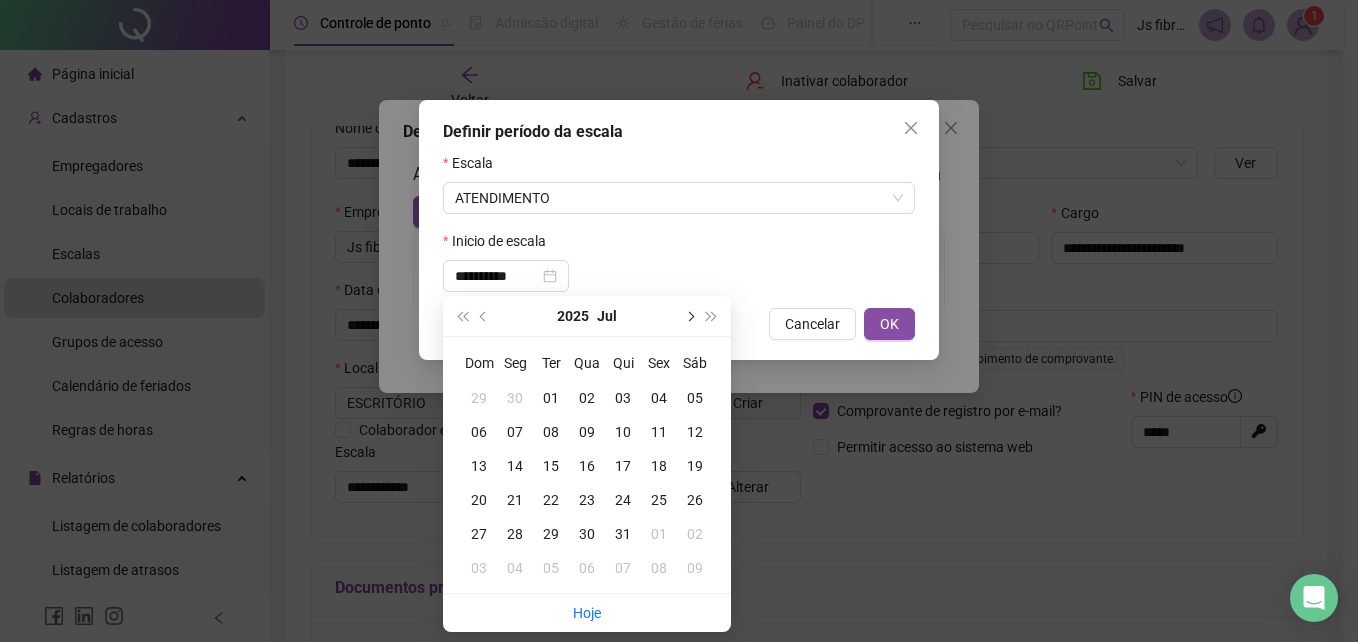 click at bounding box center (689, 316) 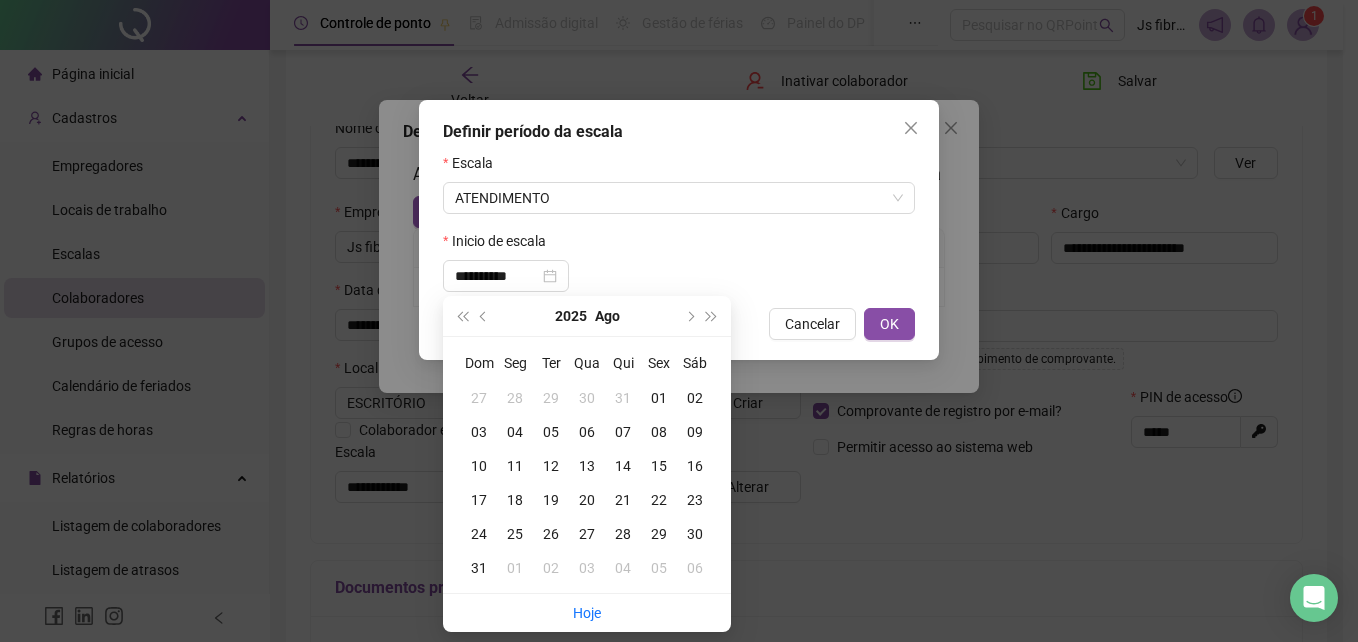 type on "**********" 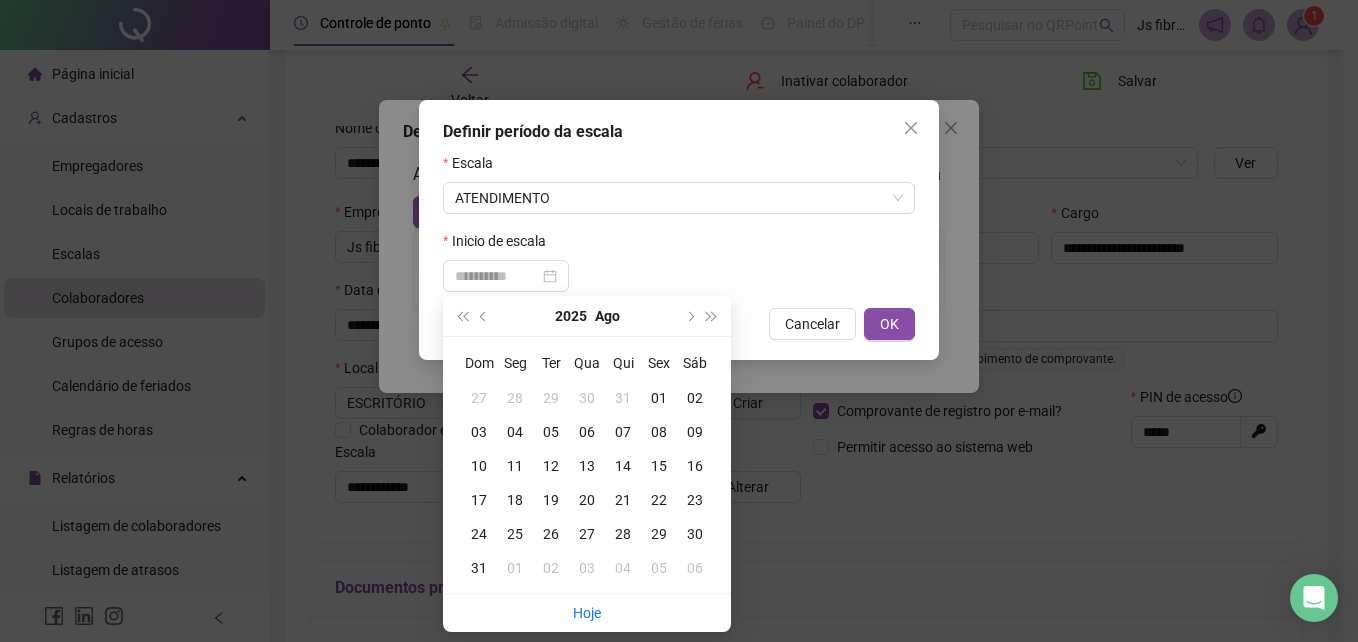 click on "01" at bounding box center (659, 398) 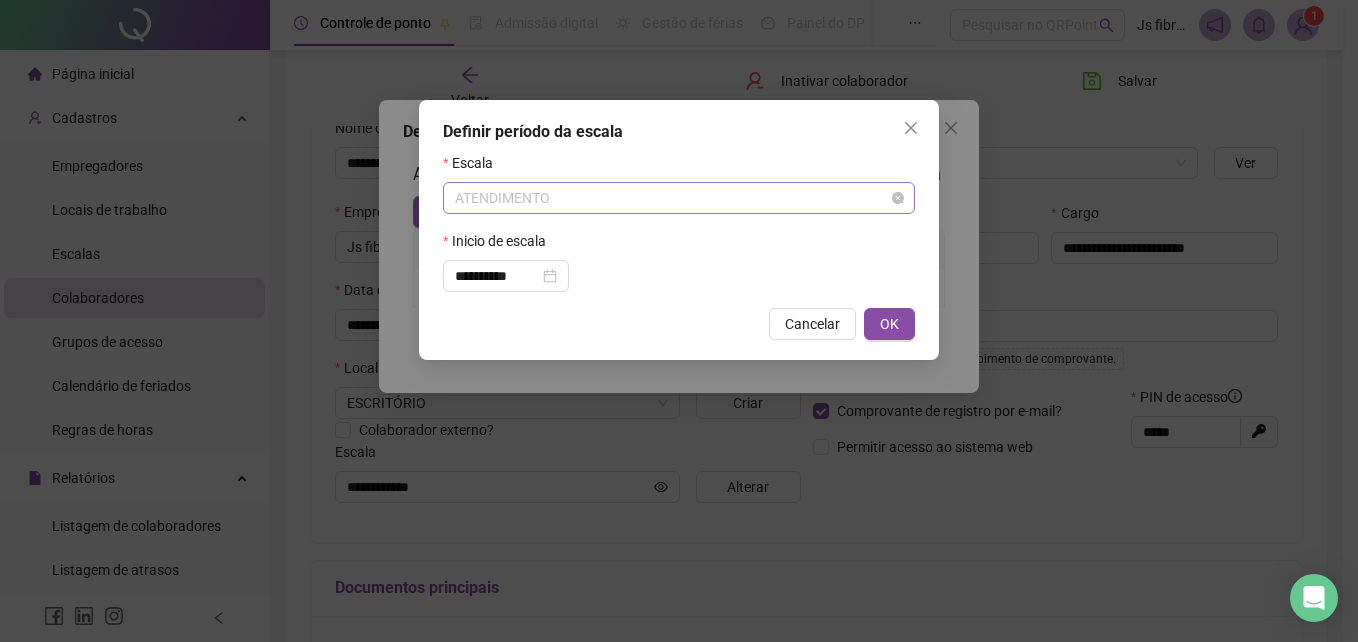 click on "ATENDIMENTO" at bounding box center (679, 198) 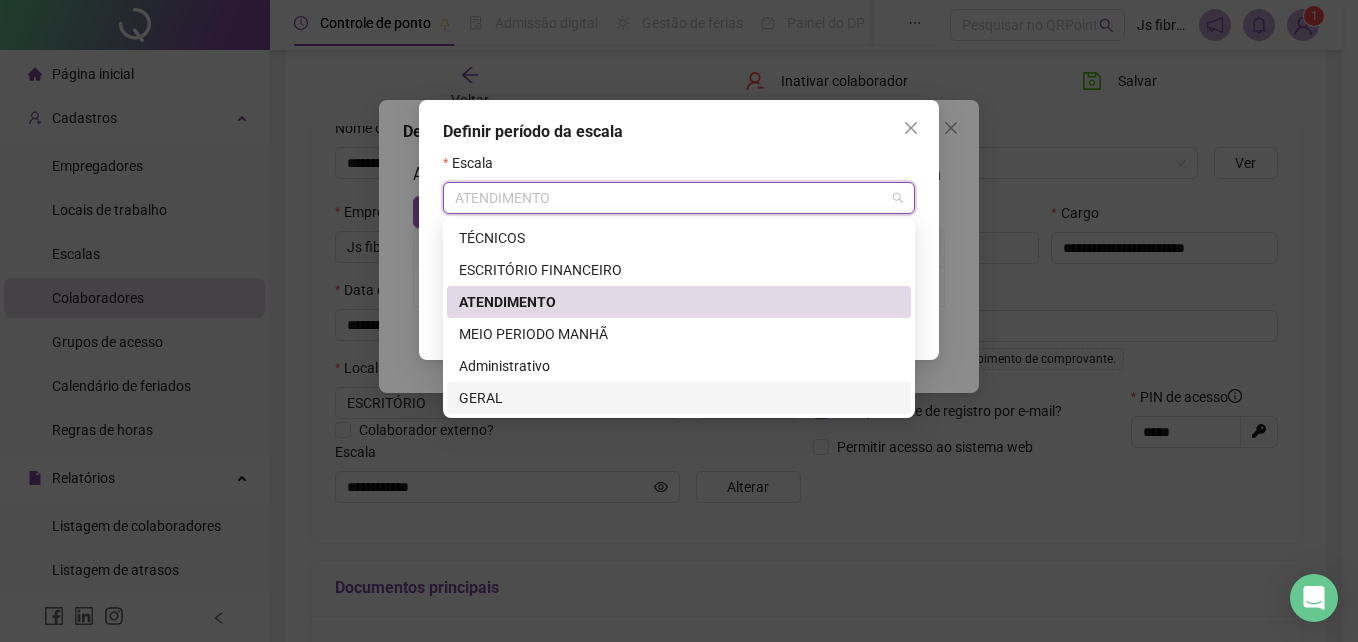 click on "GERAL" at bounding box center [679, 398] 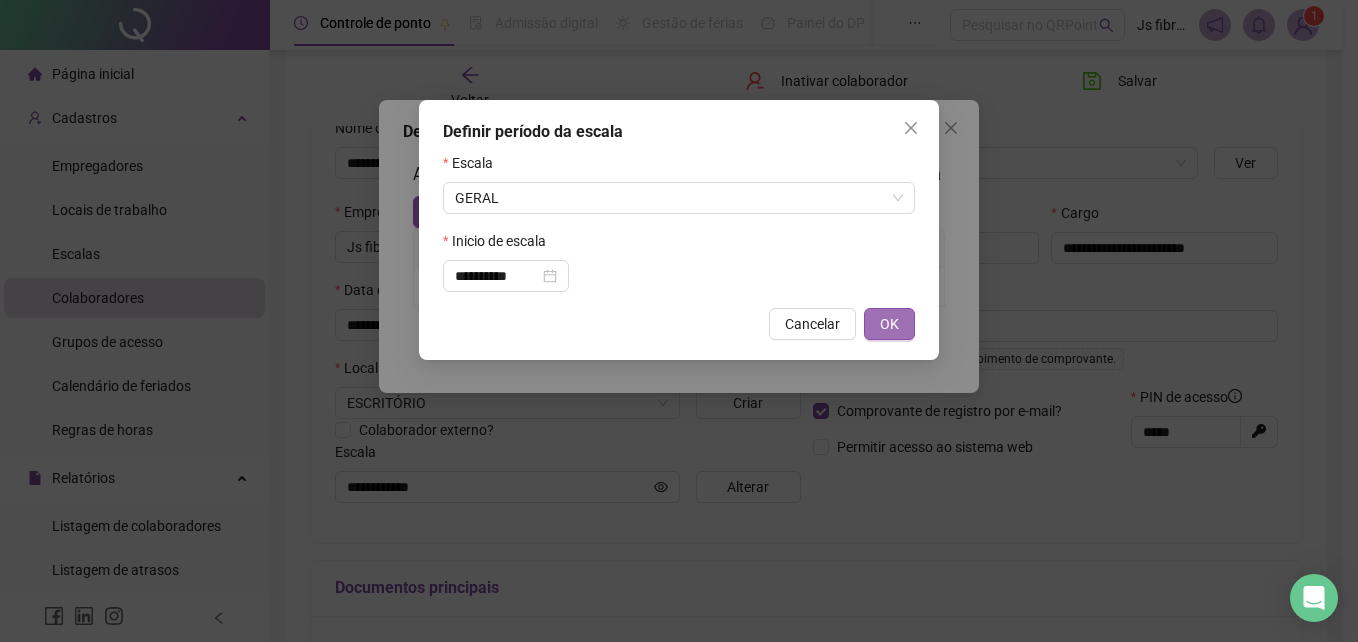 click on "OK" at bounding box center (889, 324) 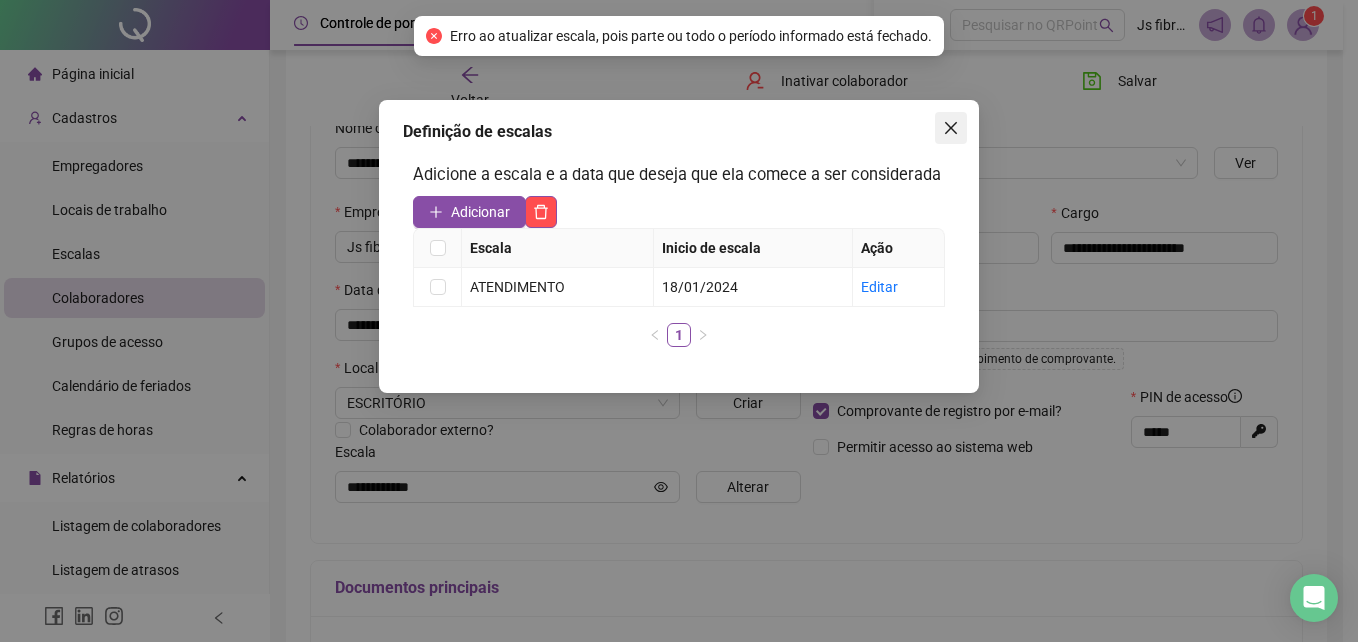 click 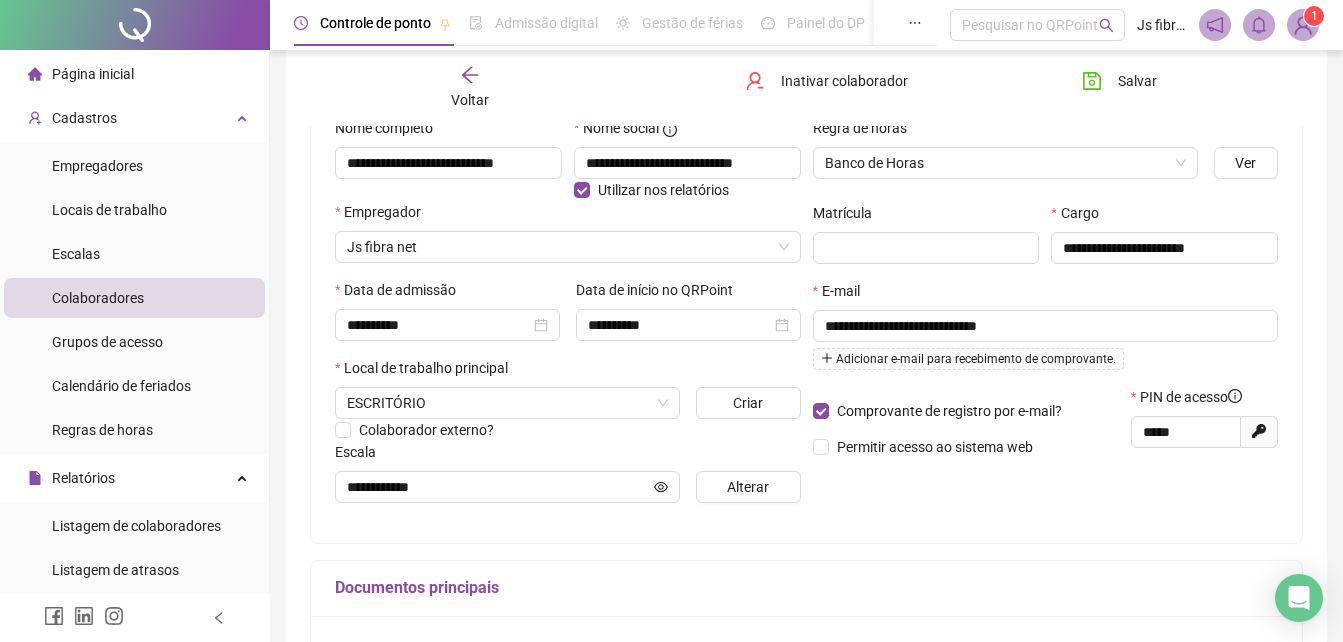 click 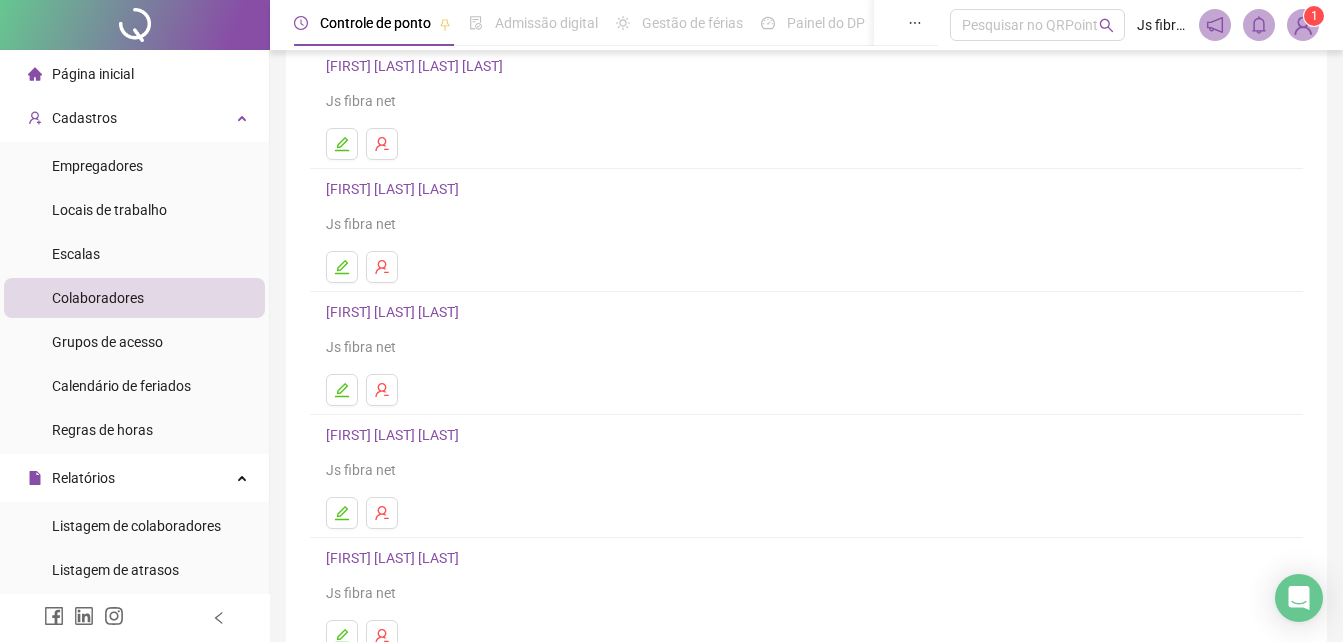 scroll, scrollTop: 200, scrollLeft: 0, axis: vertical 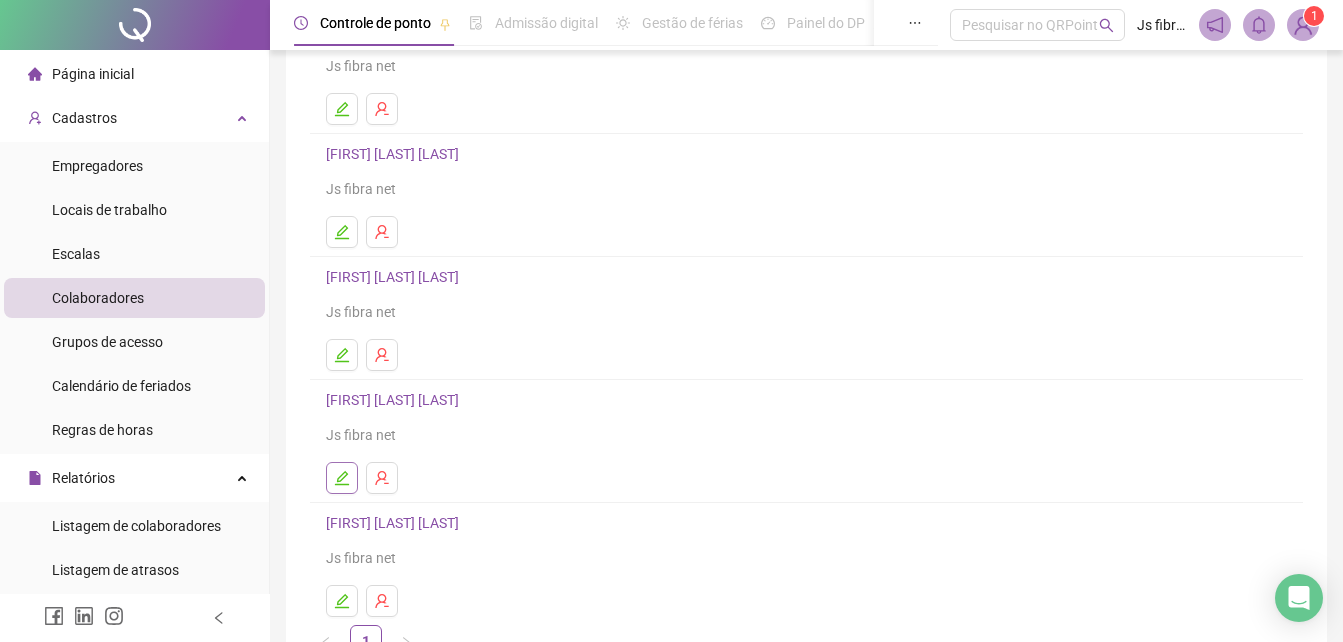 click 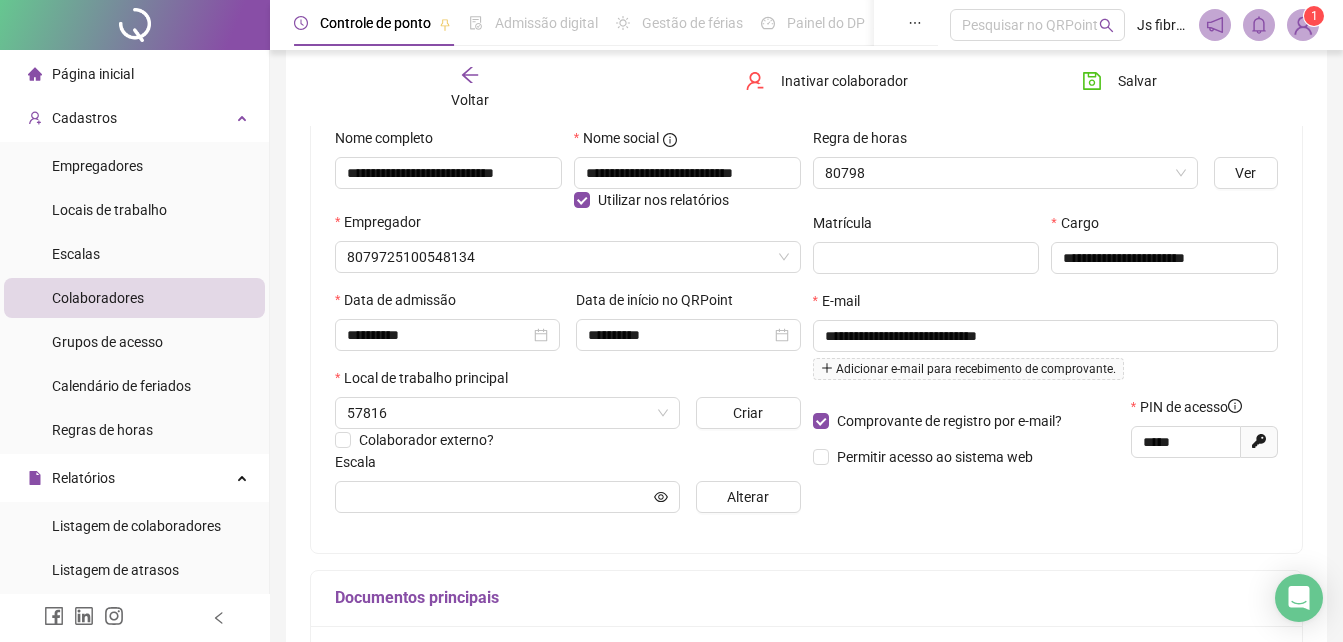 scroll, scrollTop: 210, scrollLeft: 0, axis: vertical 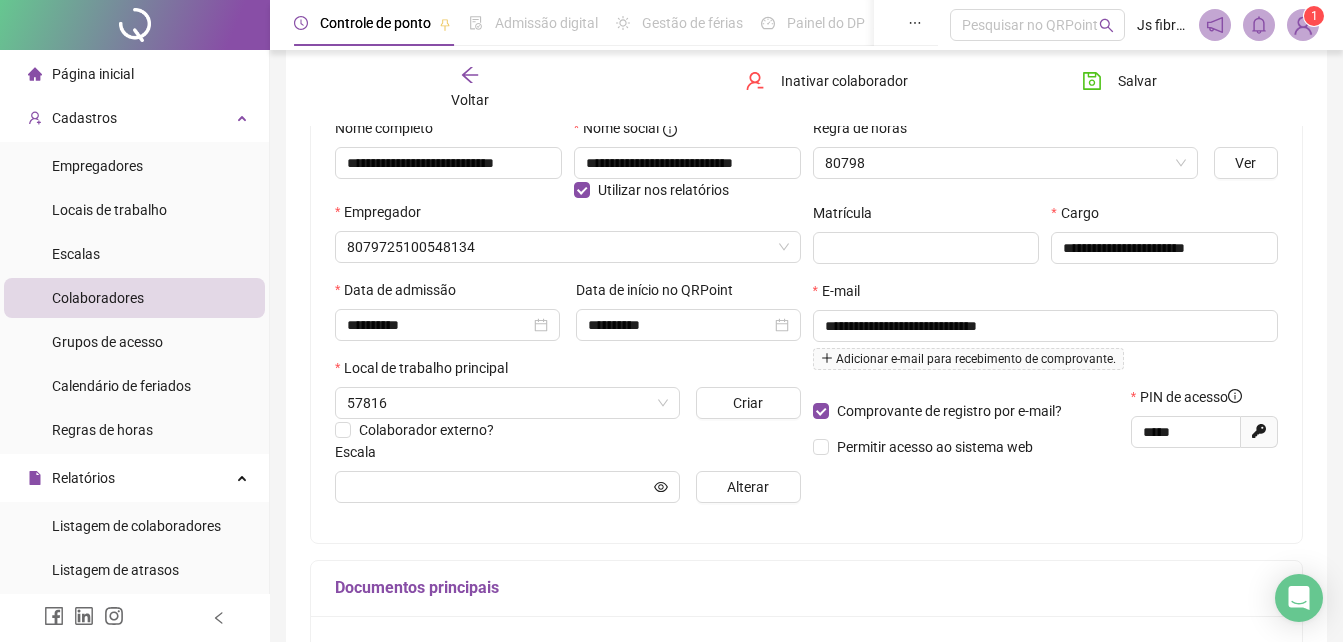 type on "**********" 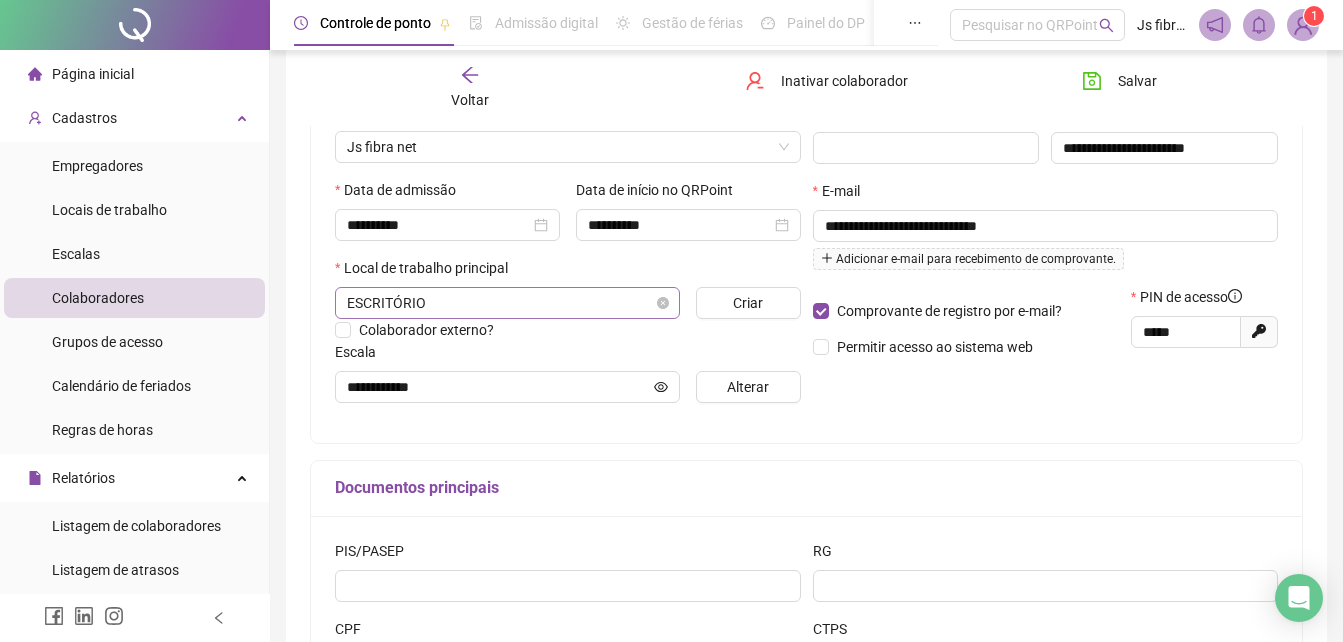 scroll, scrollTop: 300, scrollLeft: 0, axis: vertical 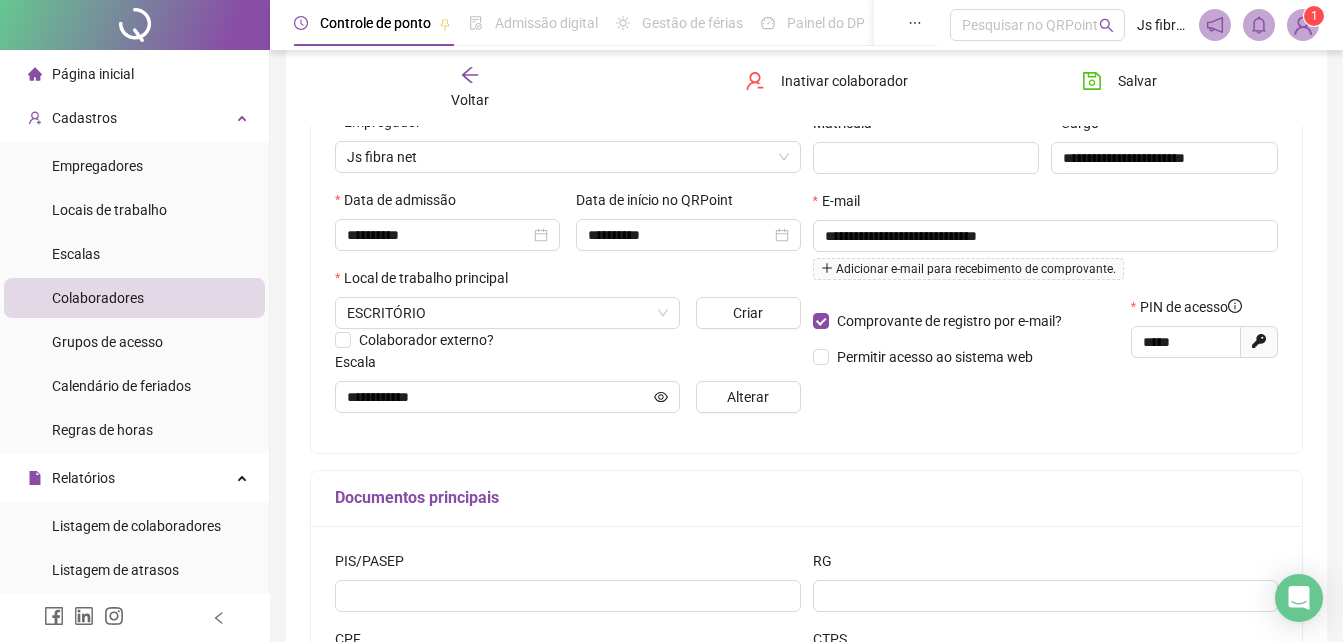 click on "Voltar" at bounding box center [470, 88] 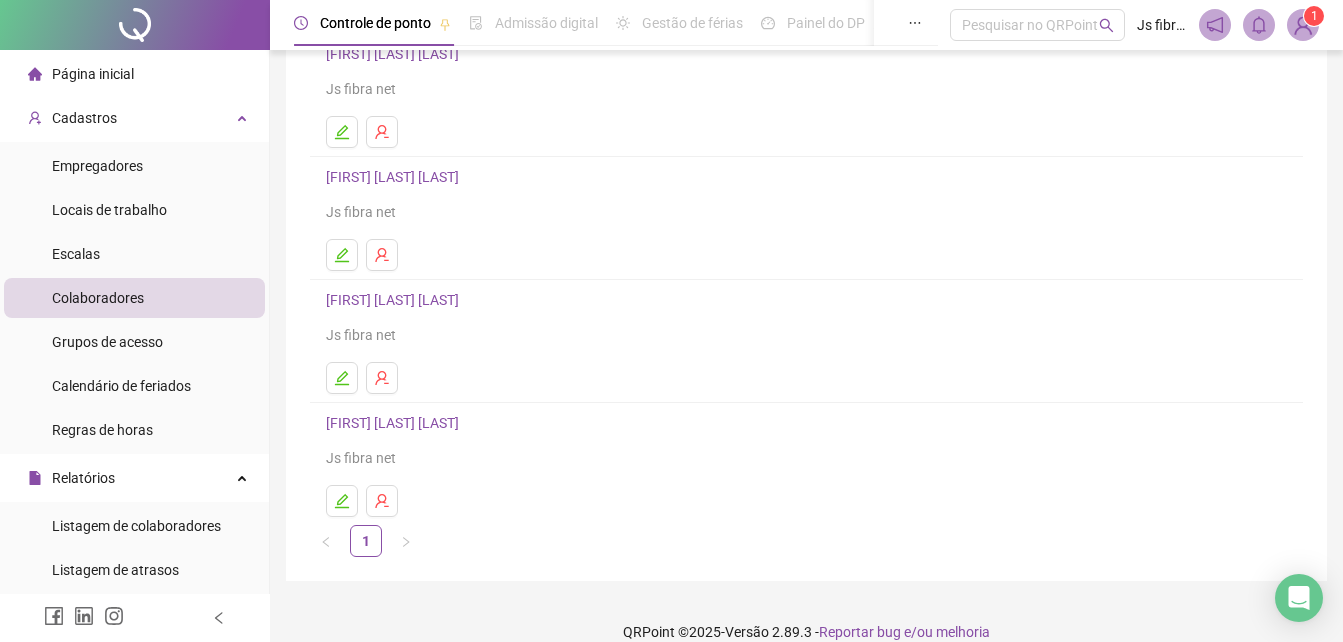 scroll, scrollTop: 325, scrollLeft: 0, axis: vertical 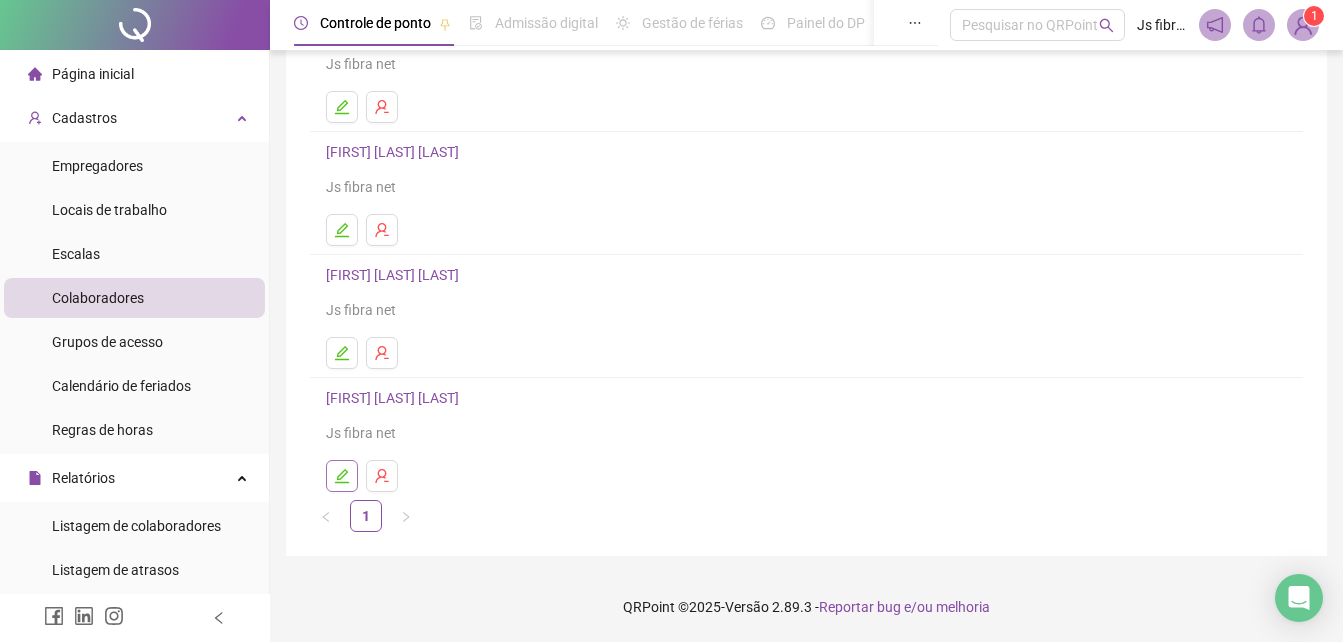 click at bounding box center (342, 476) 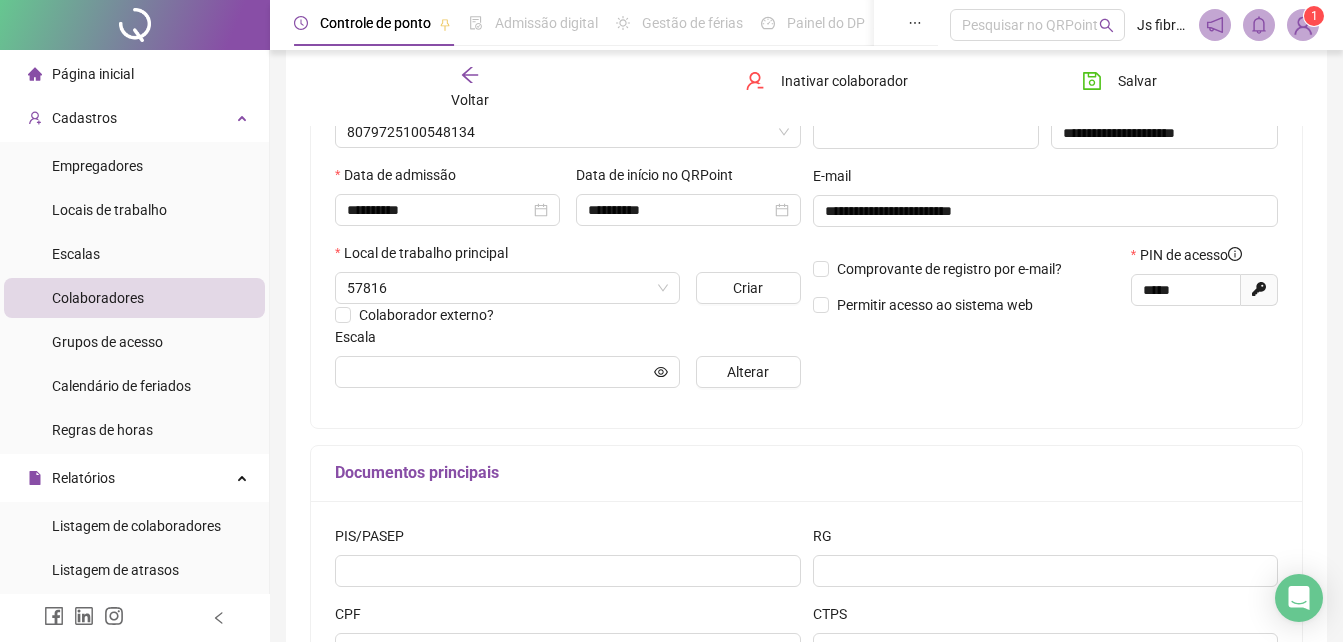 scroll, scrollTop: 335, scrollLeft: 0, axis: vertical 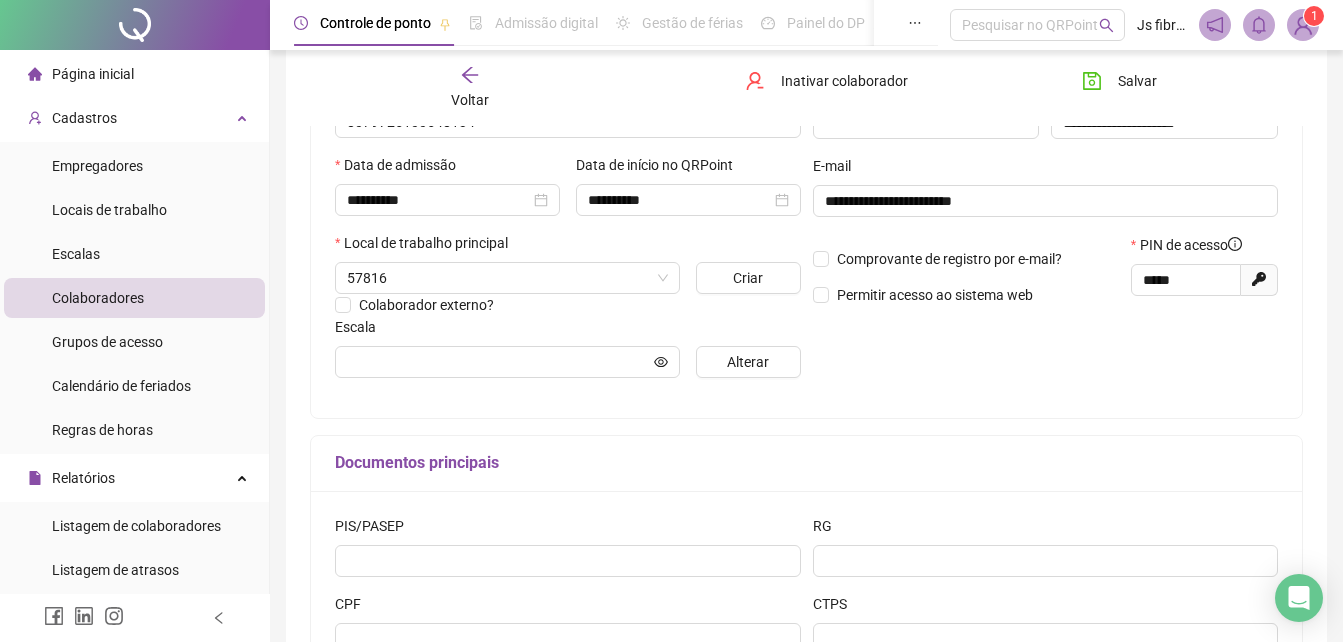 type on "**********" 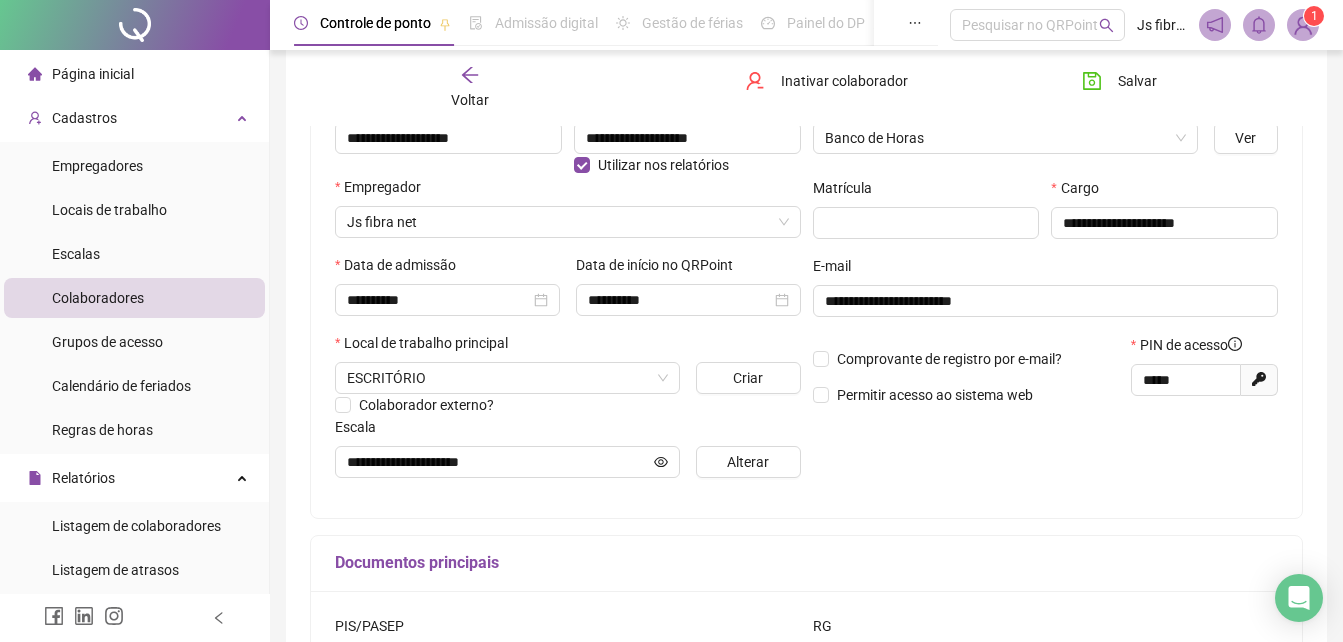 scroll, scrollTop: 135, scrollLeft: 0, axis: vertical 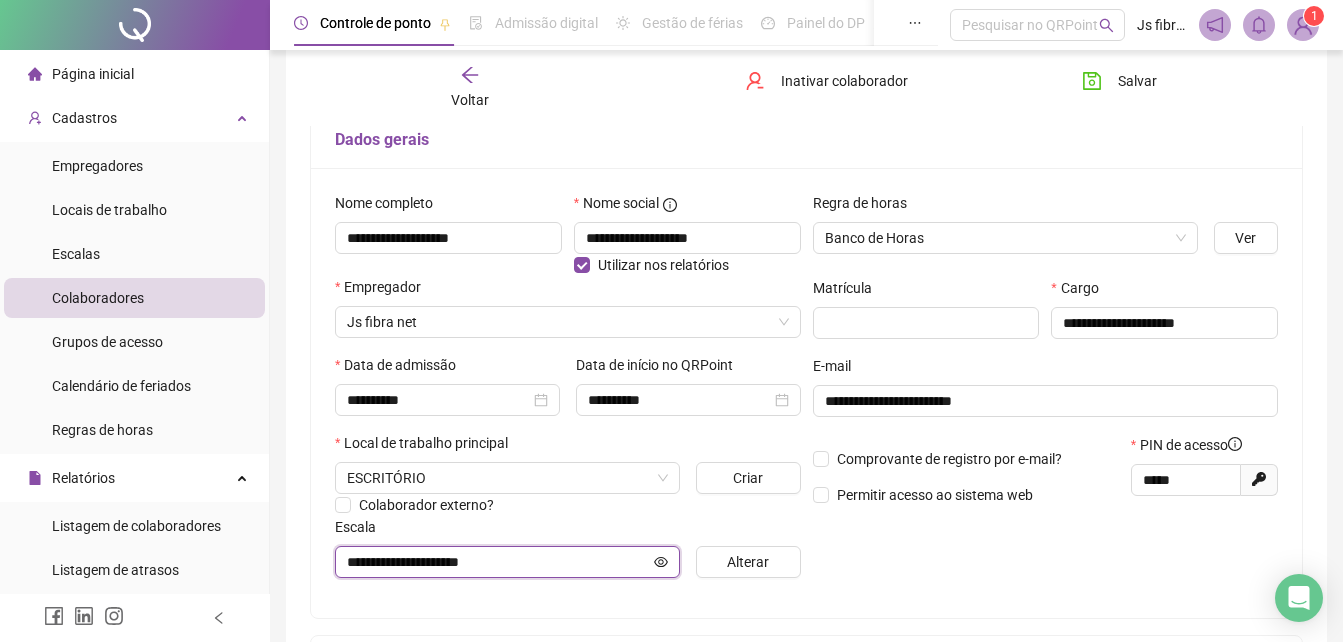 click on "**********" at bounding box center [498, 562] 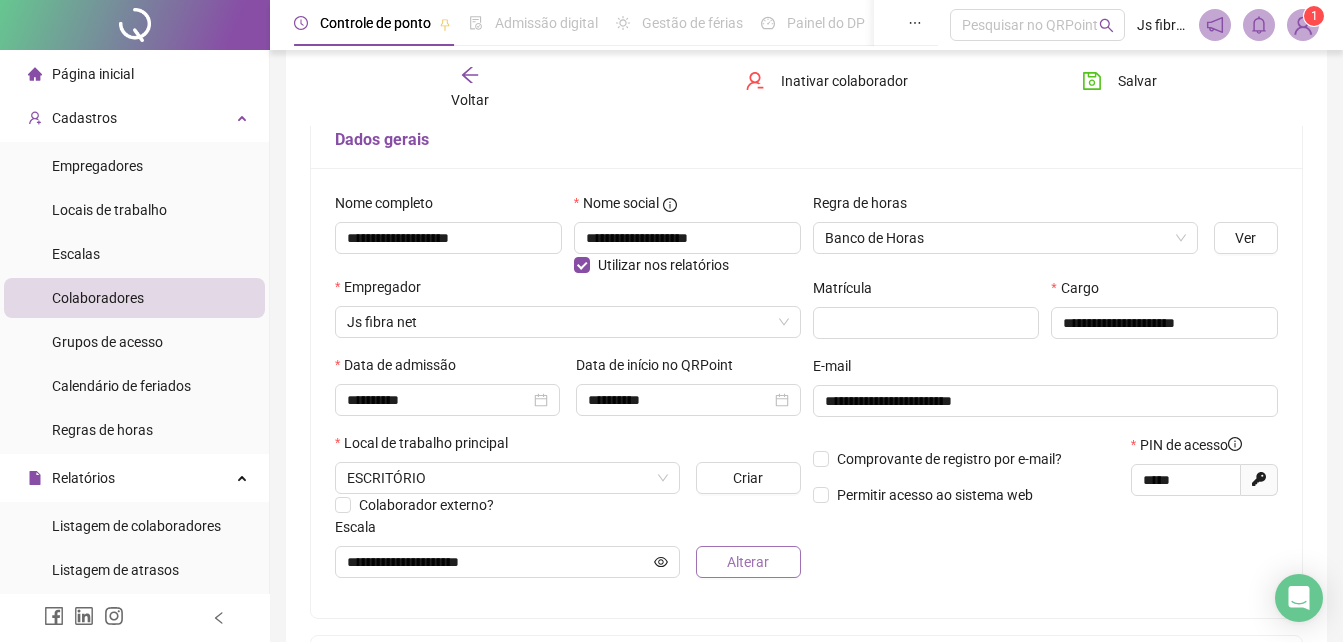 click on "Alterar" at bounding box center (748, 562) 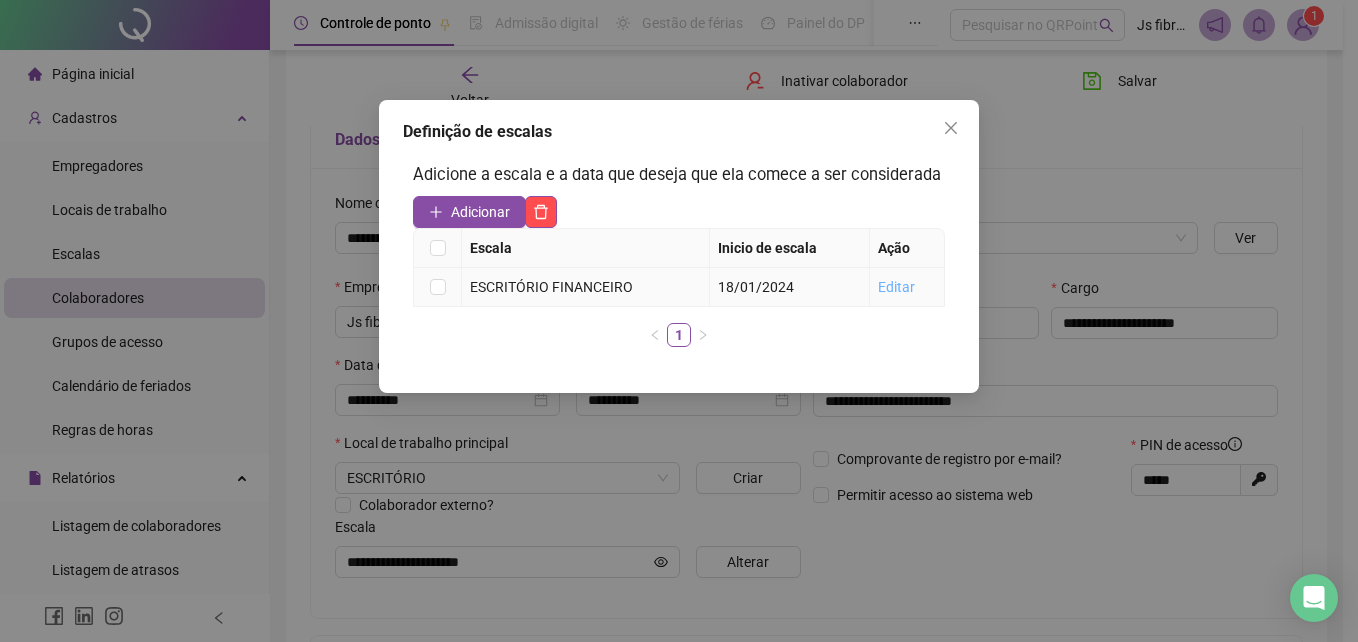 click on "Editar" at bounding box center [896, 287] 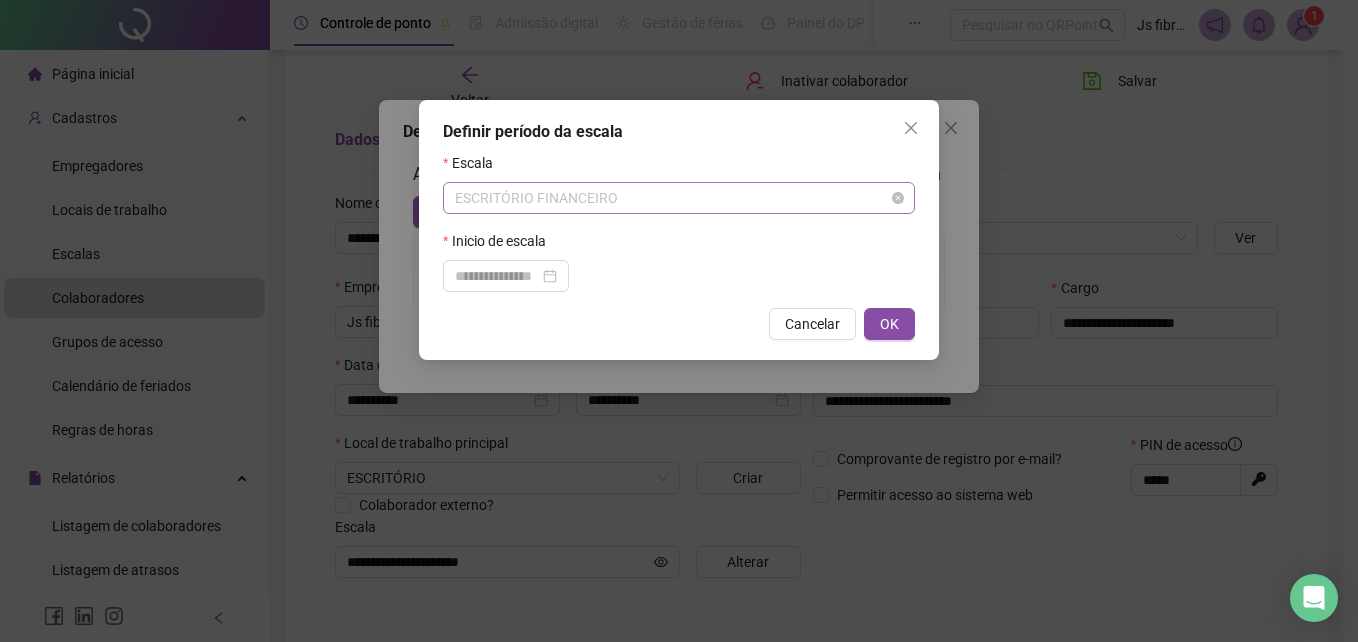 click on "ESCRITÓRIO FINANCEIRO" at bounding box center [679, 198] 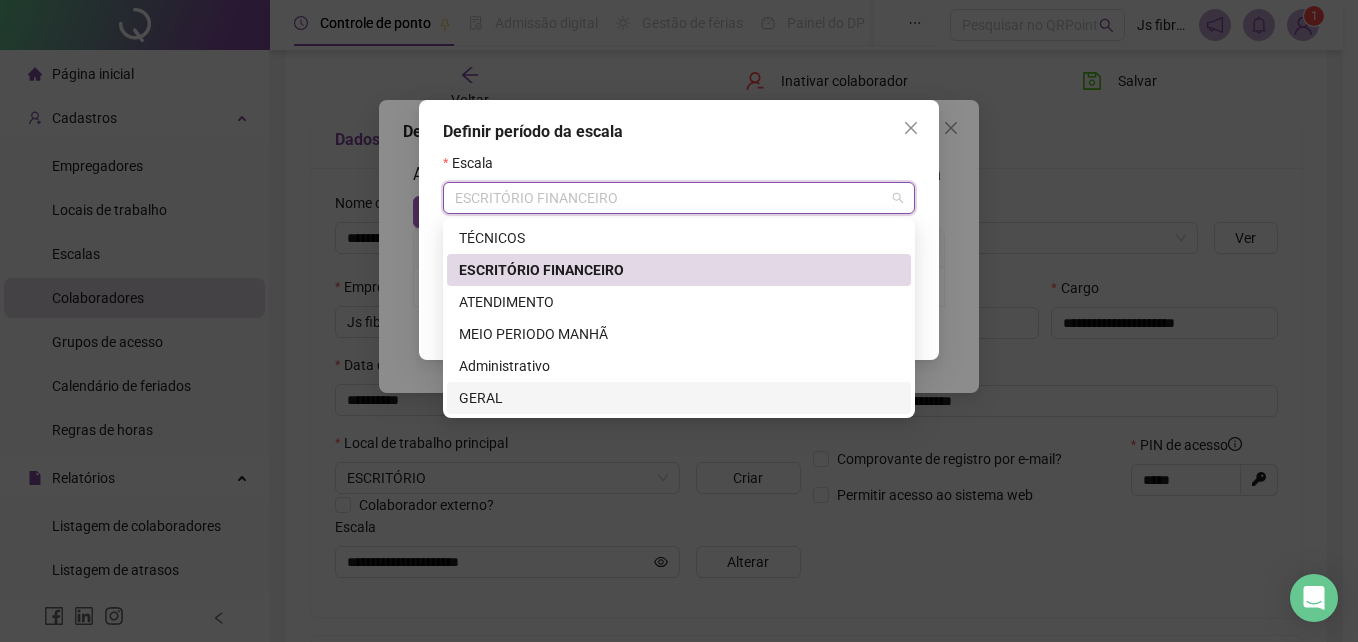 click on "GERAL" at bounding box center [679, 398] 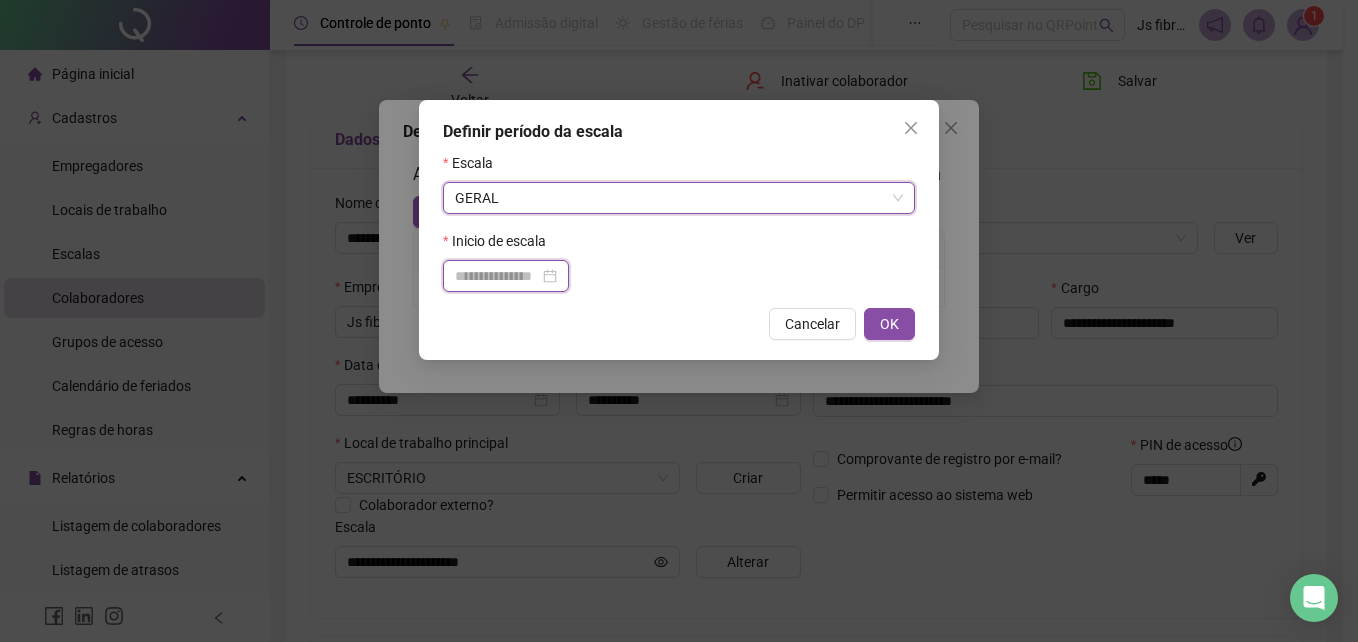 click at bounding box center (497, 276) 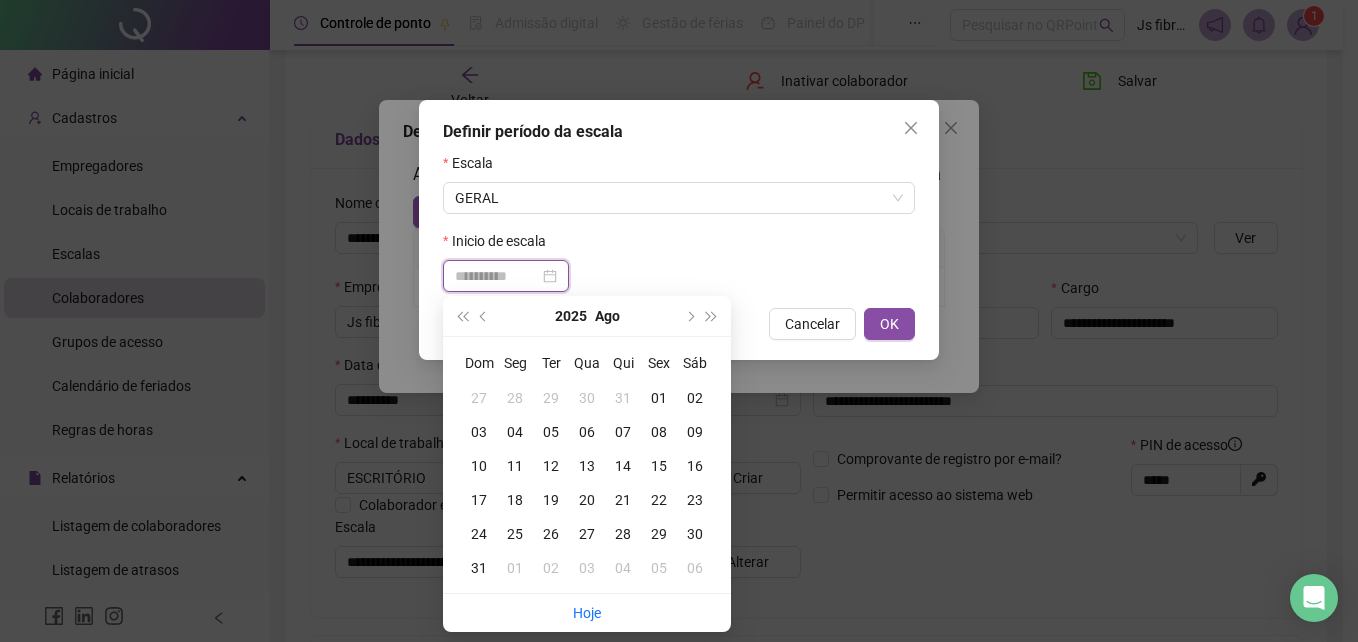 type on "**********" 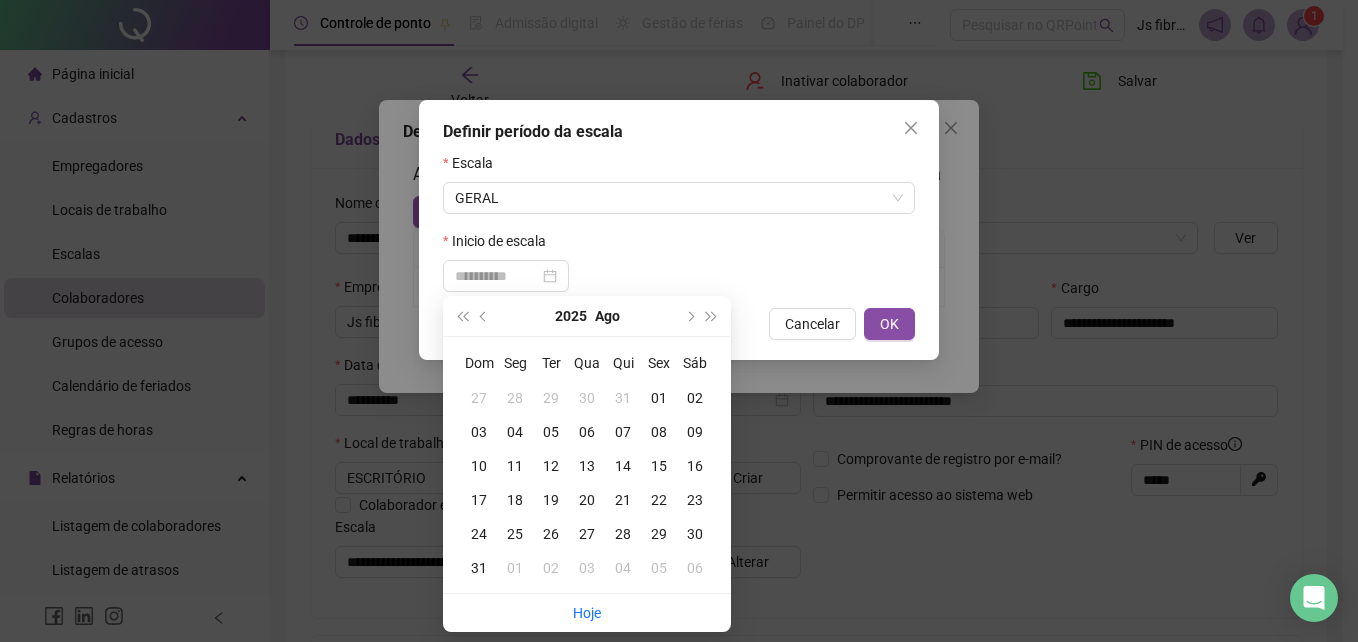 click on "01" at bounding box center (659, 398) 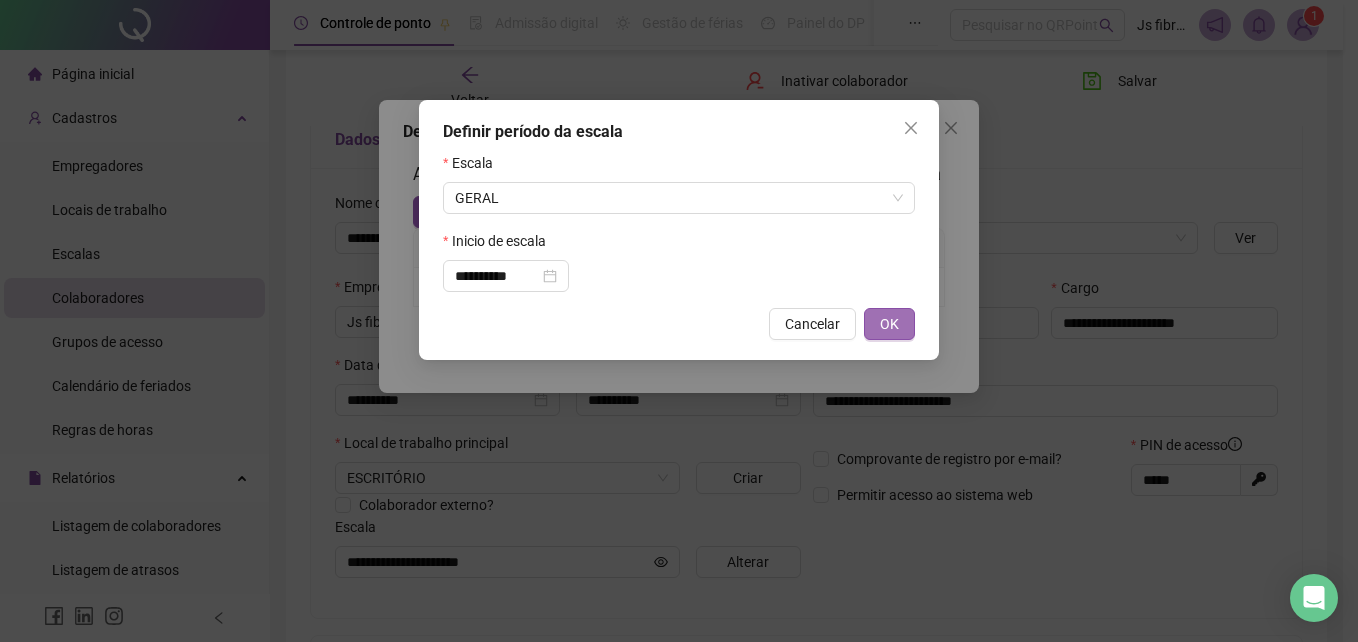 click on "OK" at bounding box center [889, 324] 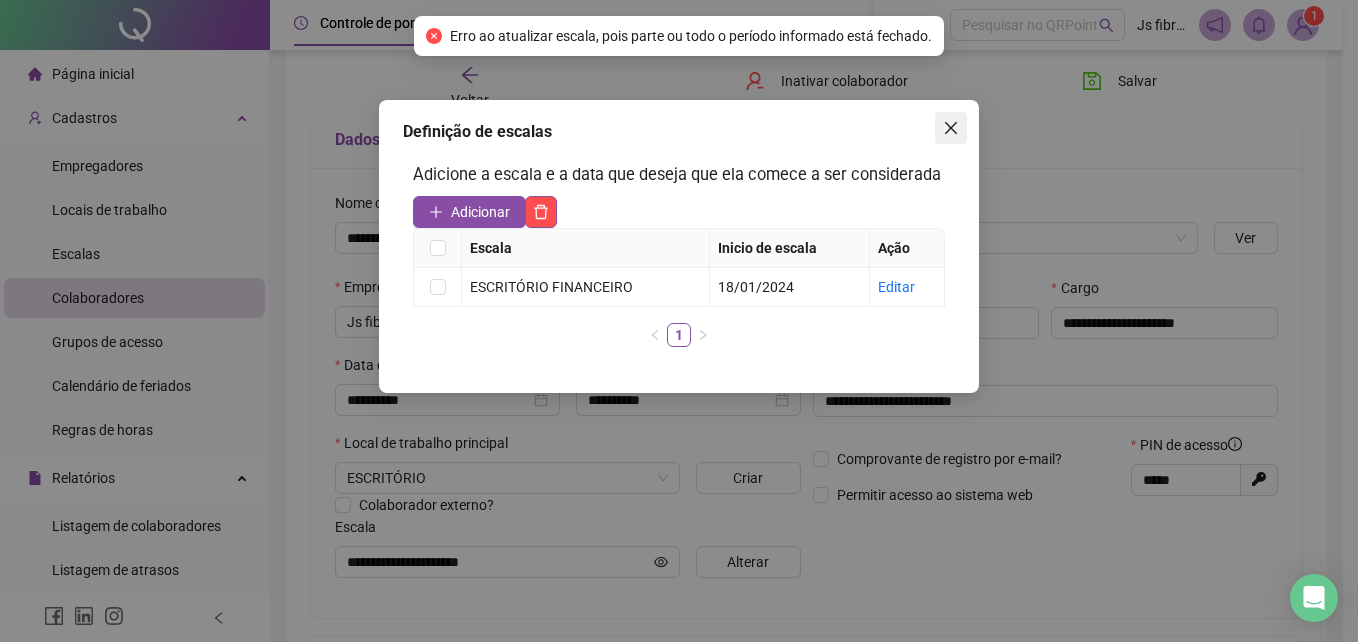 click 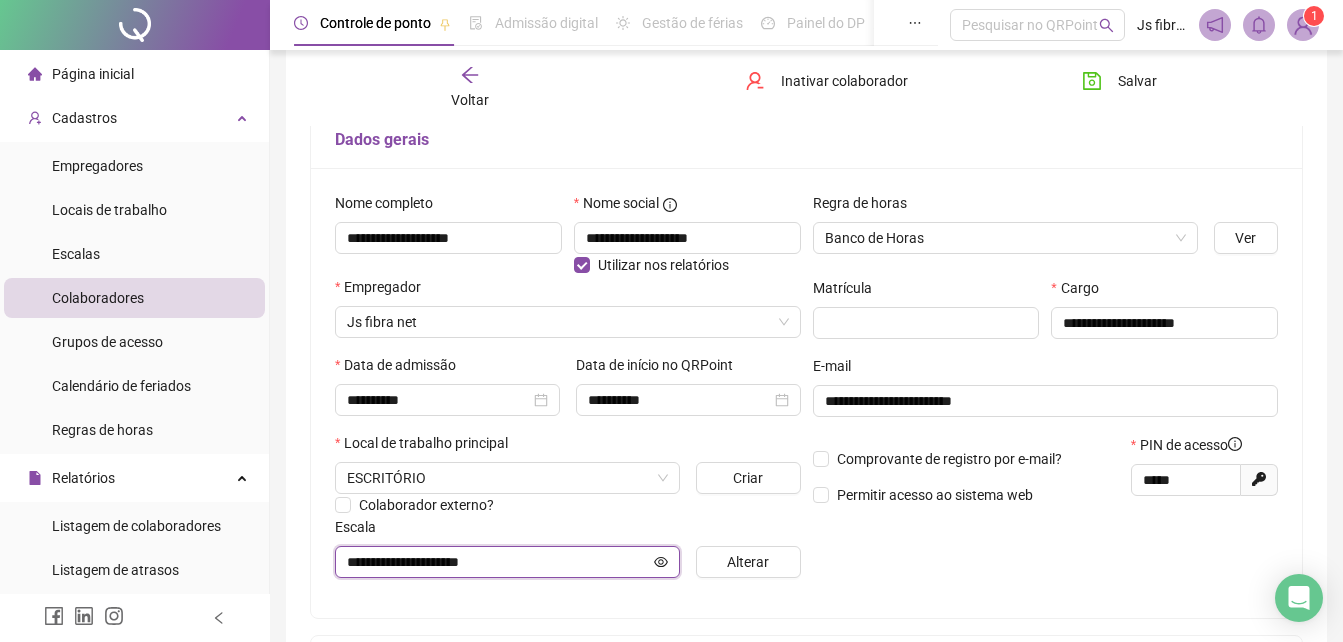 click on "**********" at bounding box center [498, 562] 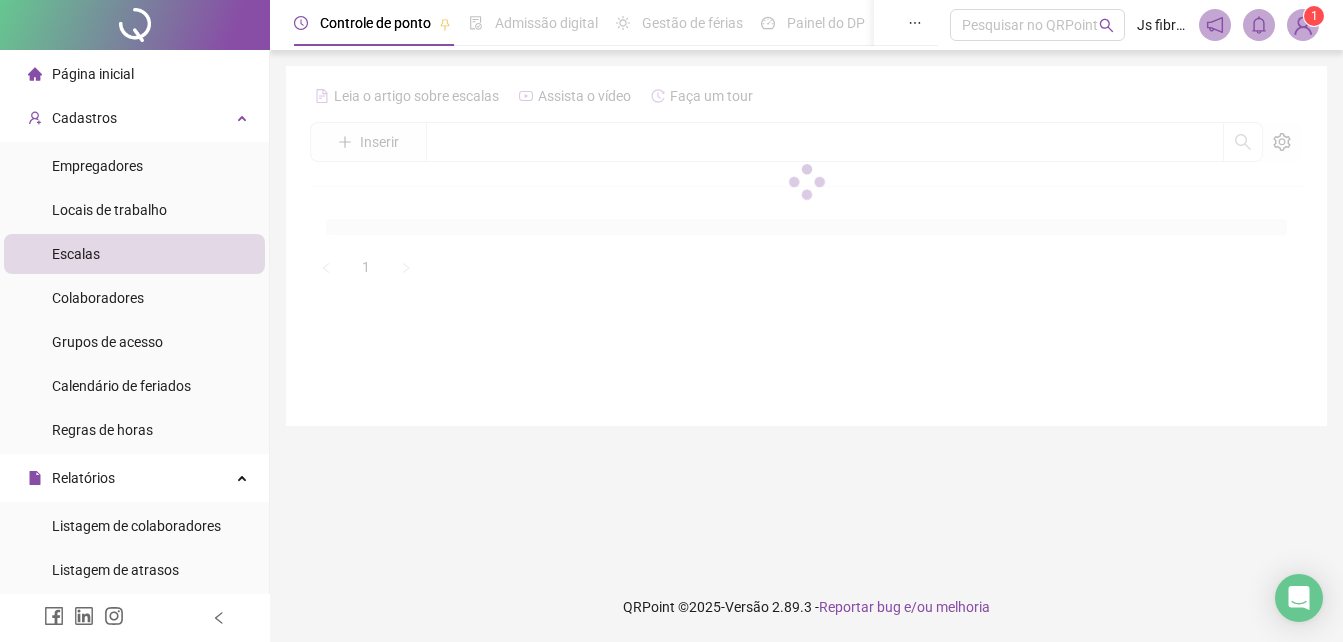 scroll, scrollTop: 0, scrollLeft: 0, axis: both 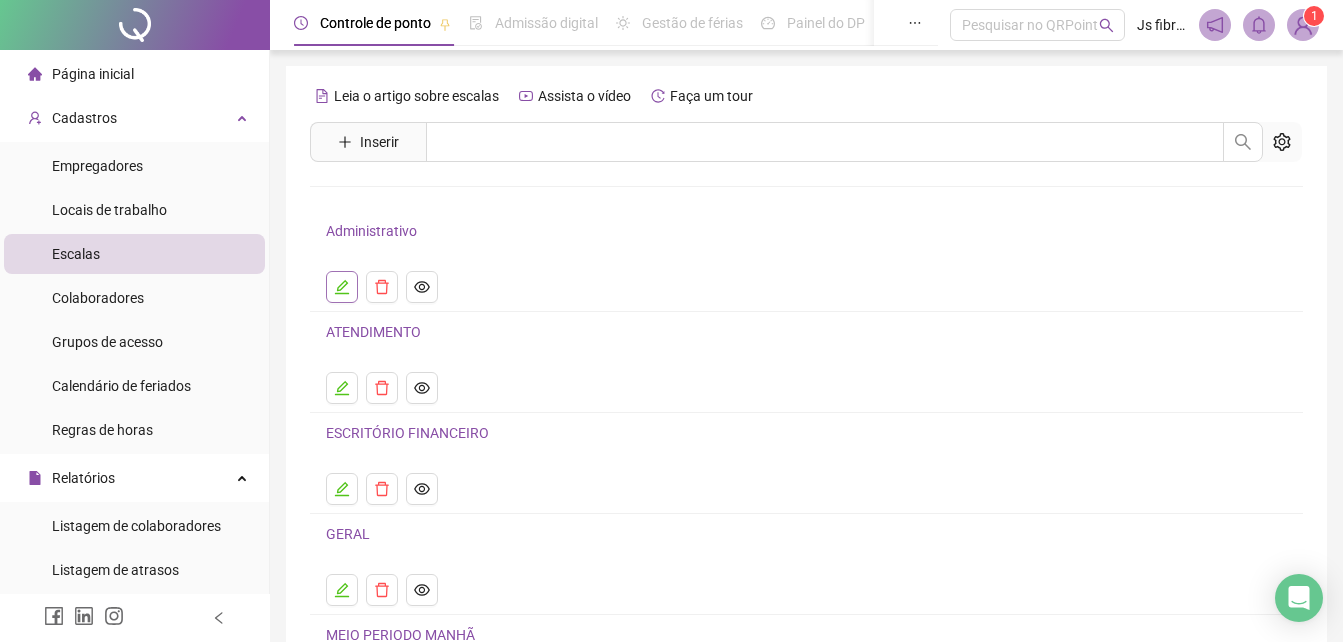 click 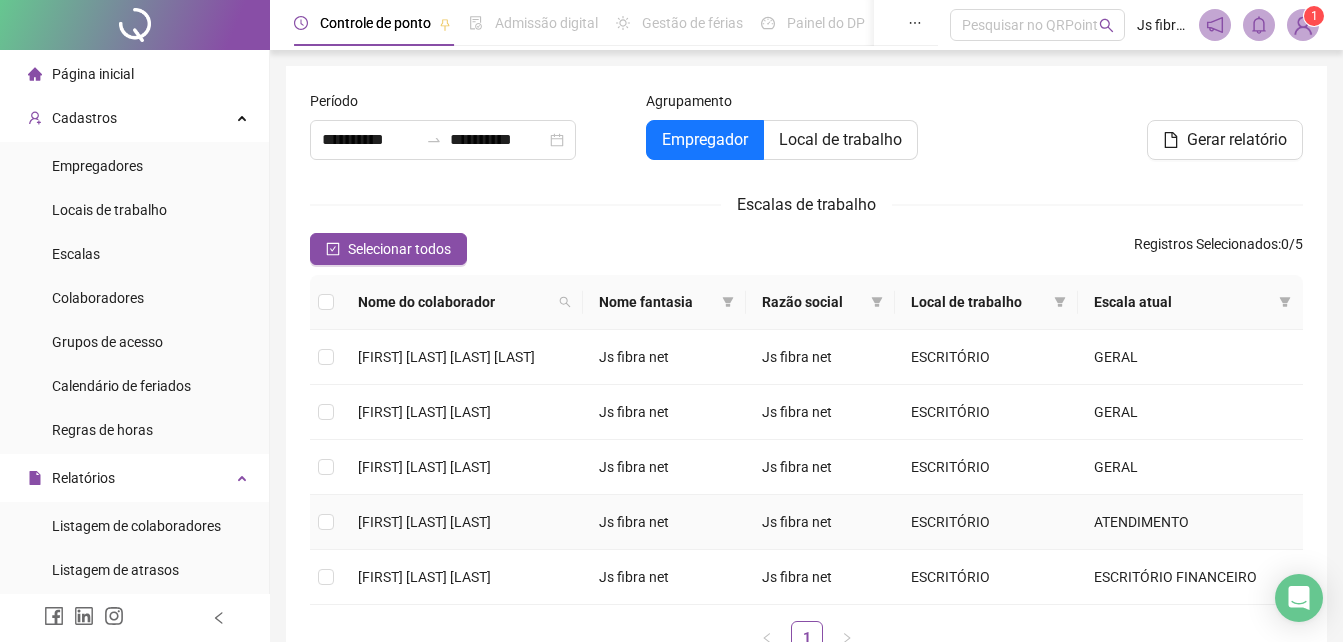 click on "ATENDIMENTO" at bounding box center [1190, 522] 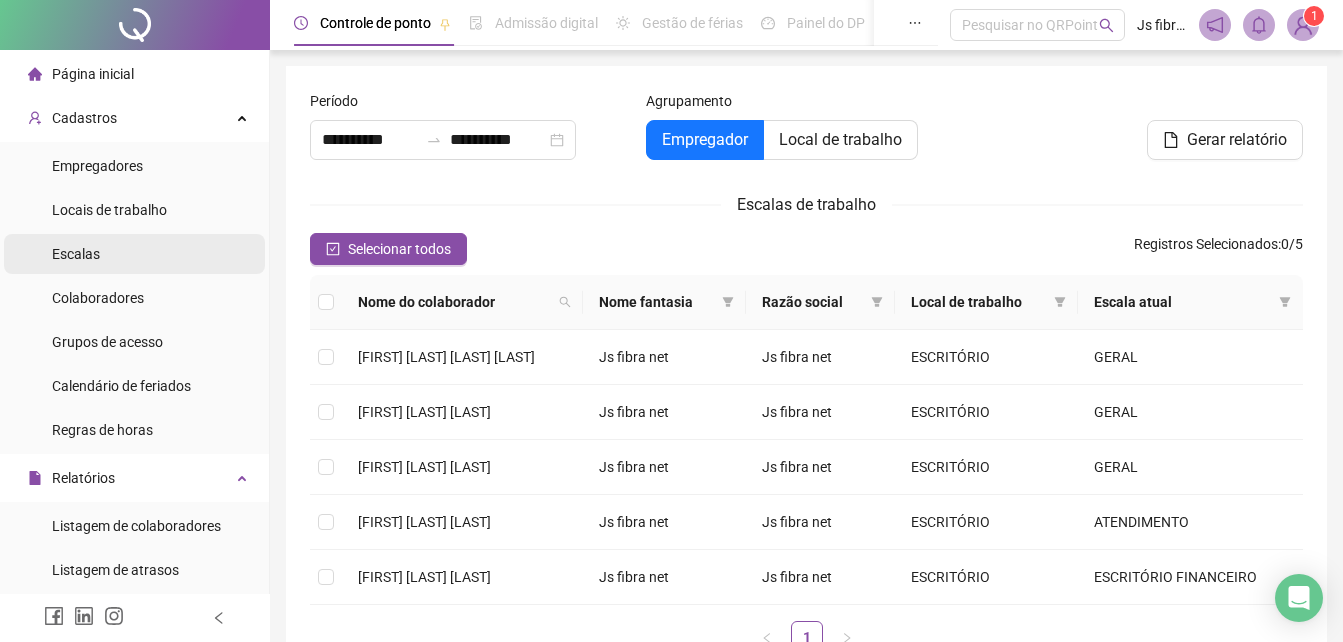 click on "Escalas" at bounding box center (134, 254) 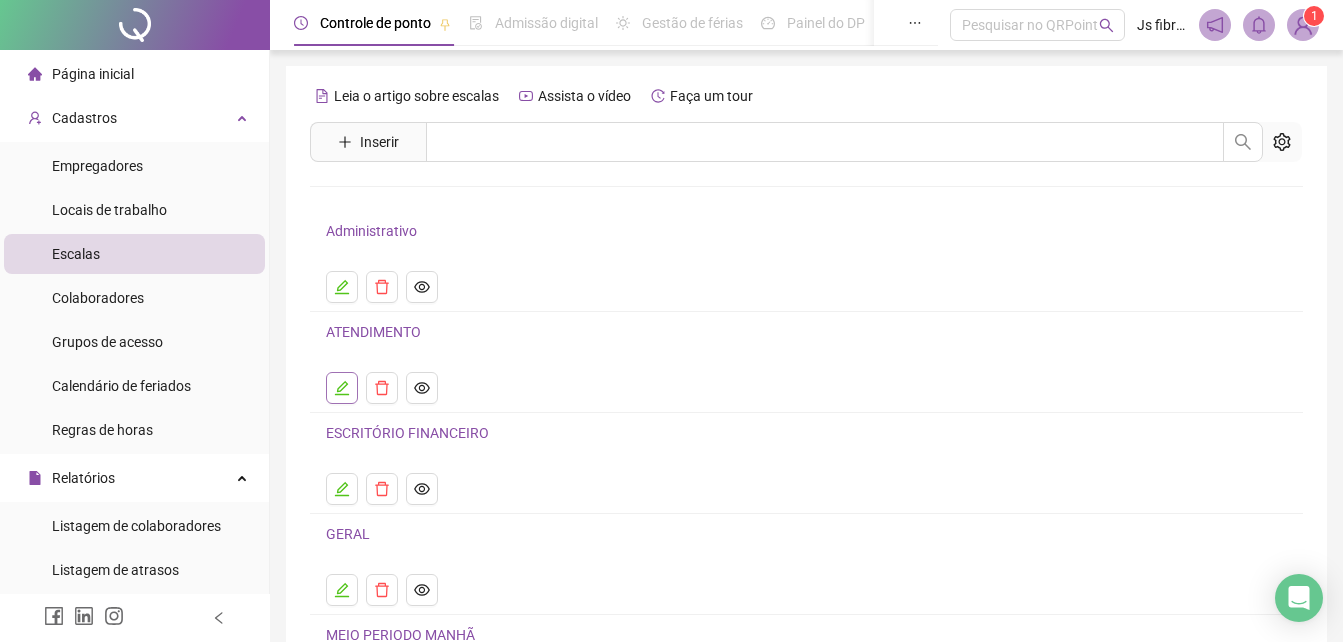 click at bounding box center [342, 388] 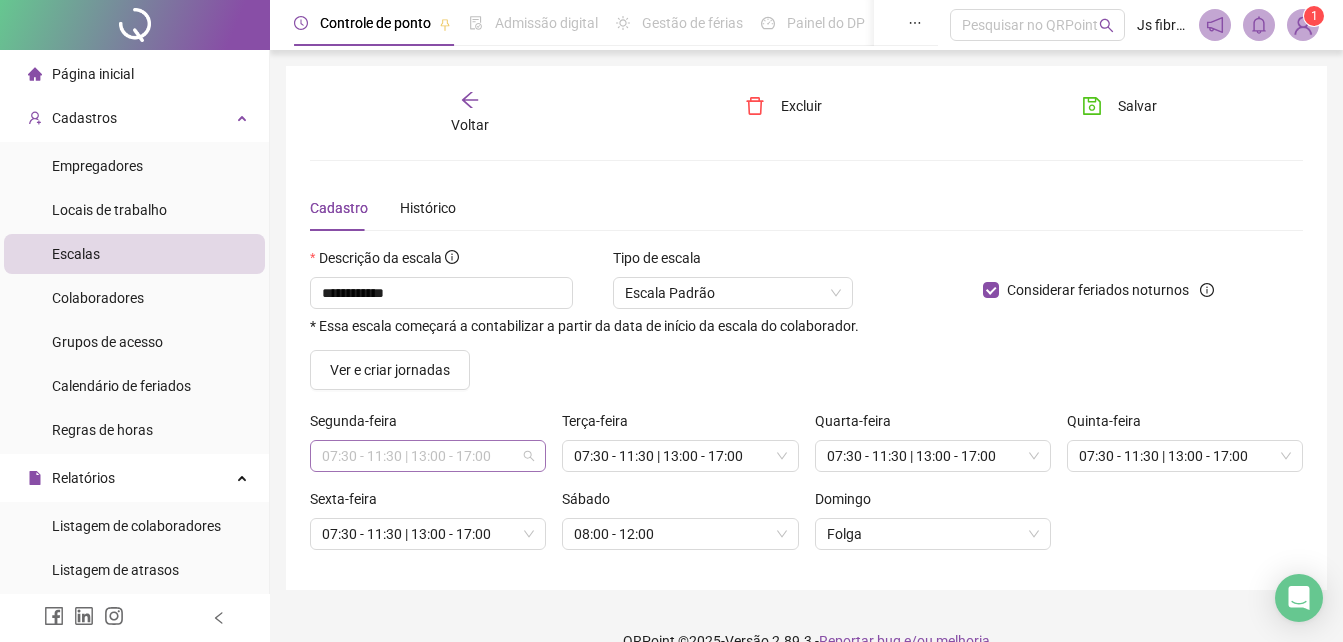 click on "07:30 - 11:30 | 13:00 - 17:00" at bounding box center (428, 456) 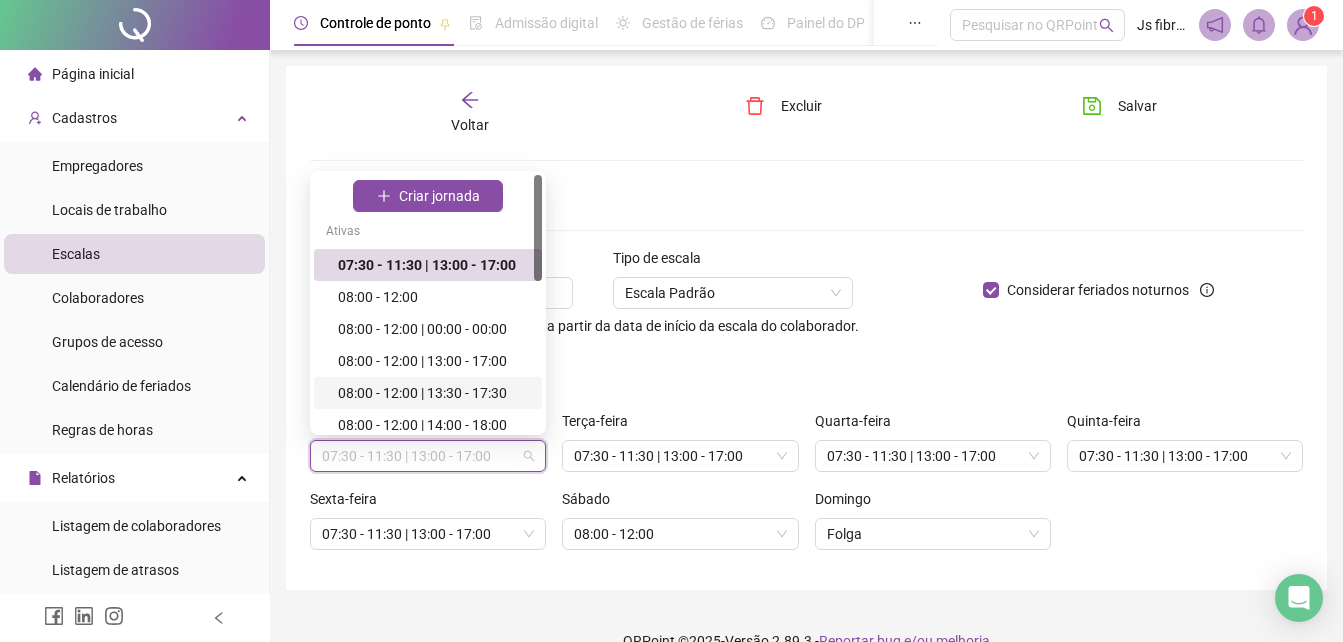 click on "08:00 - 12:00 | 13:30 - 17:30" at bounding box center (434, 393) 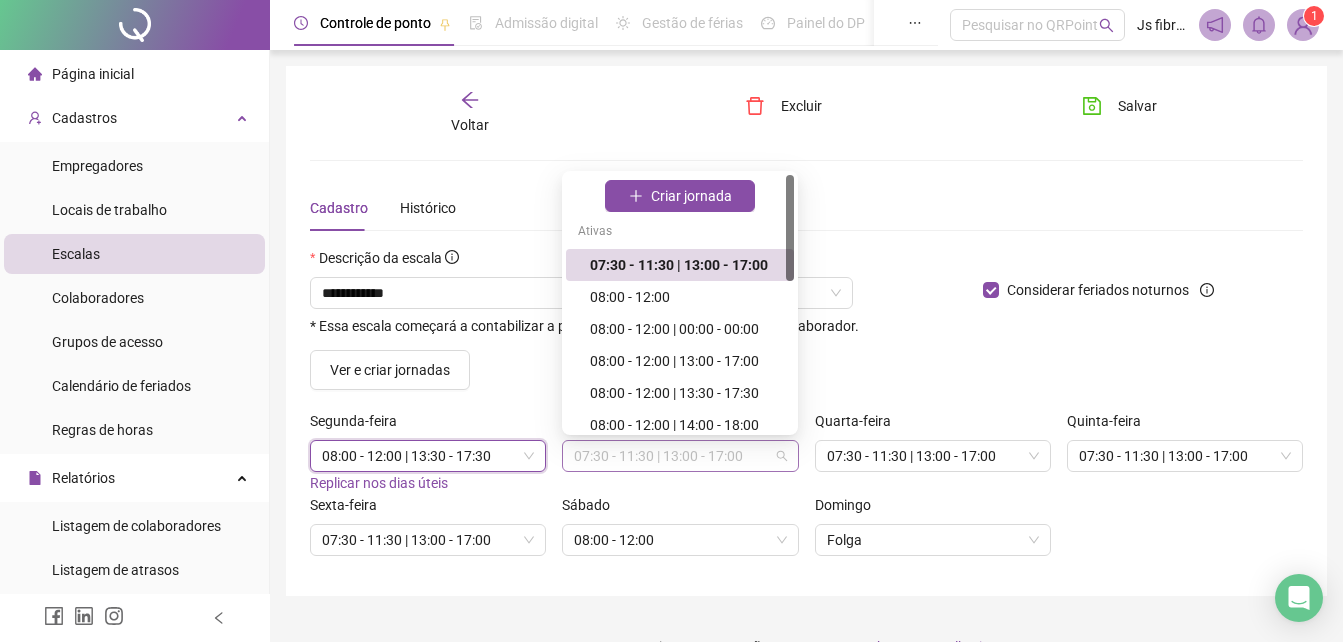 click on "07:30 - 11:30 | 13:00 - 17:00" at bounding box center (680, 456) 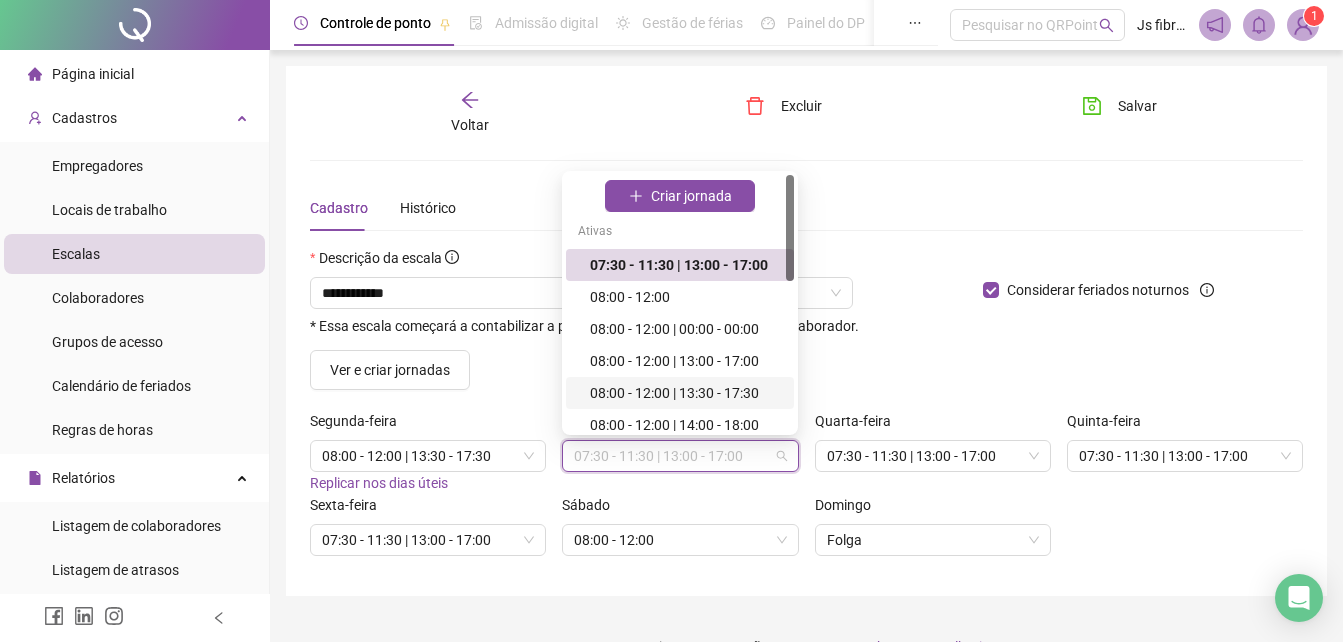 click on "08:00 - 12:00 | 13:30 - 17:30" at bounding box center [686, 393] 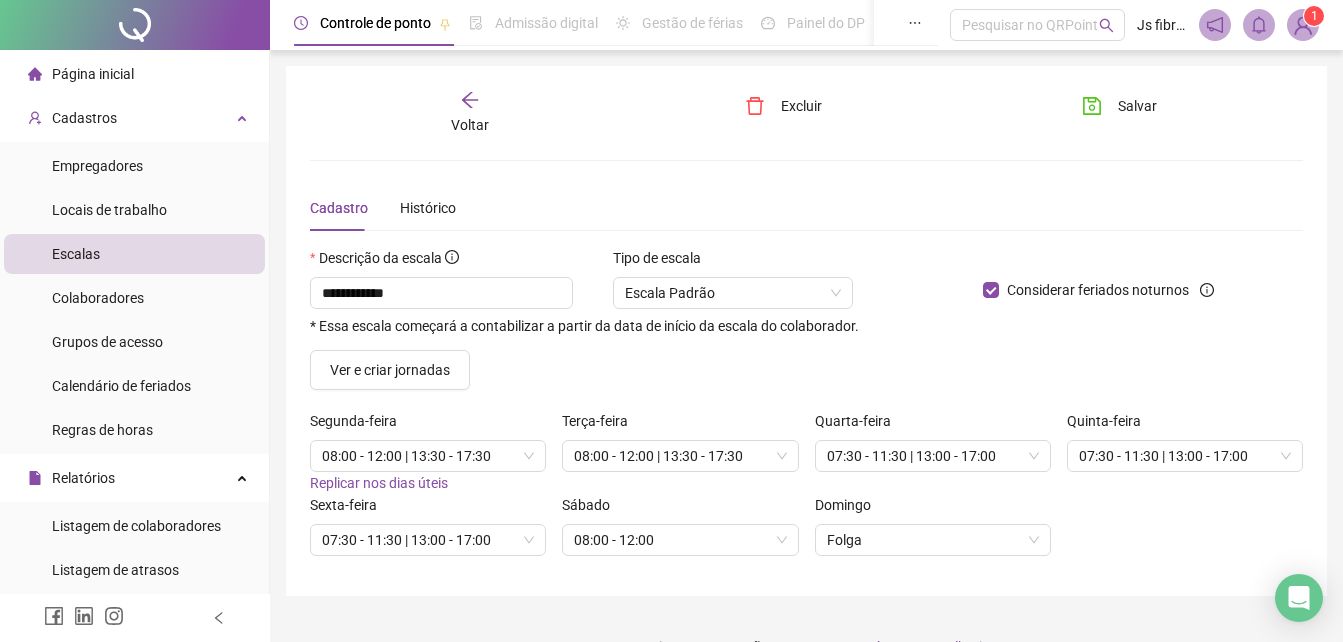 click on "Quarta-feira 07:30 - 11:30 | 13:00 - 17:00" at bounding box center (933, 452) 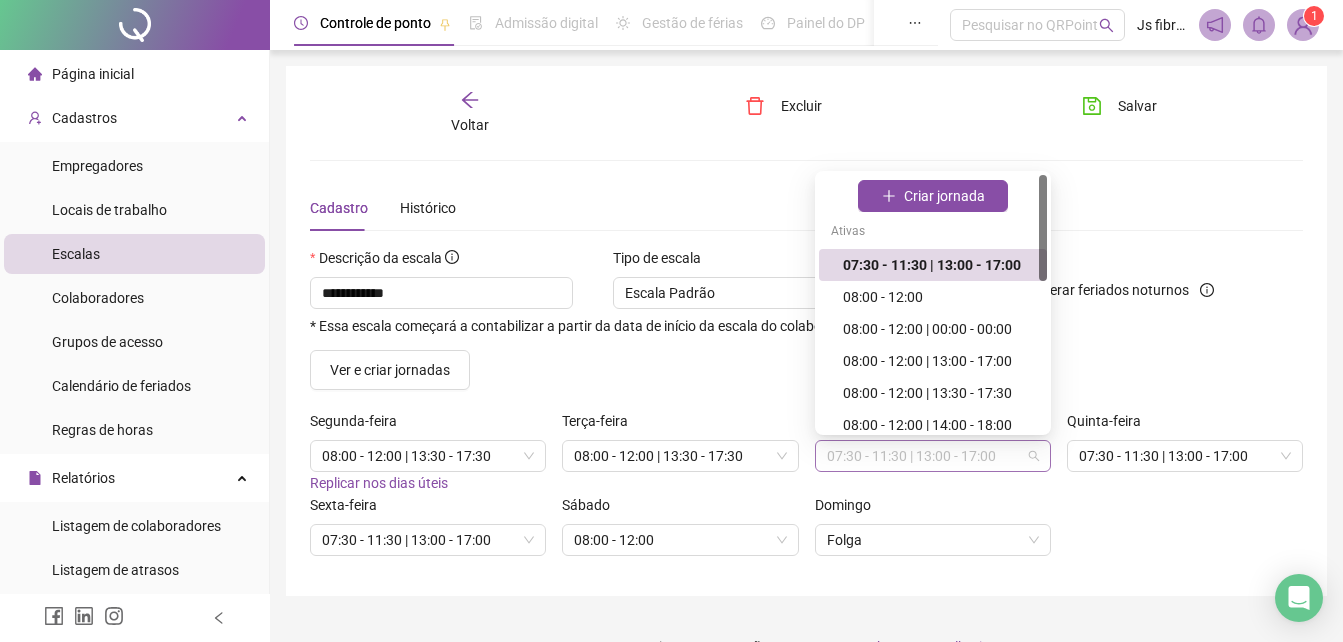 click on "07:30 - 11:30 | 13:00 - 17:00" at bounding box center [933, 456] 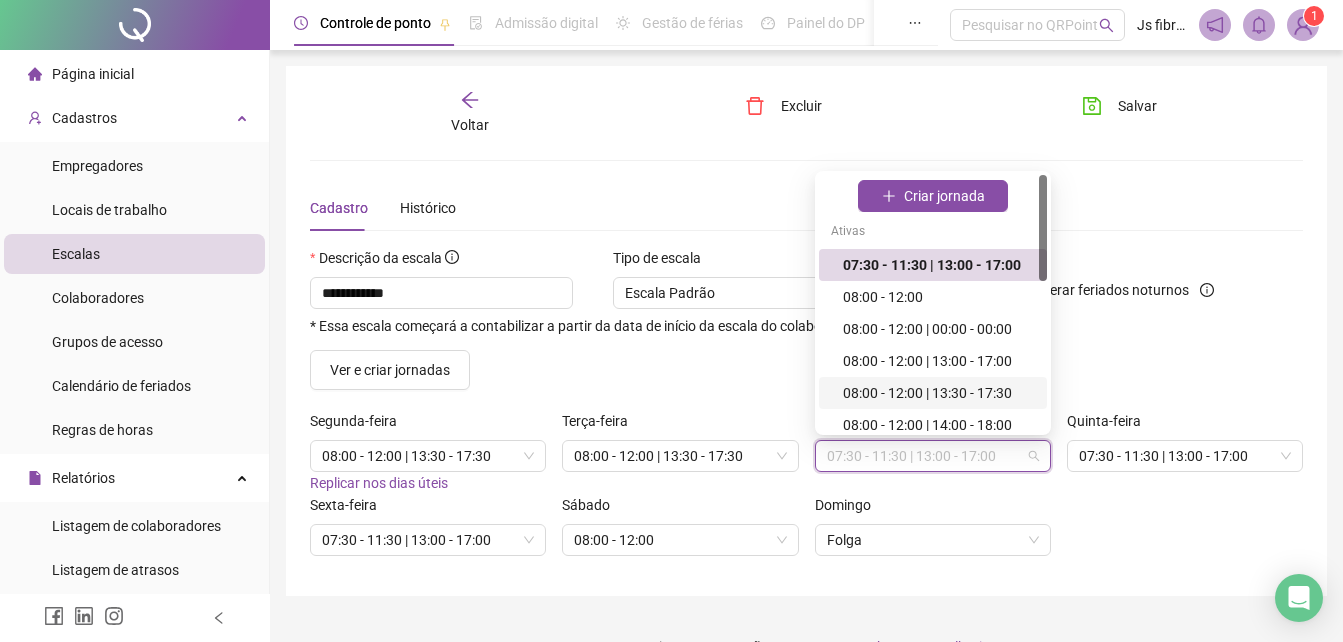 click on "08:00 - 12:00 | 13:30 - 17:30" at bounding box center [939, 393] 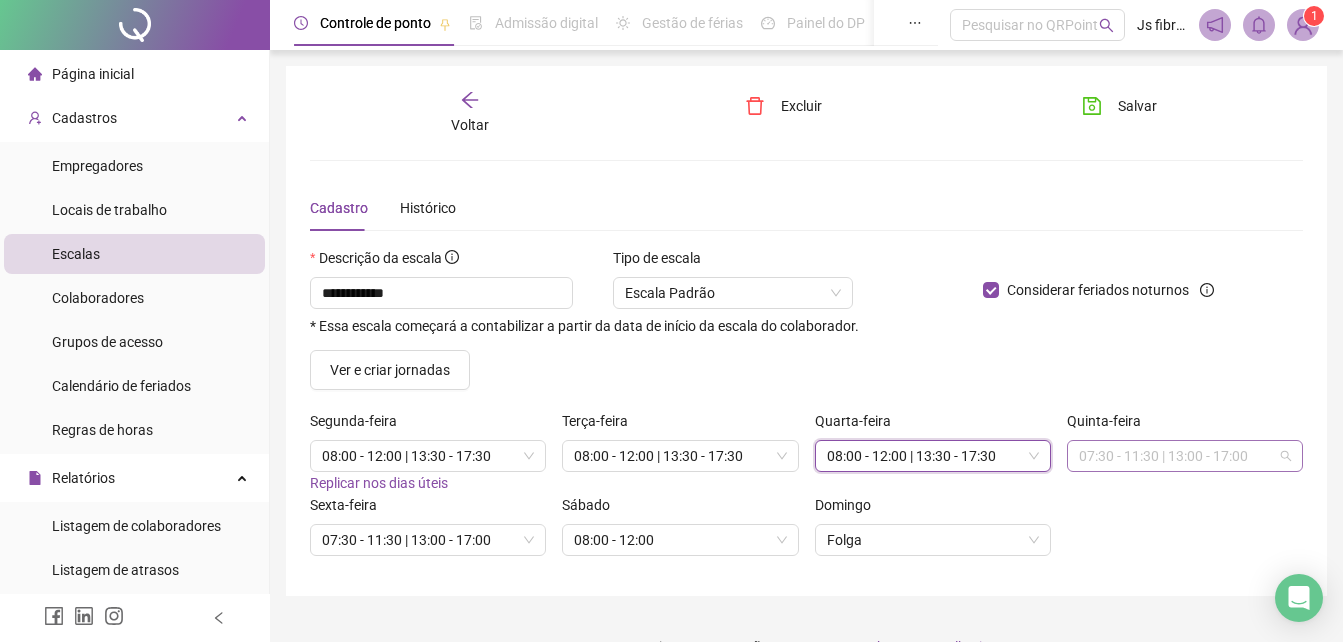 click on "07:30 - 11:30 | 13:00 - 17:00" at bounding box center [1185, 456] 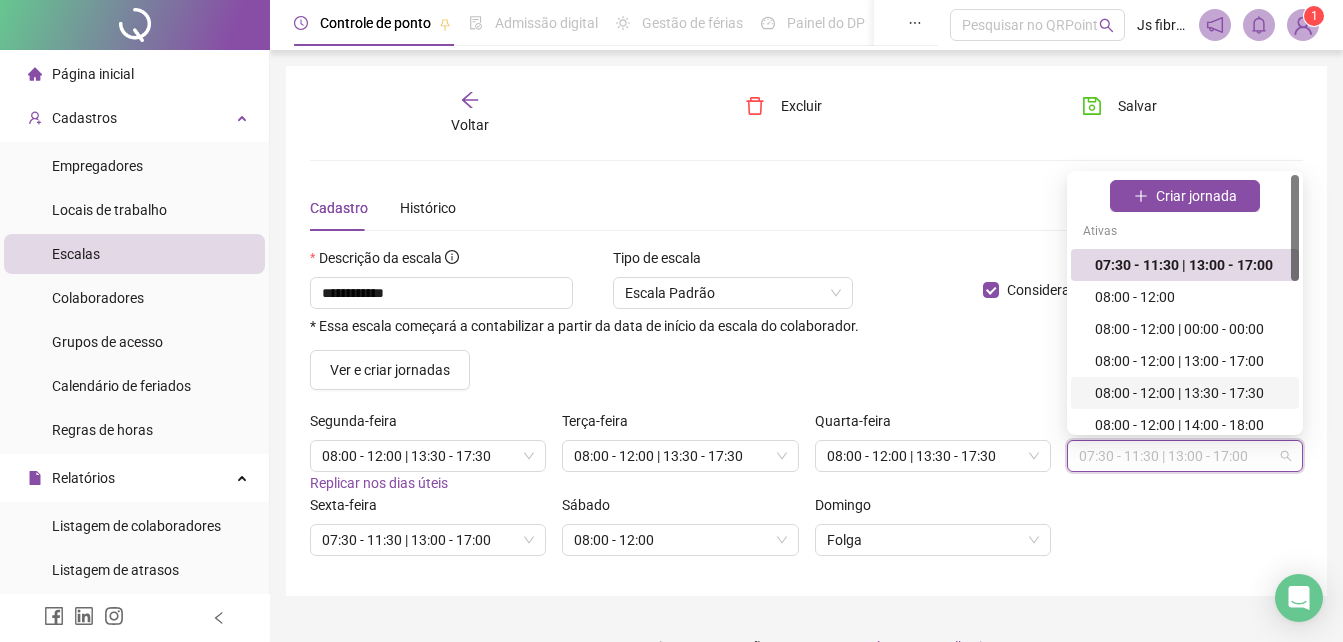 click on "08:00 - 12:00 | 13:30 - 17:30" at bounding box center [1191, 393] 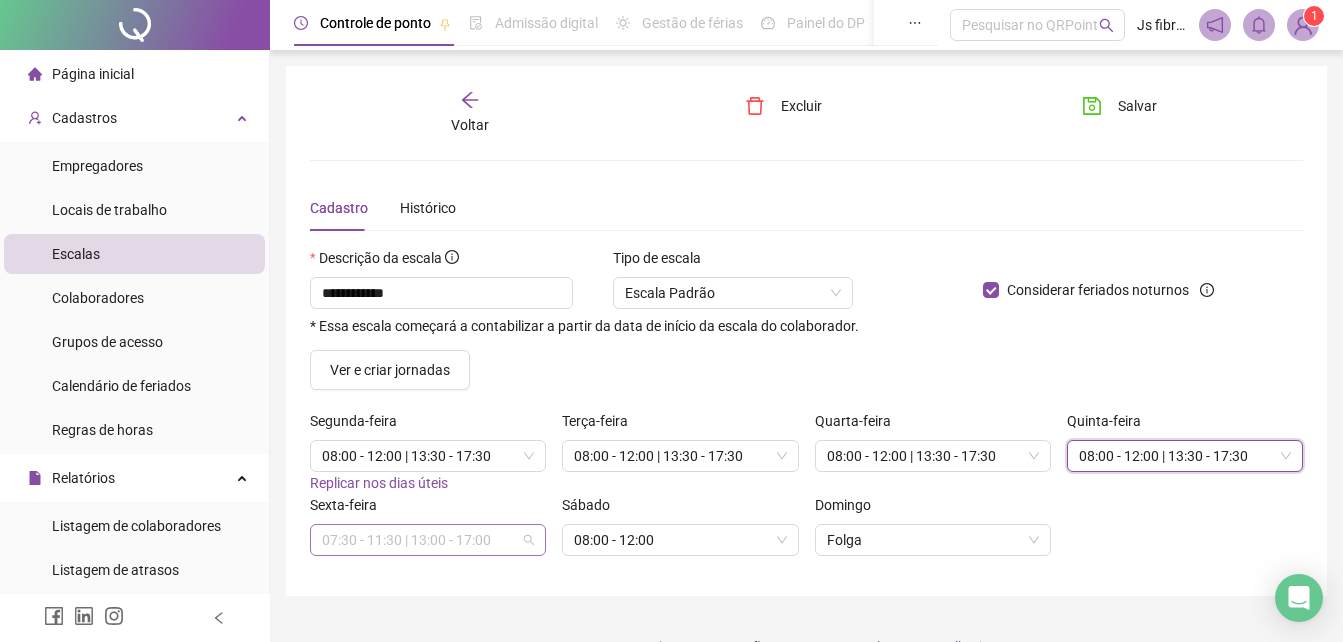 click on "07:30 - 11:30 | 13:00 - 17:00" at bounding box center [428, 540] 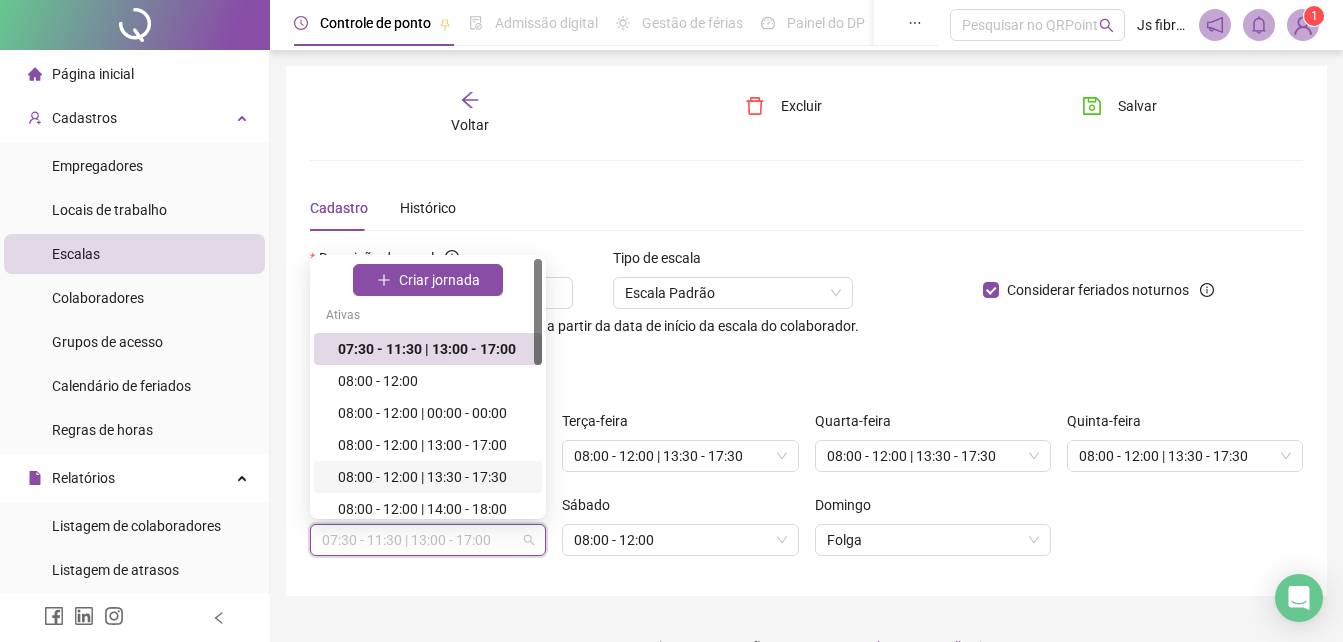 drag, startPoint x: 463, startPoint y: 478, endPoint x: 514, endPoint y: 491, distance: 52.63079 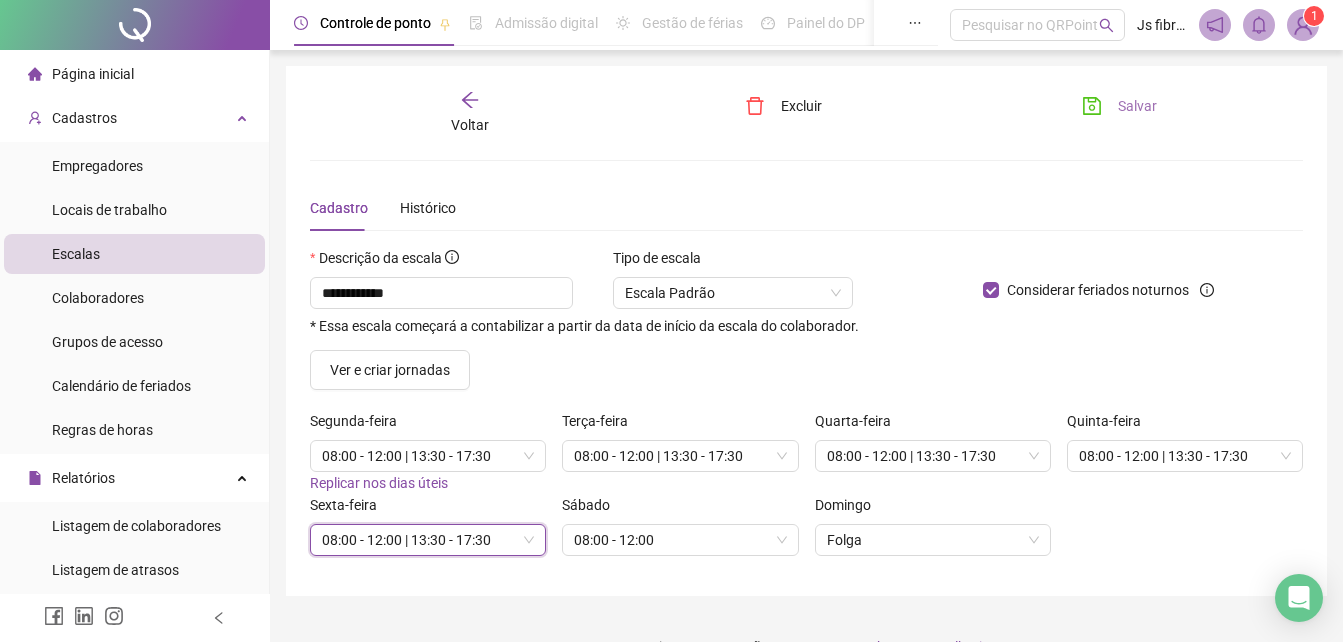 click on "Salvar" at bounding box center (1137, 106) 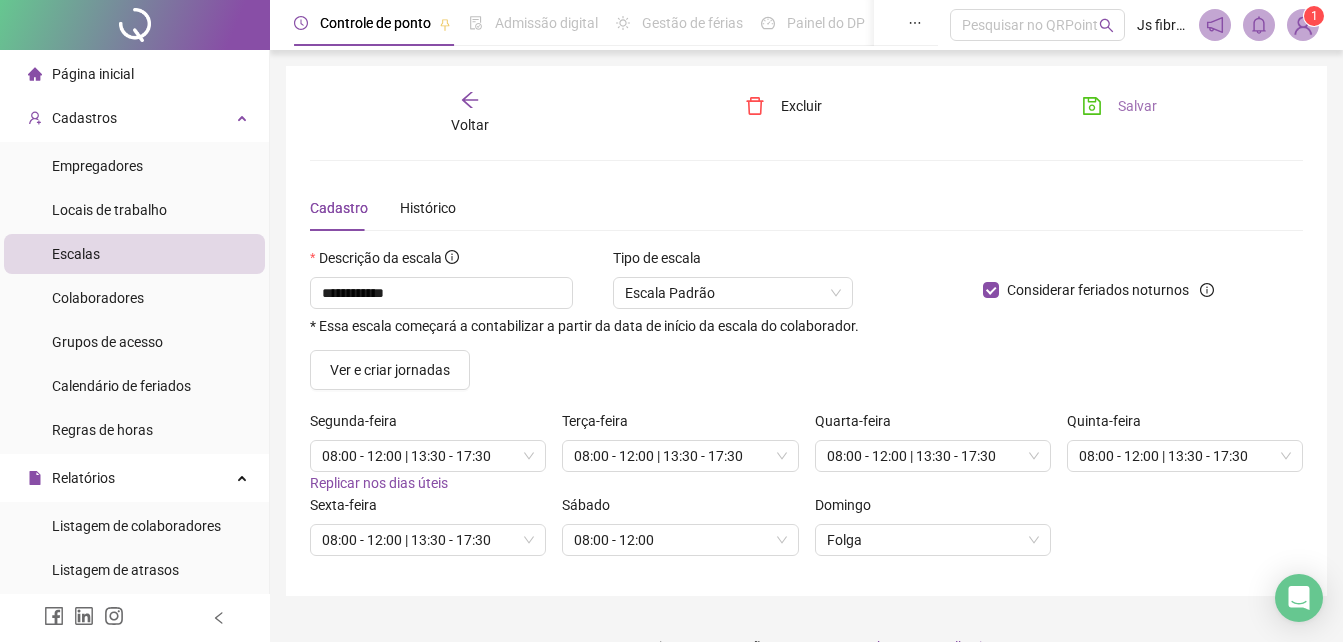 drag, startPoint x: 1141, startPoint y: 110, endPoint x: 945, endPoint y: 210, distance: 220.03636 